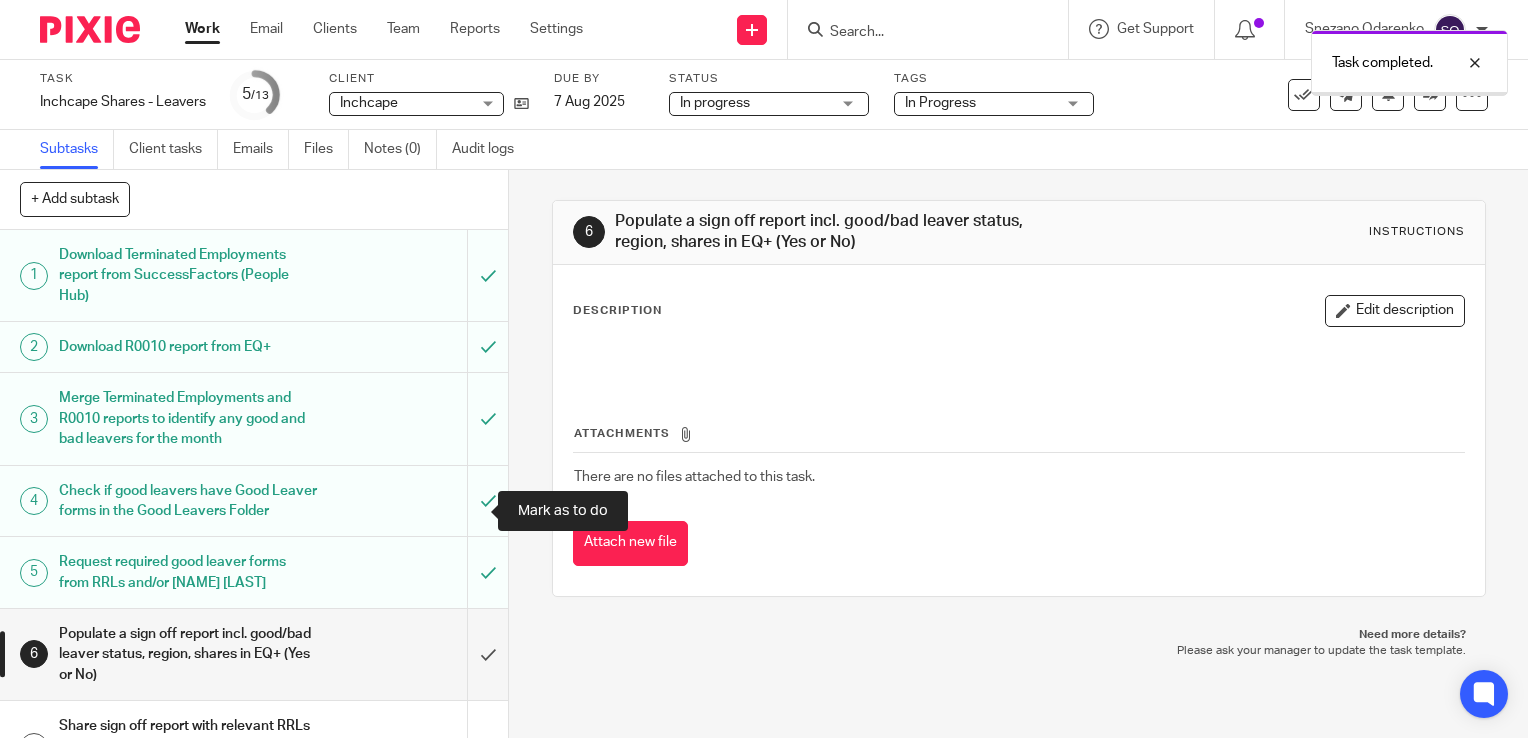 scroll, scrollTop: 0, scrollLeft: 0, axis: both 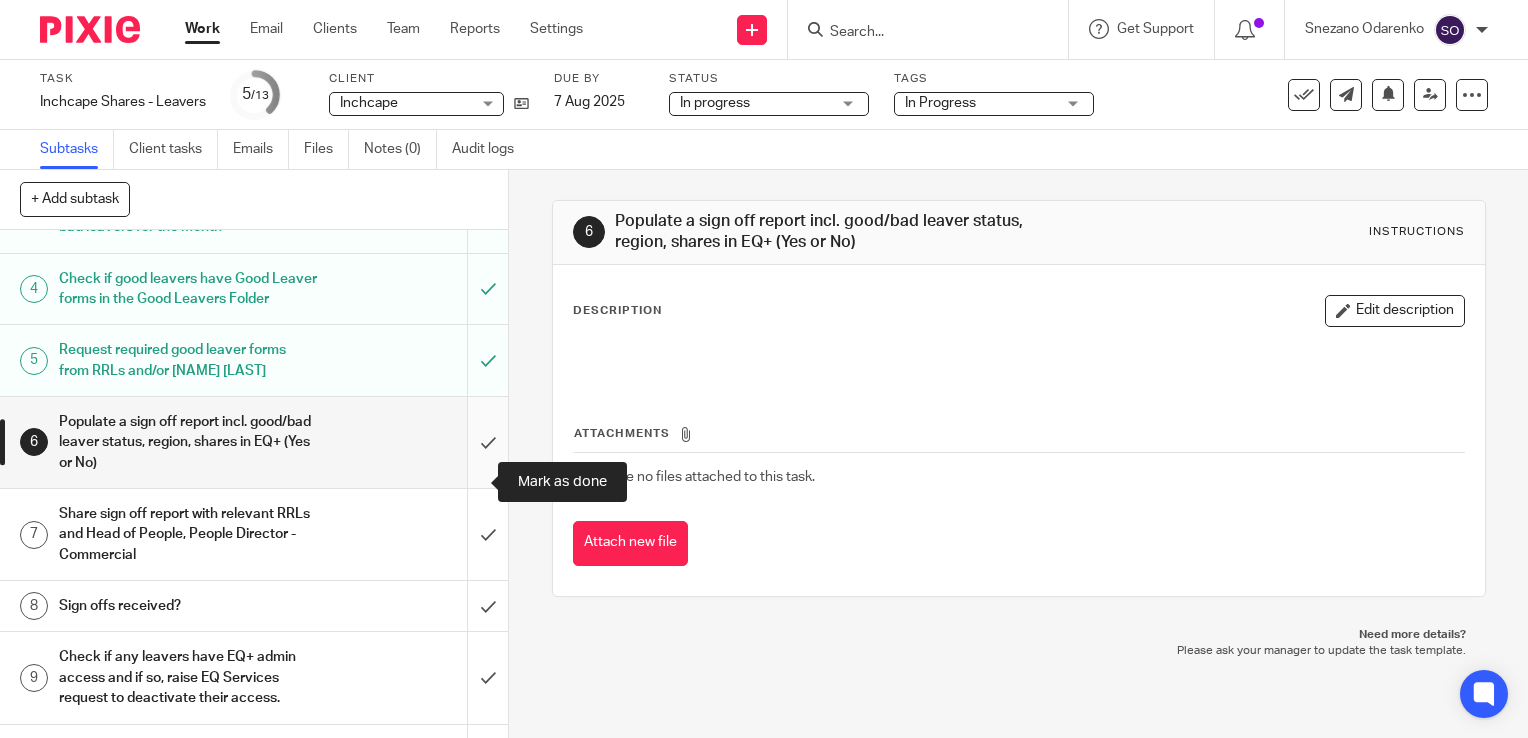 click at bounding box center (254, 442) 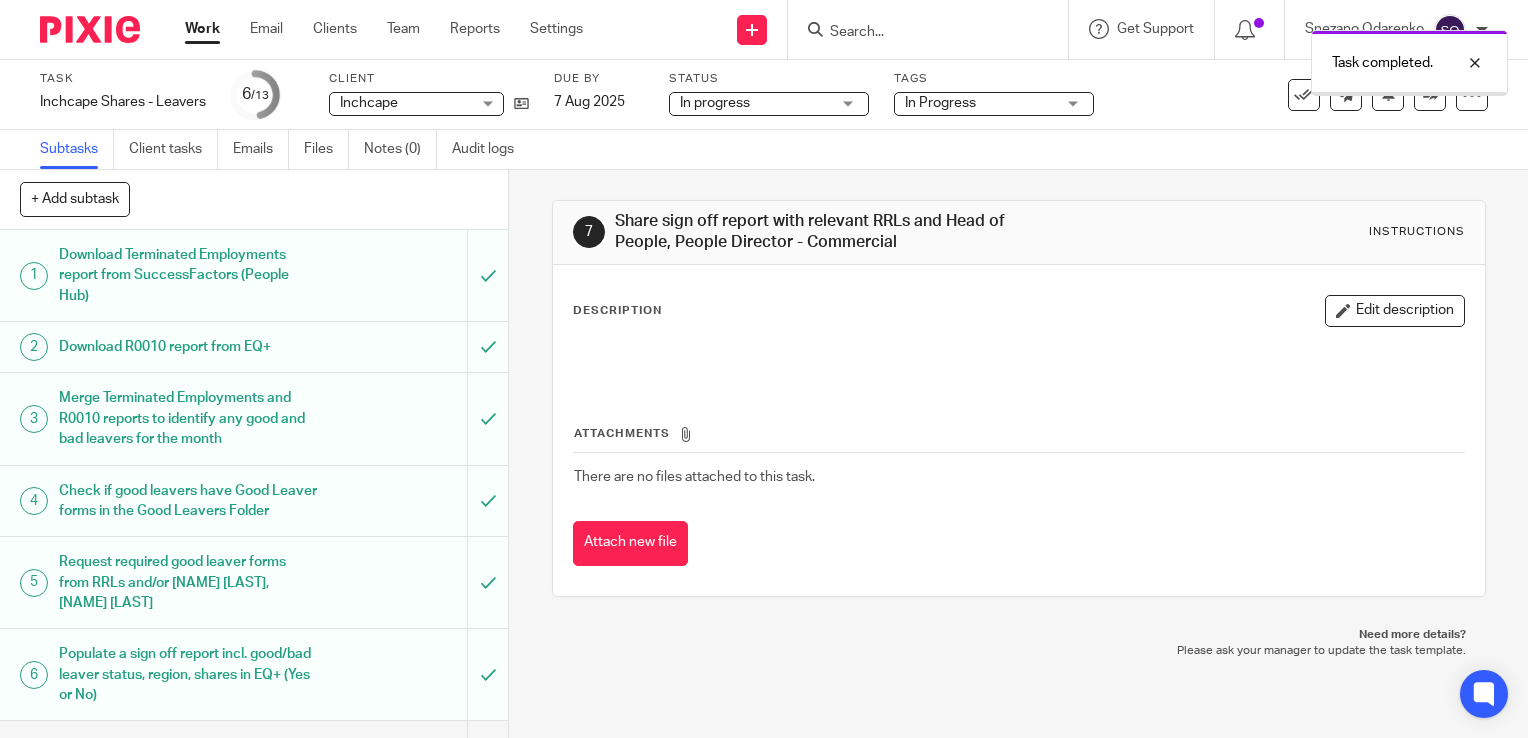scroll, scrollTop: 0, scrollLeft: 0, axis: both 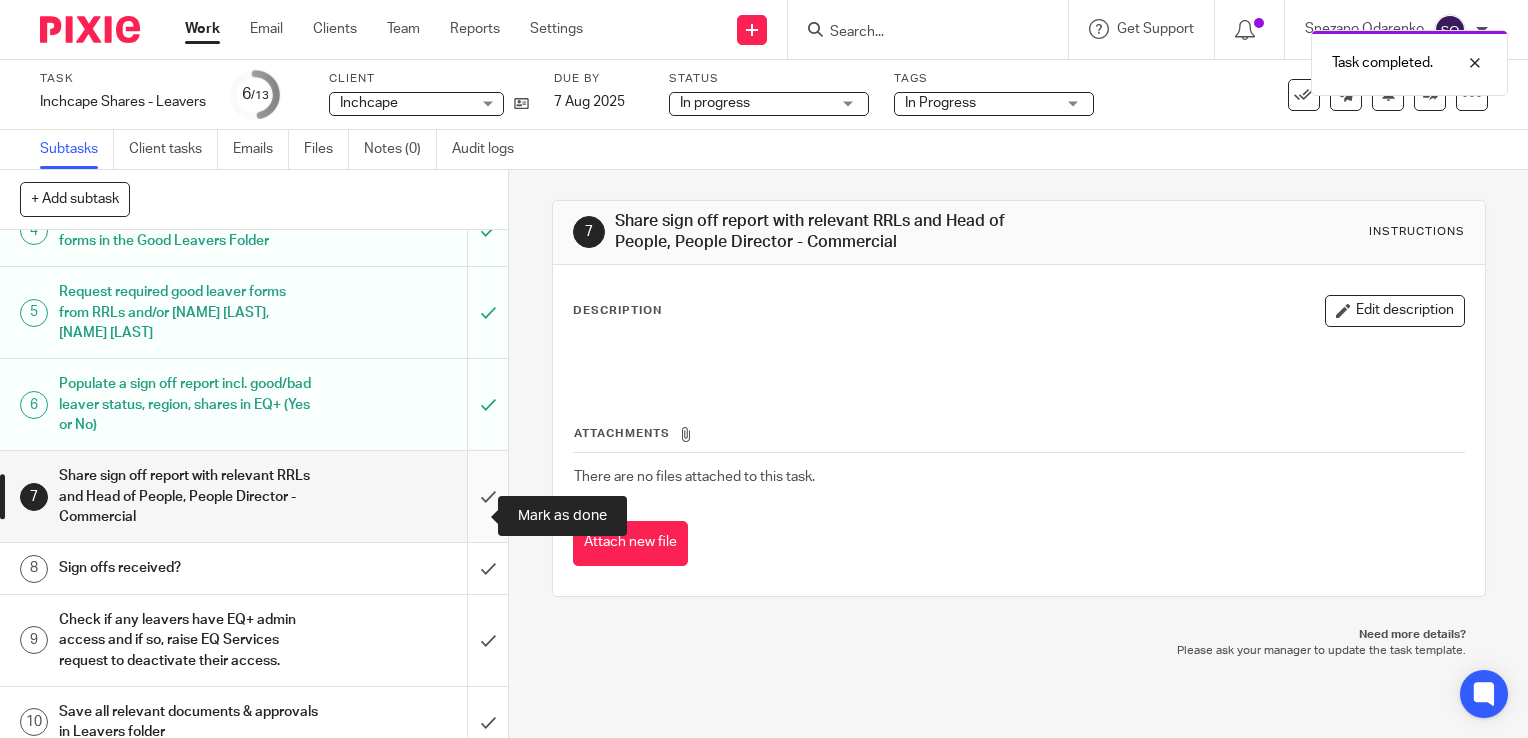 click at bounding box center [254, 496] 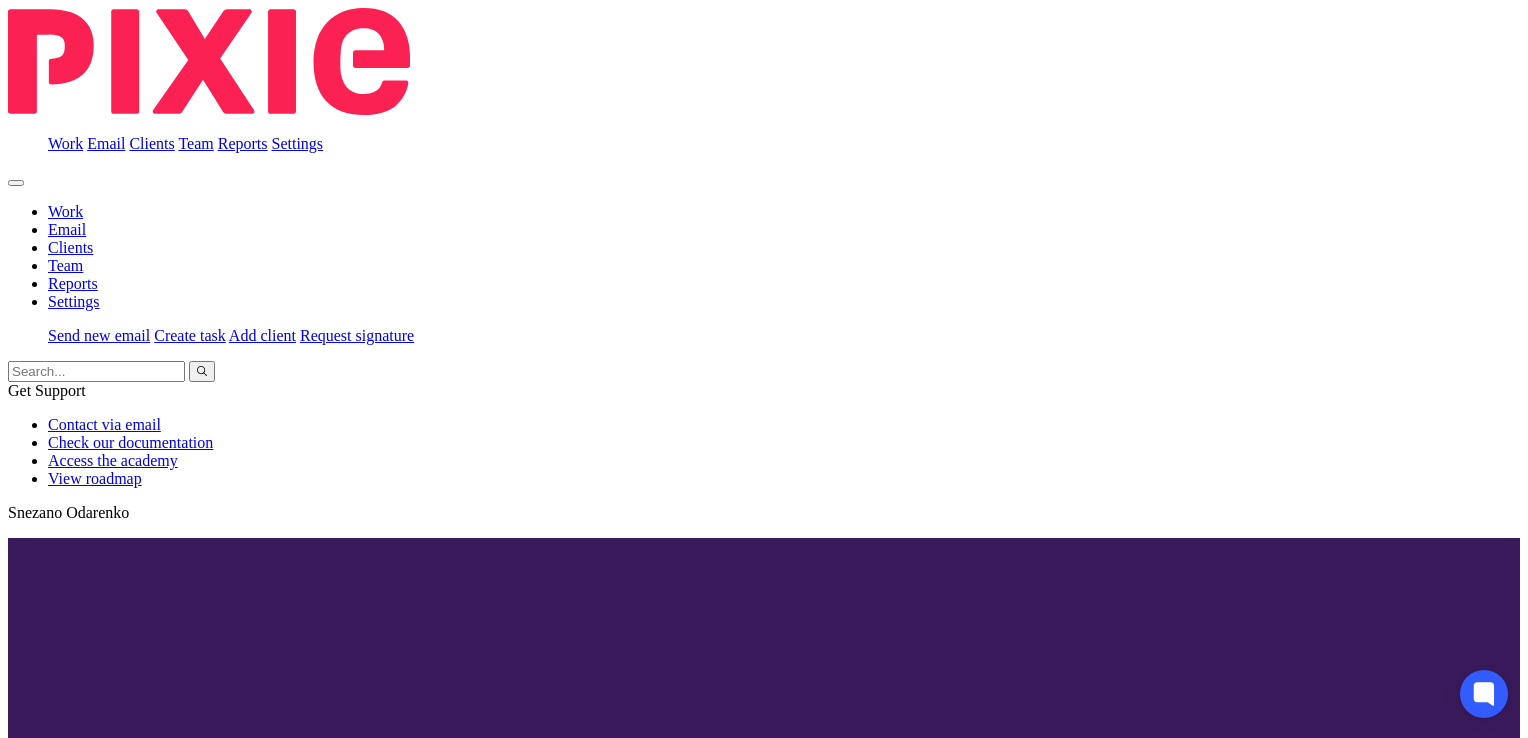 scroll, scrollTop: 0, scrollLeft: 0, axis: both 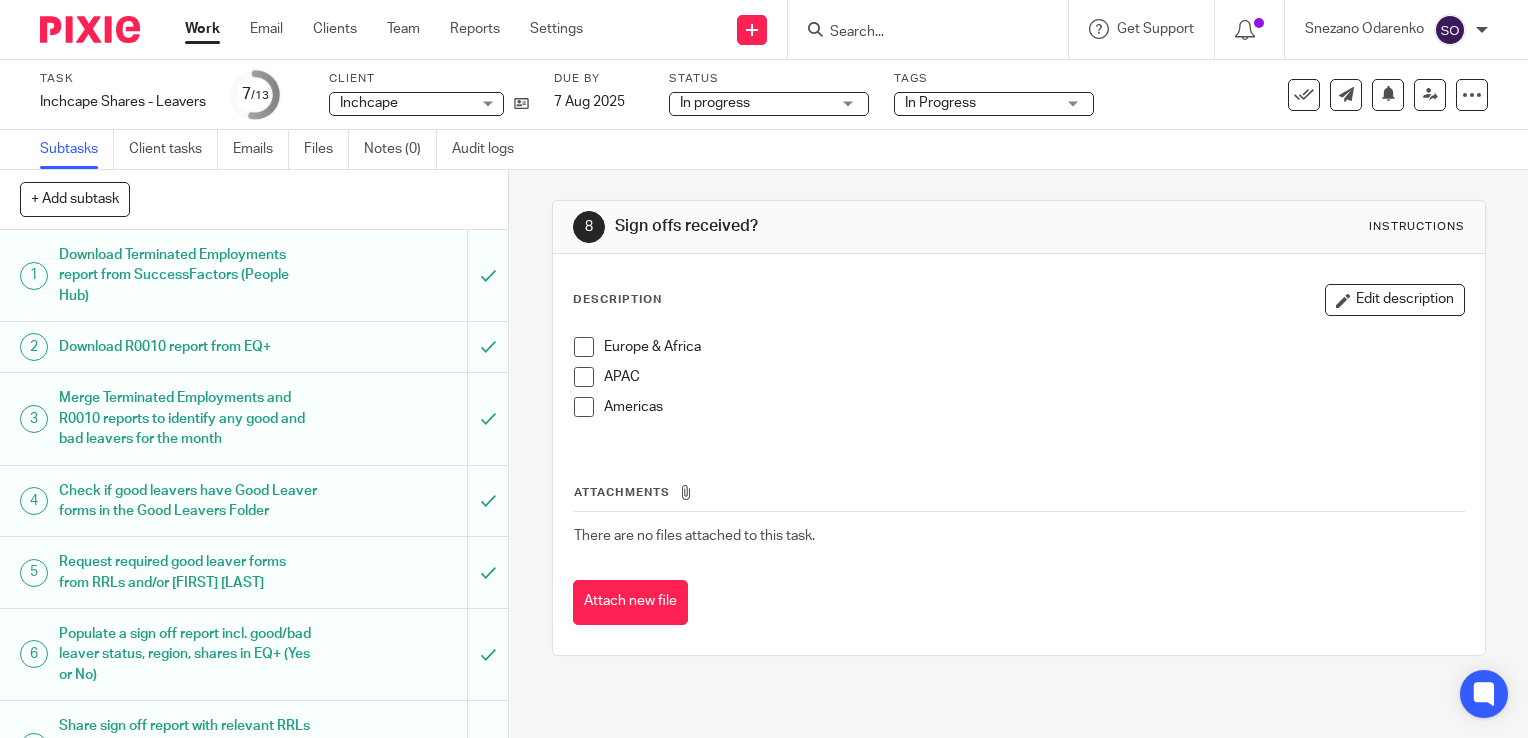 click on "Work" at bounding box center [202, 29] 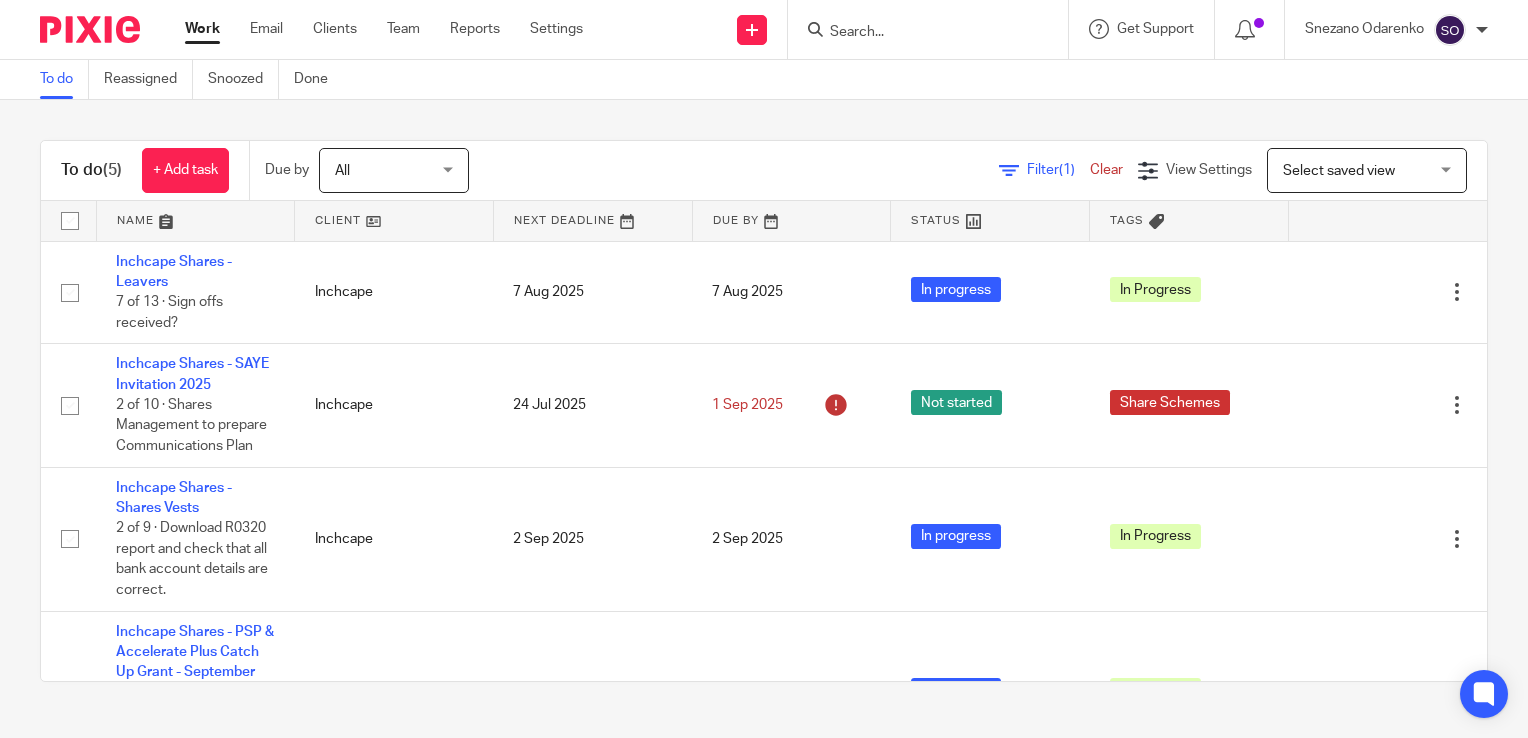 scroll, scrollTop: 0, scrollLeft: 0, axis: both 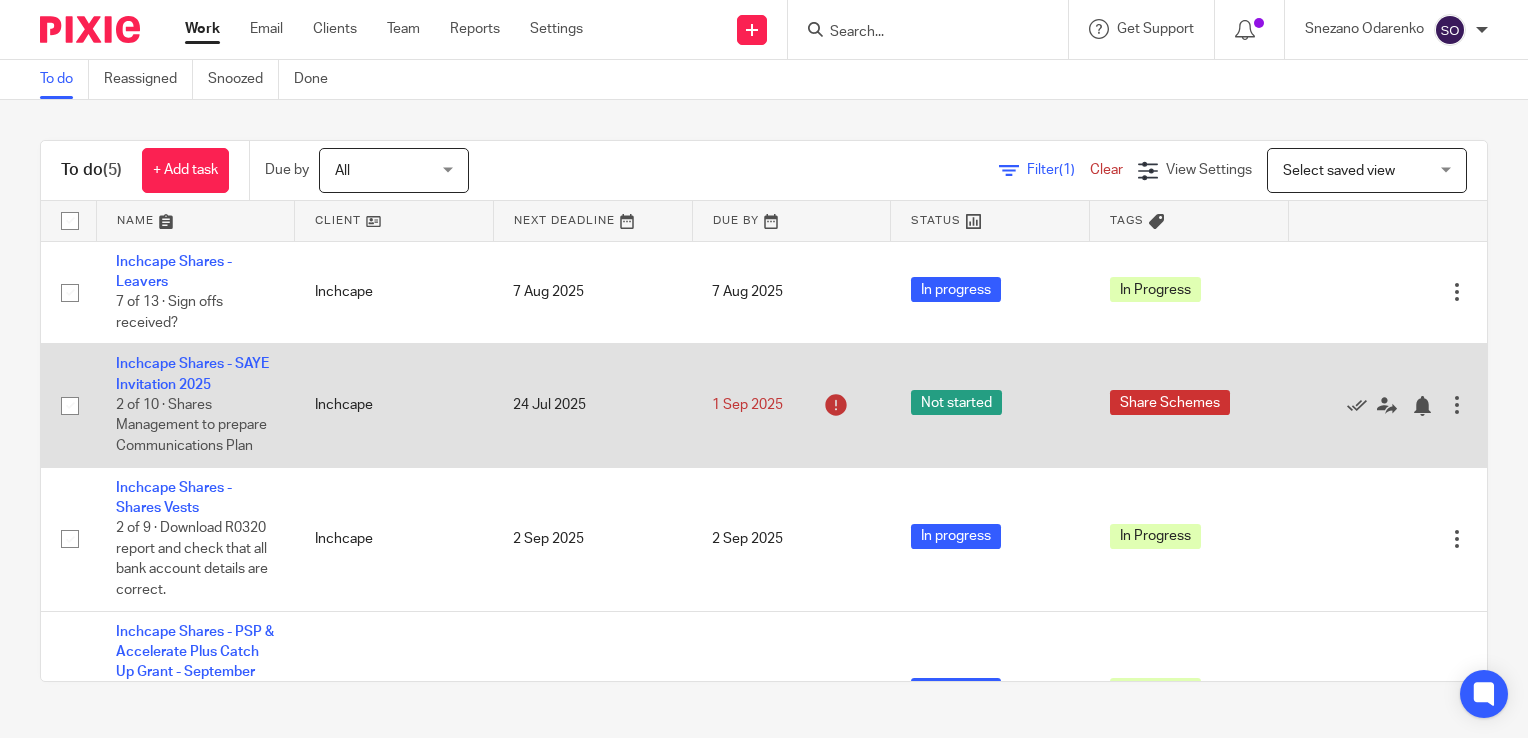 click at bounding box center (836, 405) 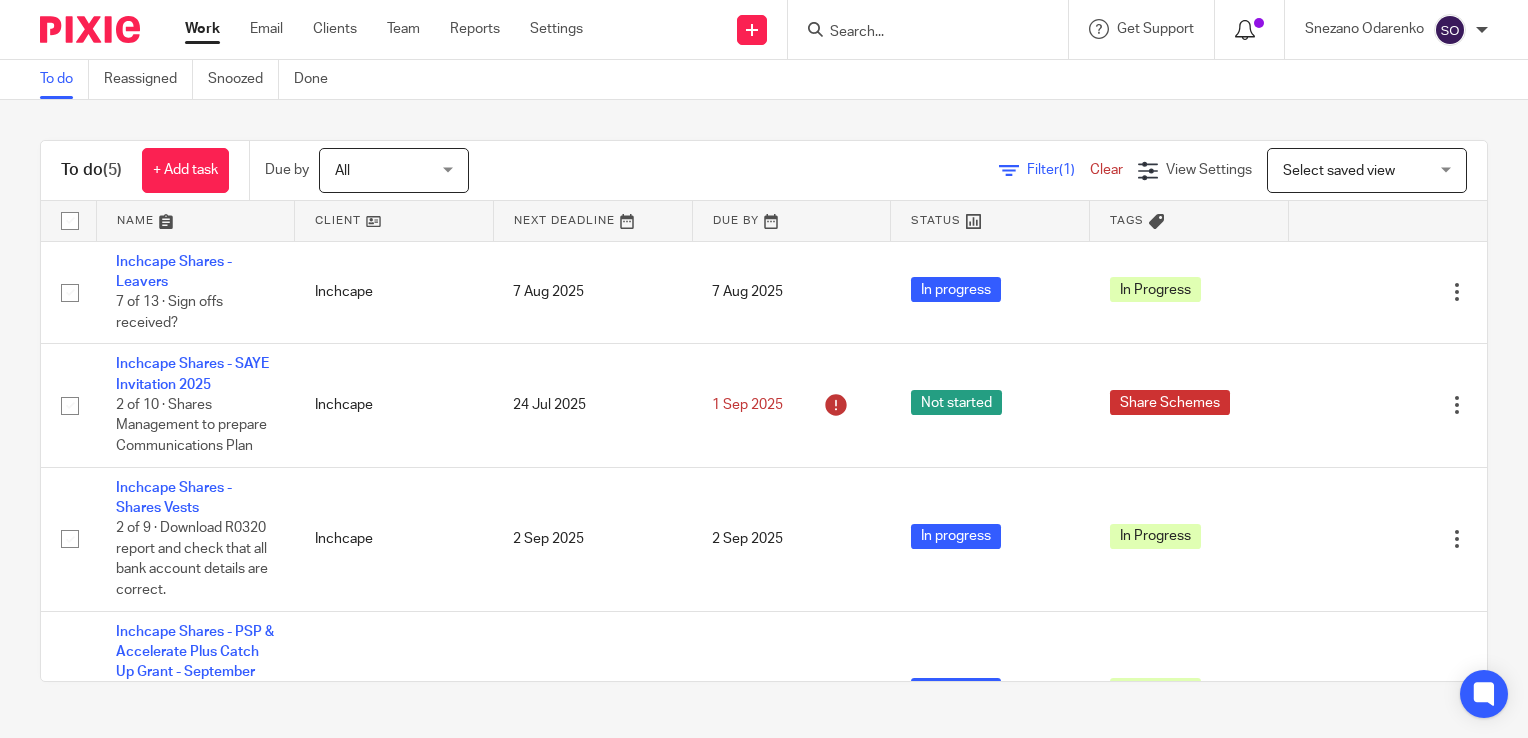 click at bounding box center (1245, 30) 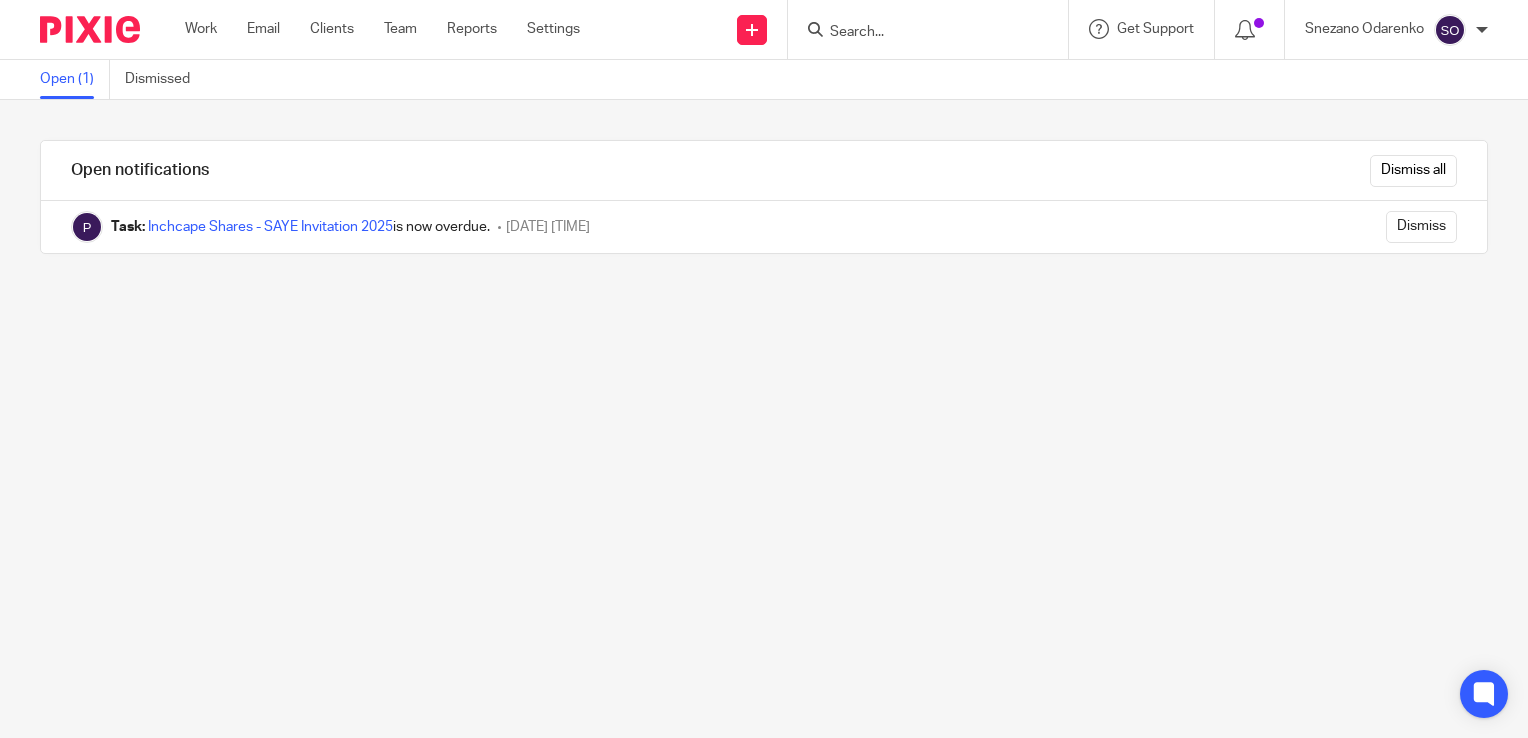 scroll, scrollTop: 0, scrollLeft: 0, axis: both 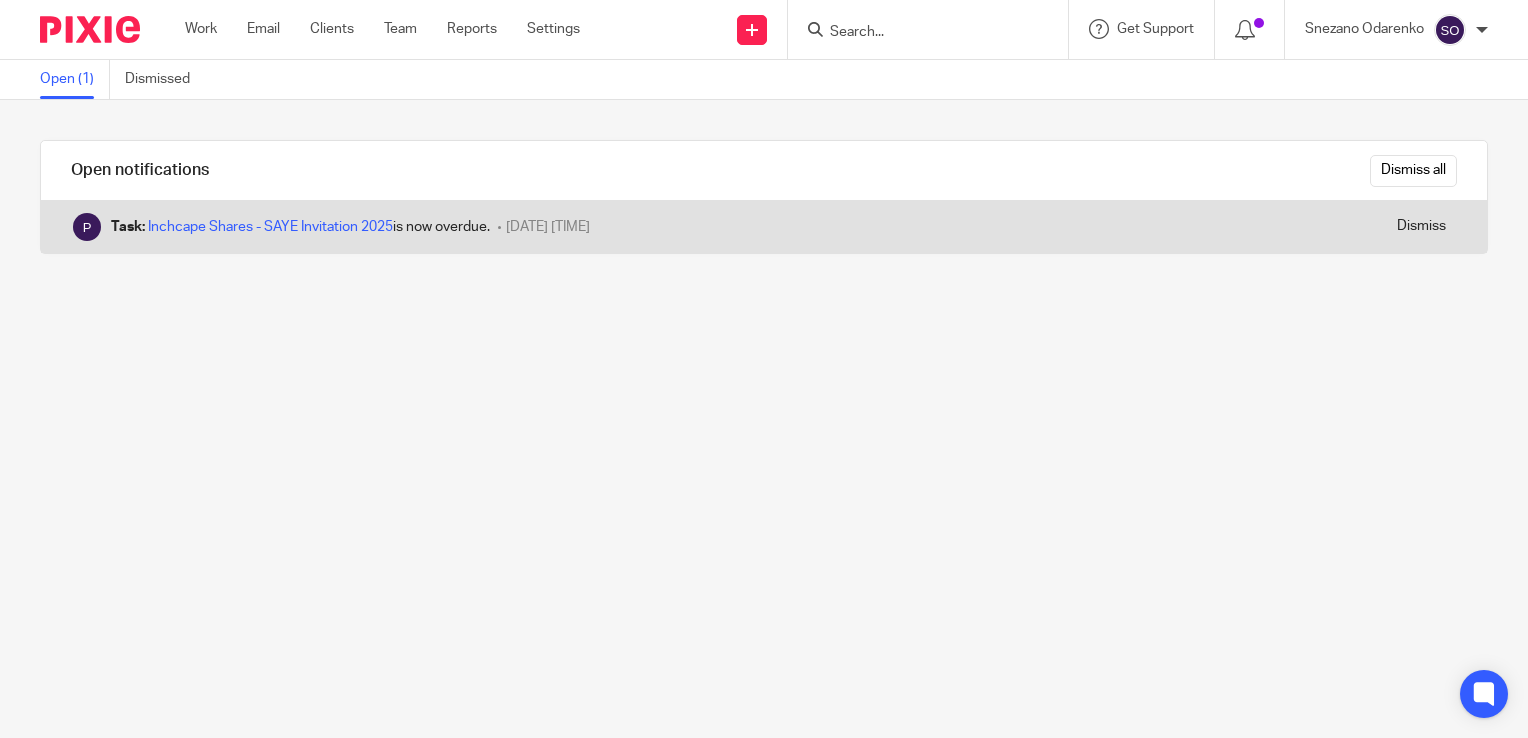 click on "Task:   Inchcape Shares - SAYE Invitation 2025  is now overdue.
[DATE] [TIME]" at bounding box center [636, 227] 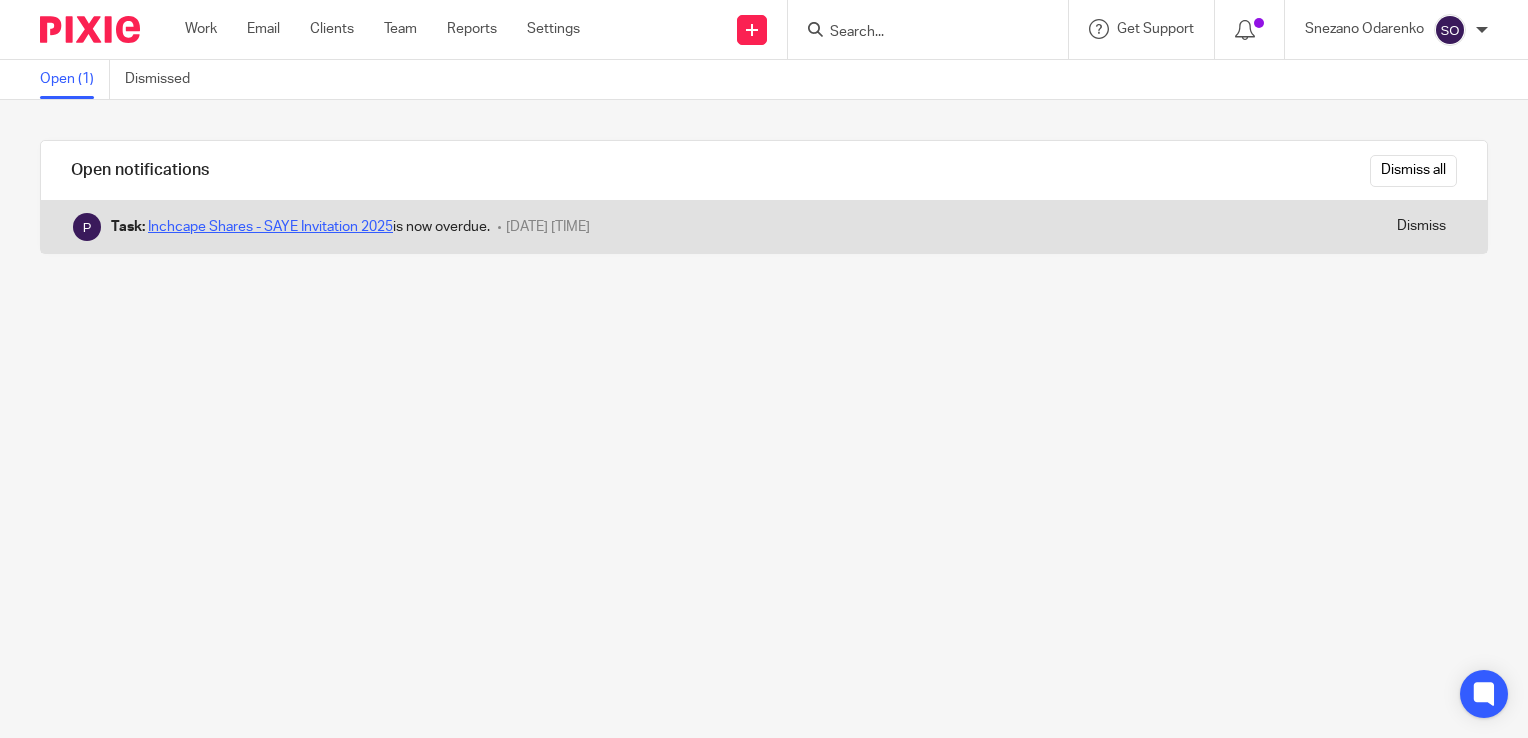 click on "Inchcape Shares - SAYE Invitation 2025" at bounding box center (270, 227) 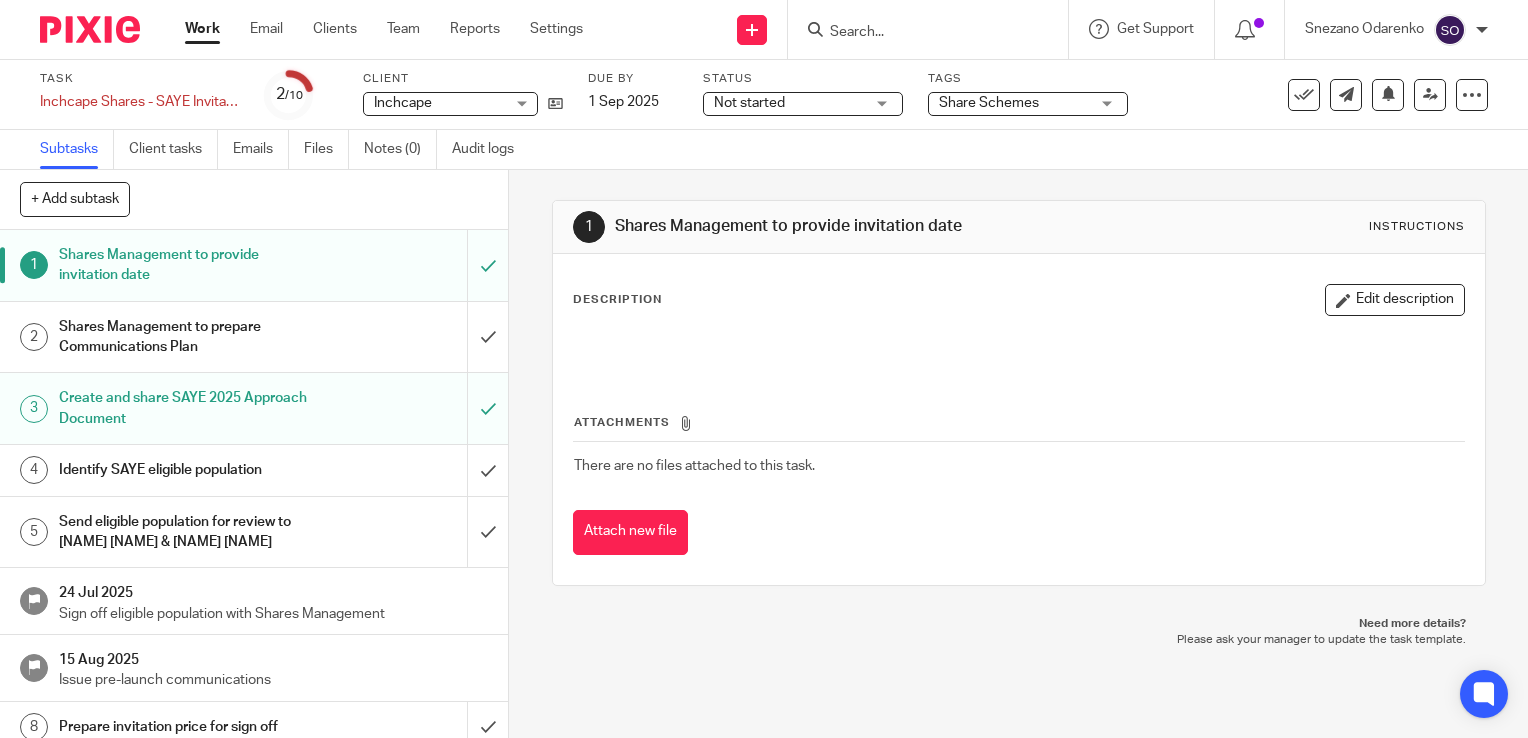 scroll, scrollTop: 0, scrollLeft: 0, axis: both 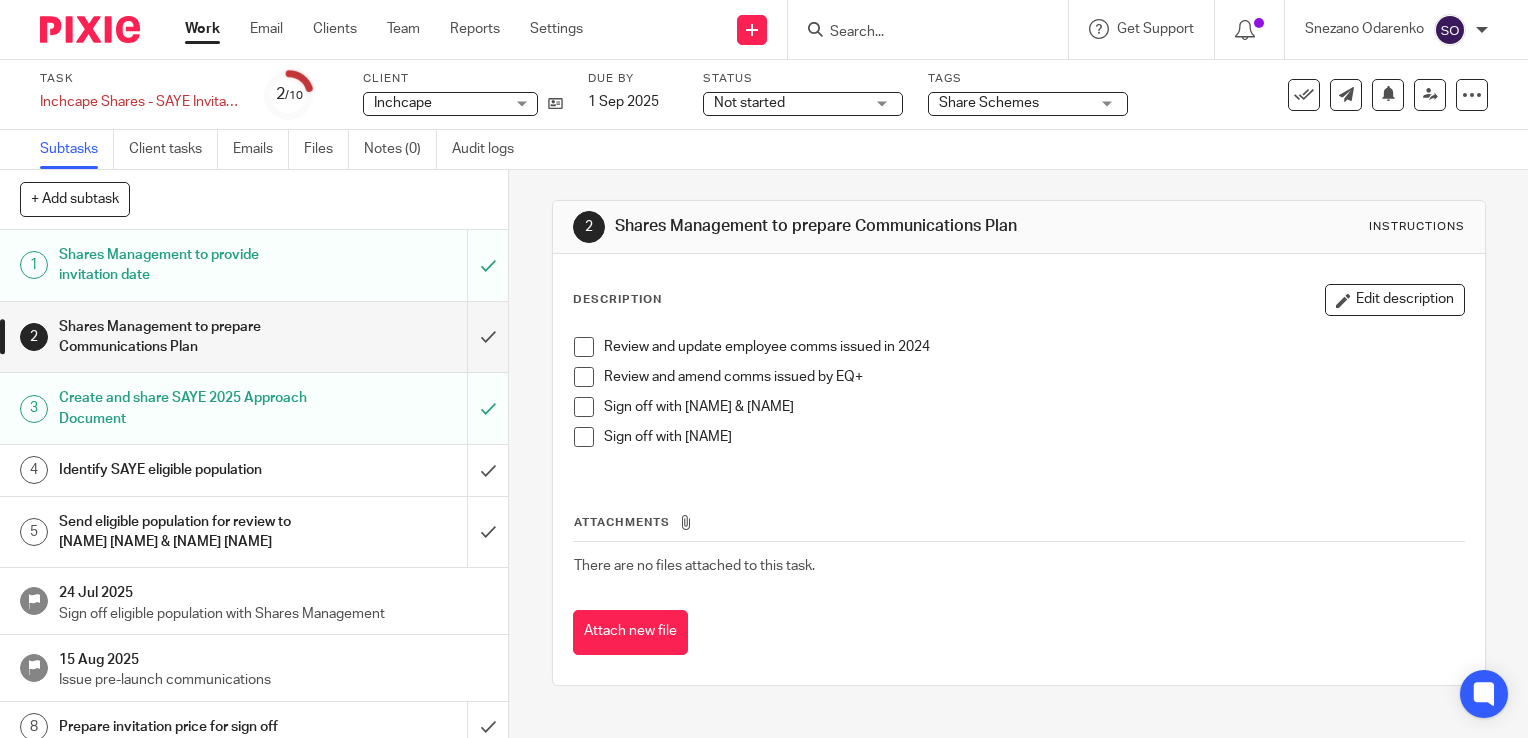 click at bounding box center (584, 347) 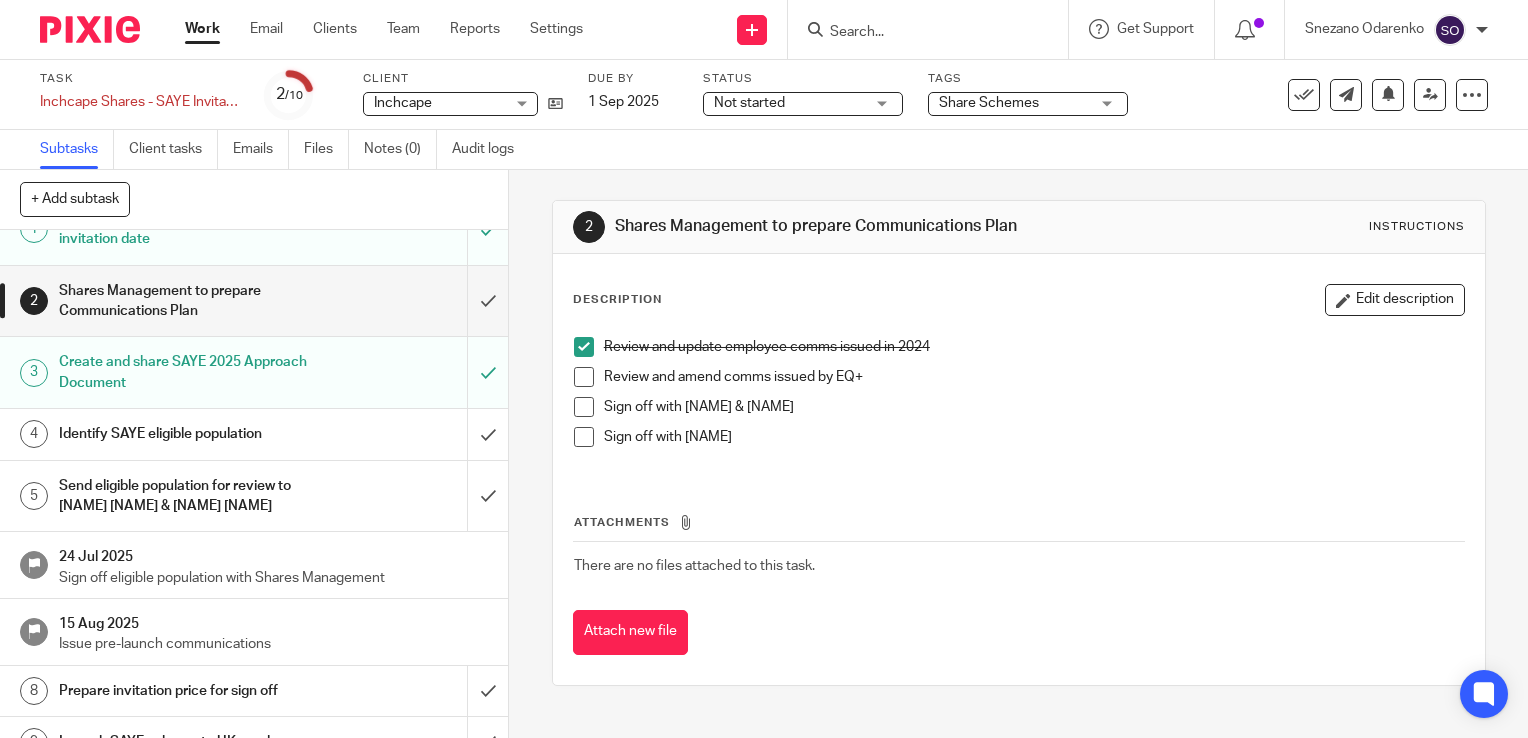 scroll, scrollTop: 36, scrollLeft: 0, axis: vertical 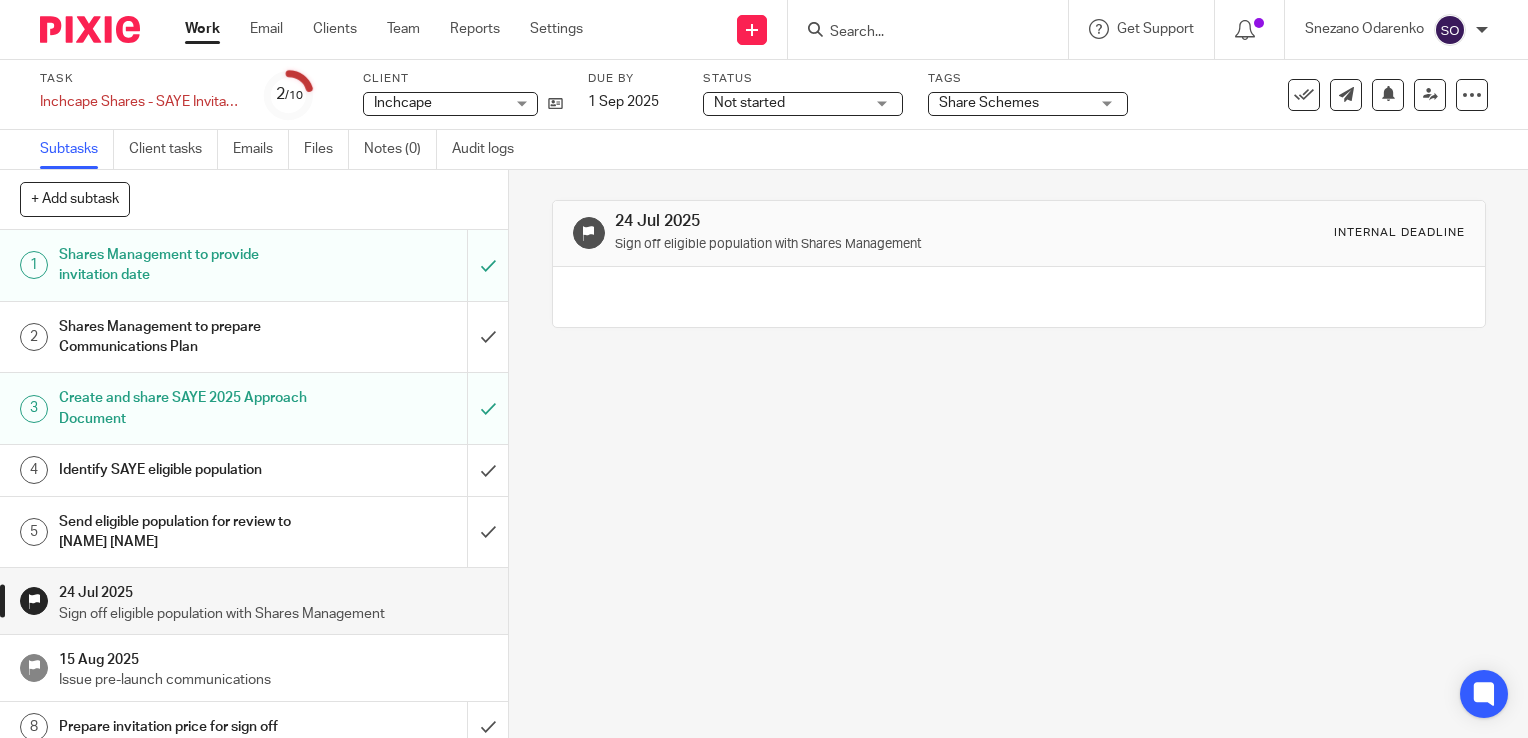 click at bounding box center (589, 233) 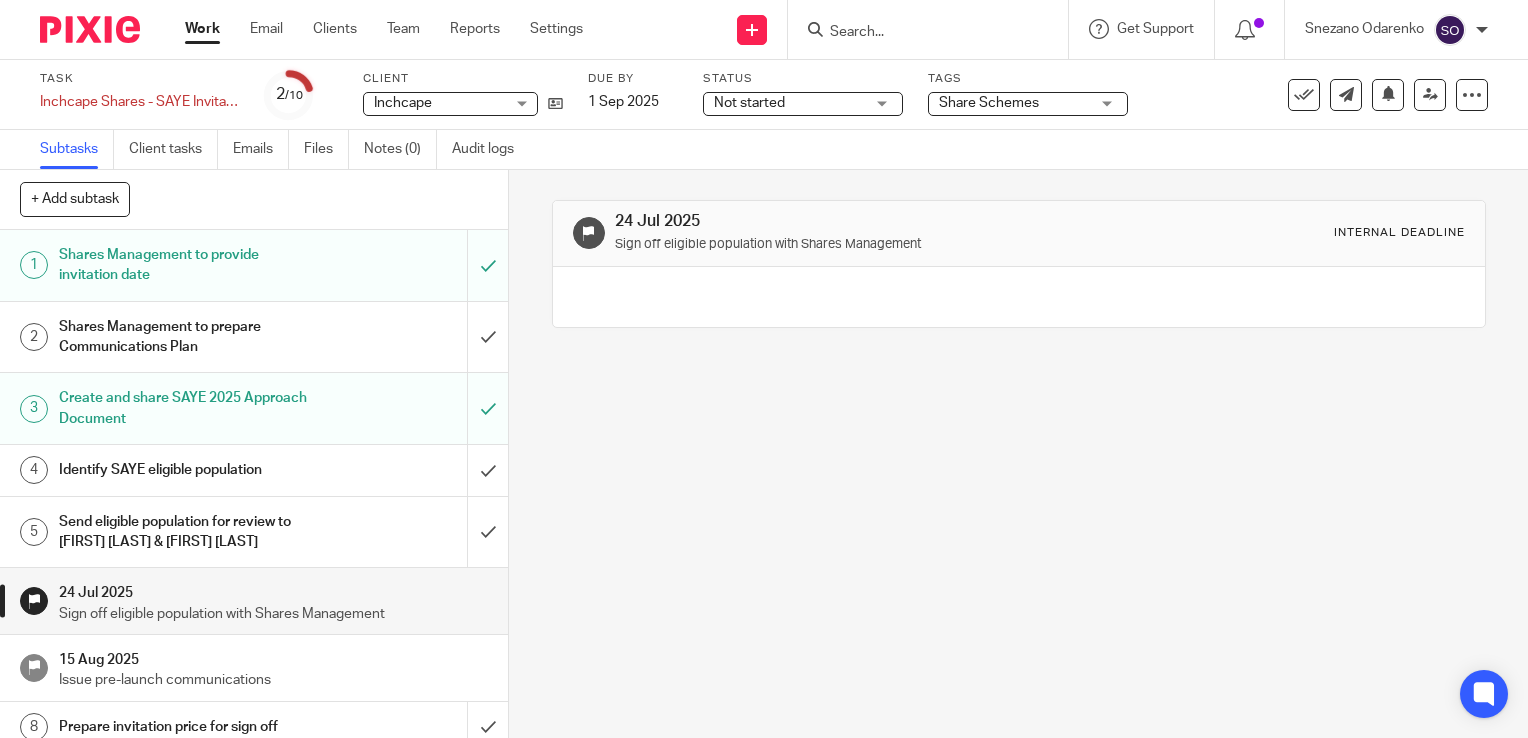 scroll, scrollTop: 0, scrollLeft: 0, axis: both 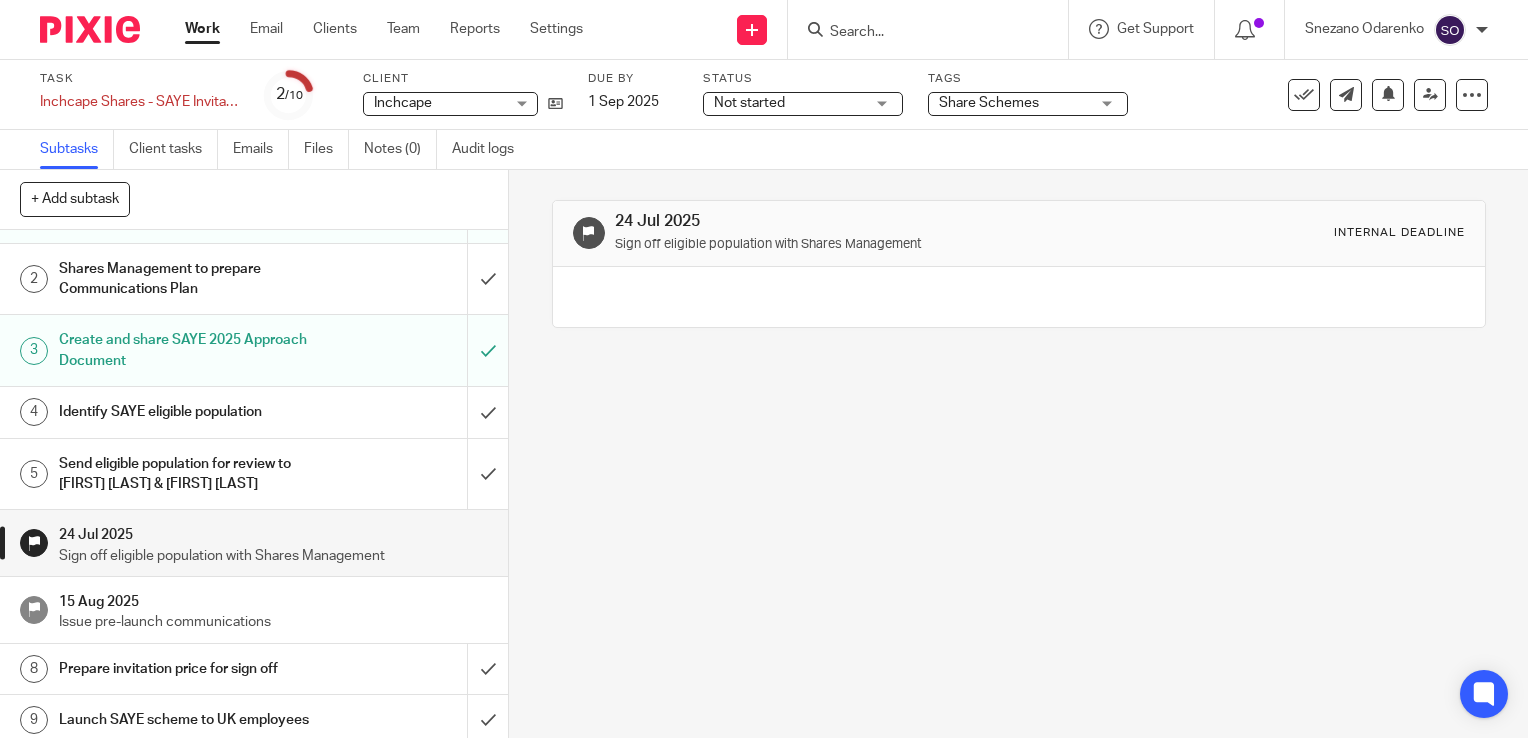 click on "15 Aug 2025" at bounding box center [274, 599] 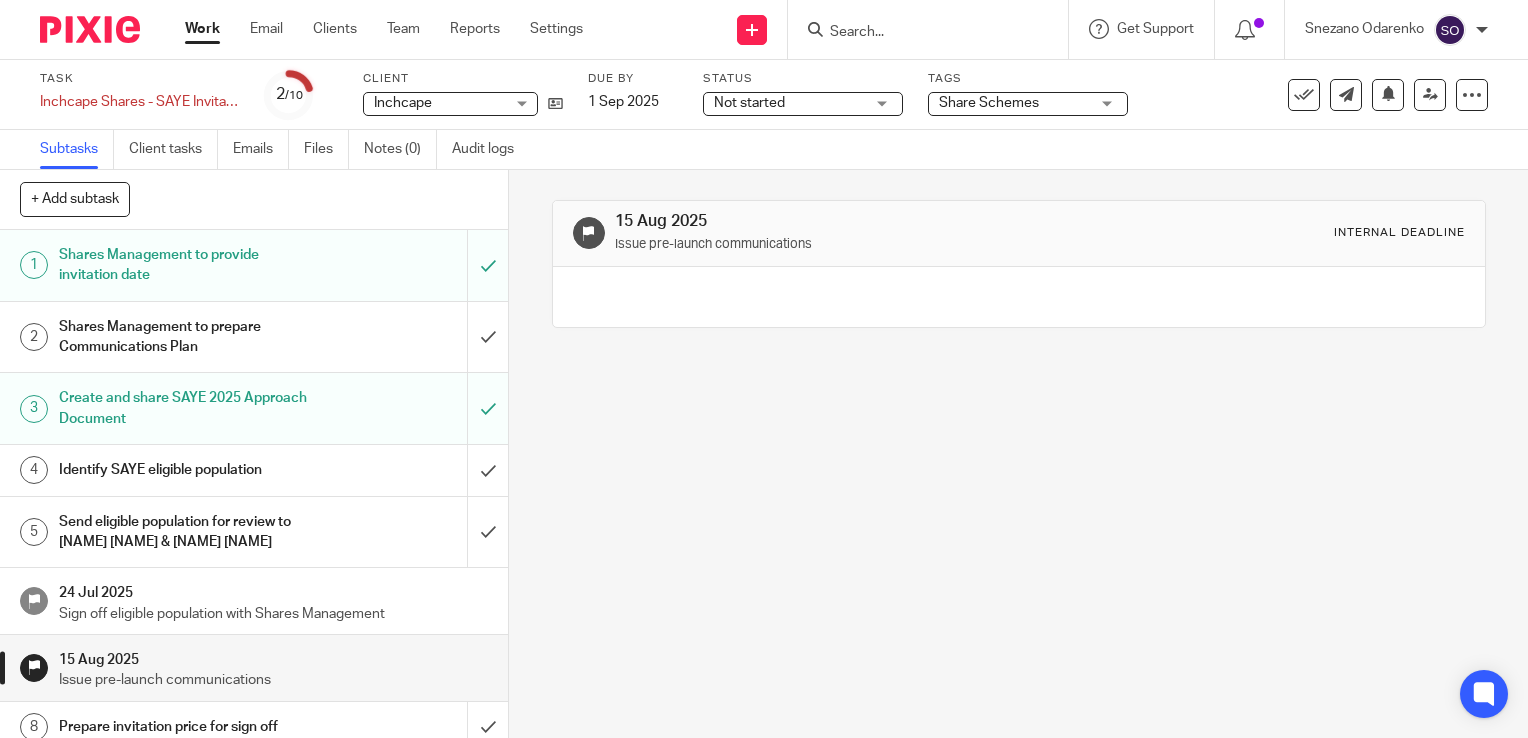 scroll, scrollTop: 0, scrollLeft: 0, axis: both 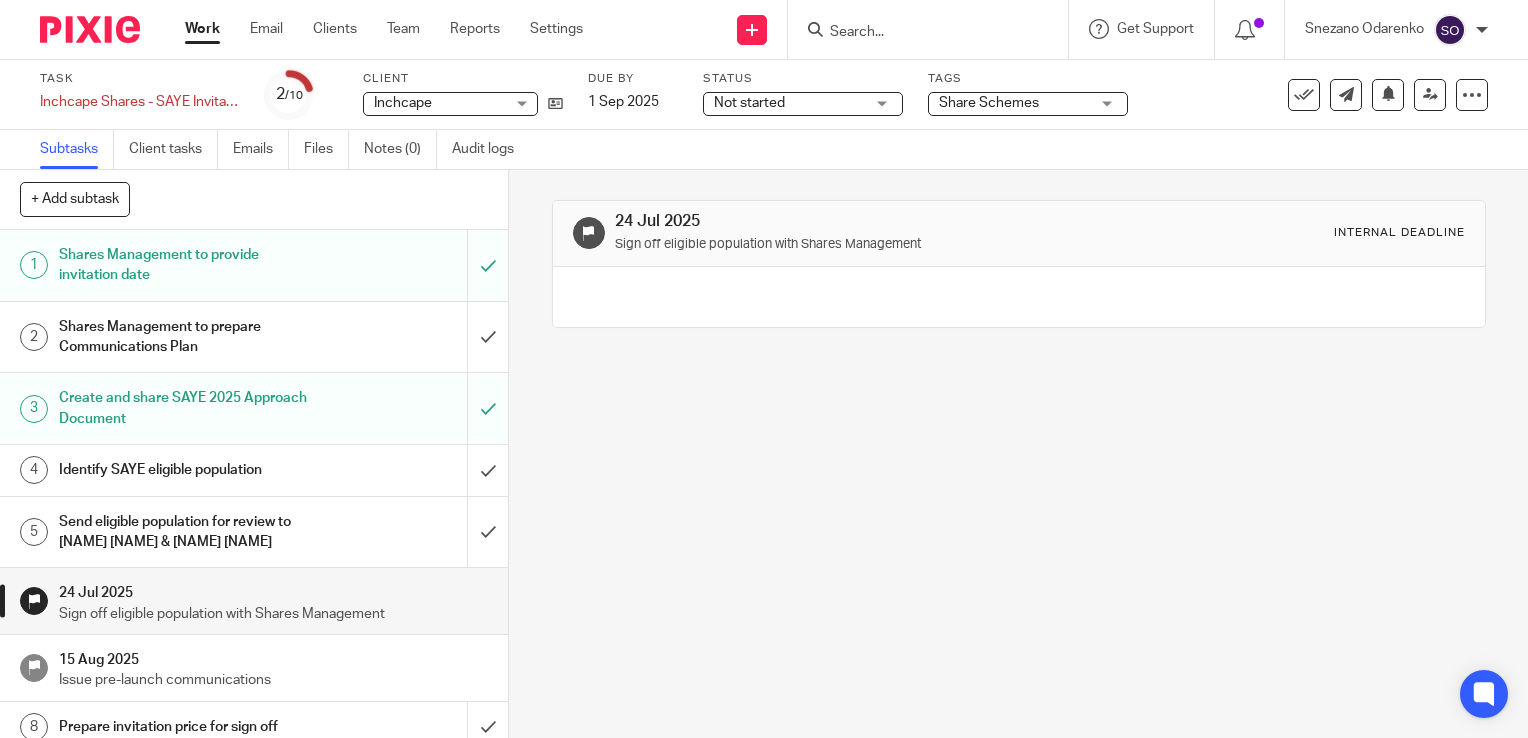 click on "Not started" at bounding box center (789, 103) 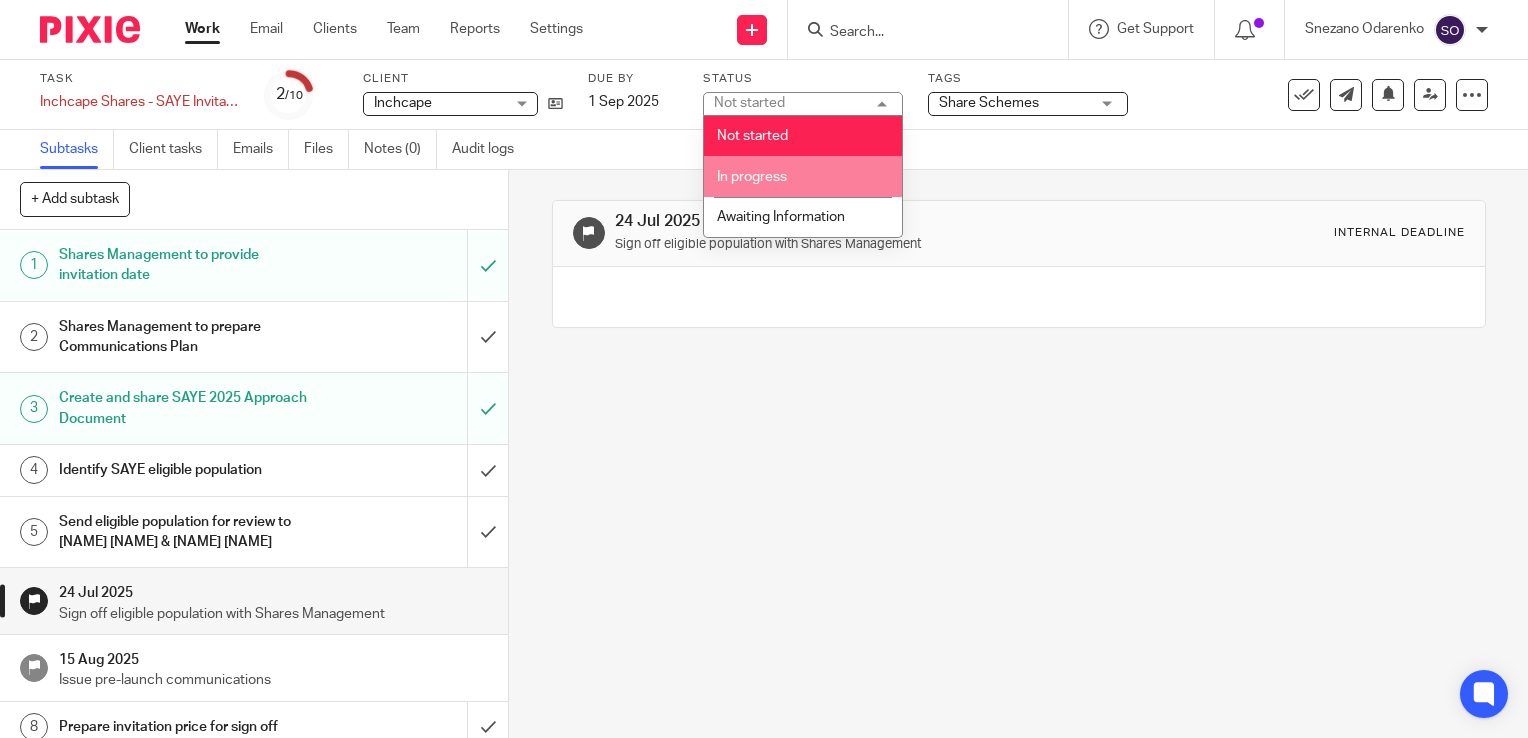 click on "In progress" at bounding box center (803, 176) 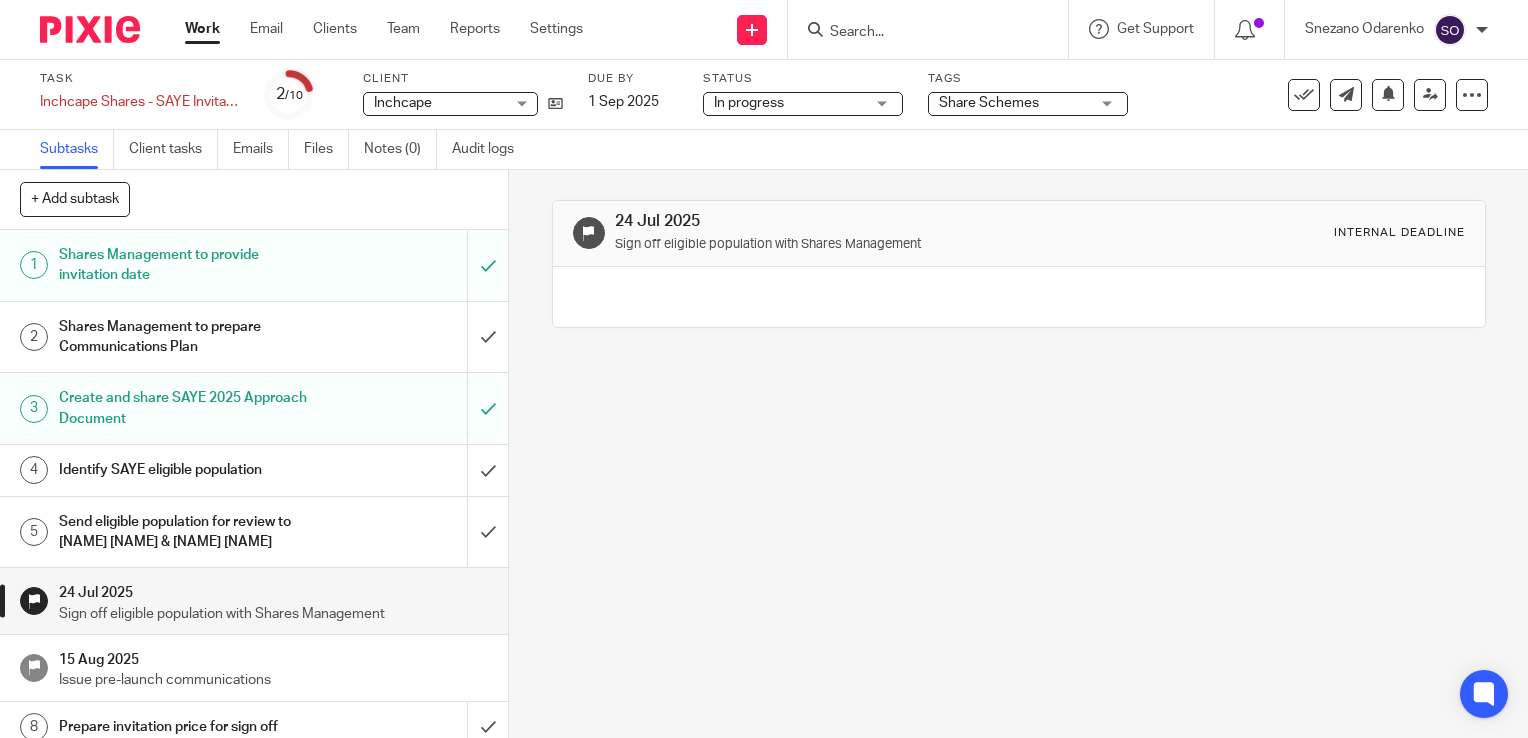 click on "24 Jul 2025
Sign off eligible population with Shares Management
Internal deadline" at bounding box center (1018, 454) 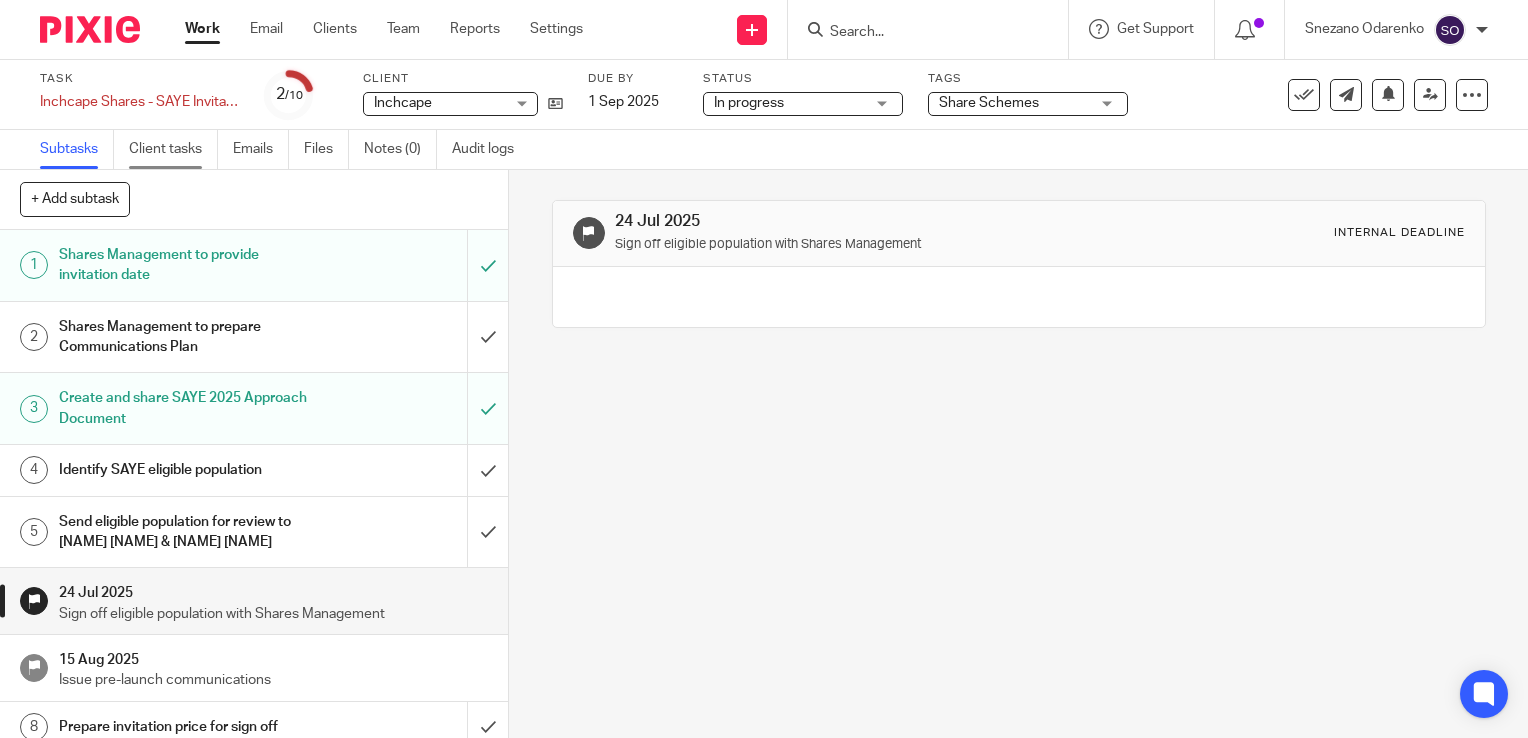 click on "Client tasks" at bounding box center [173, 149] 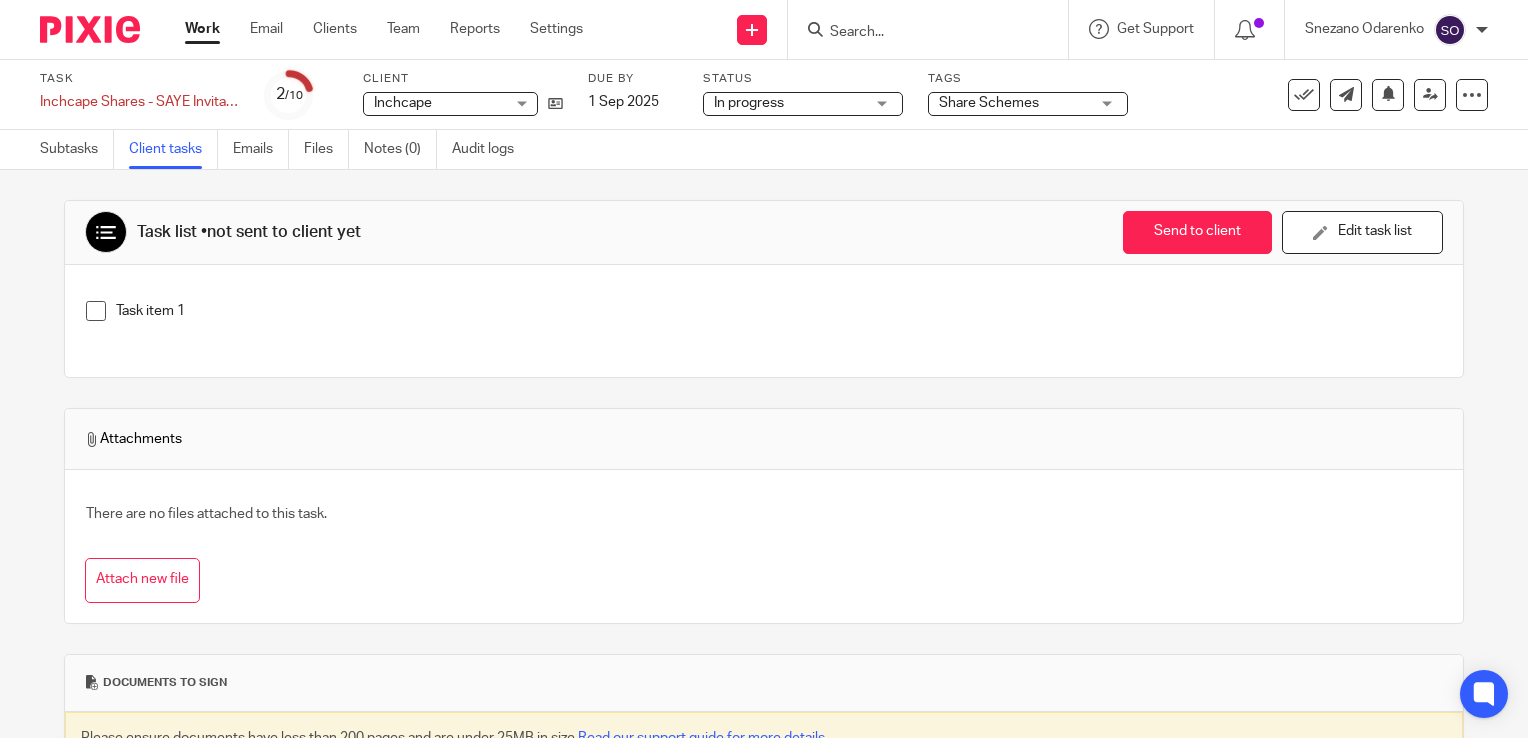scroll, scrollTop: 0, scrollLeft: 0, axis: both 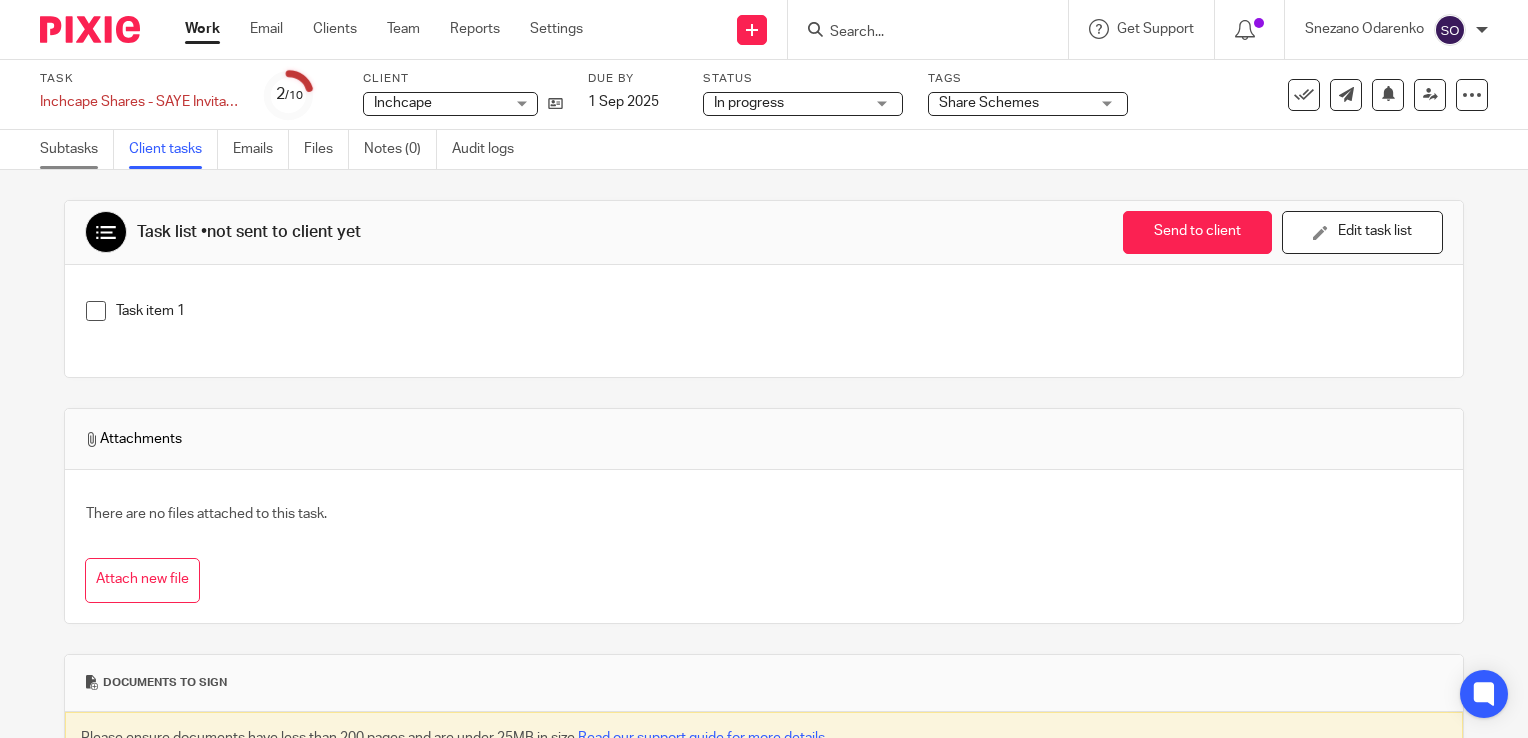 click on "Subtasks" at bounding box center [77, 149] 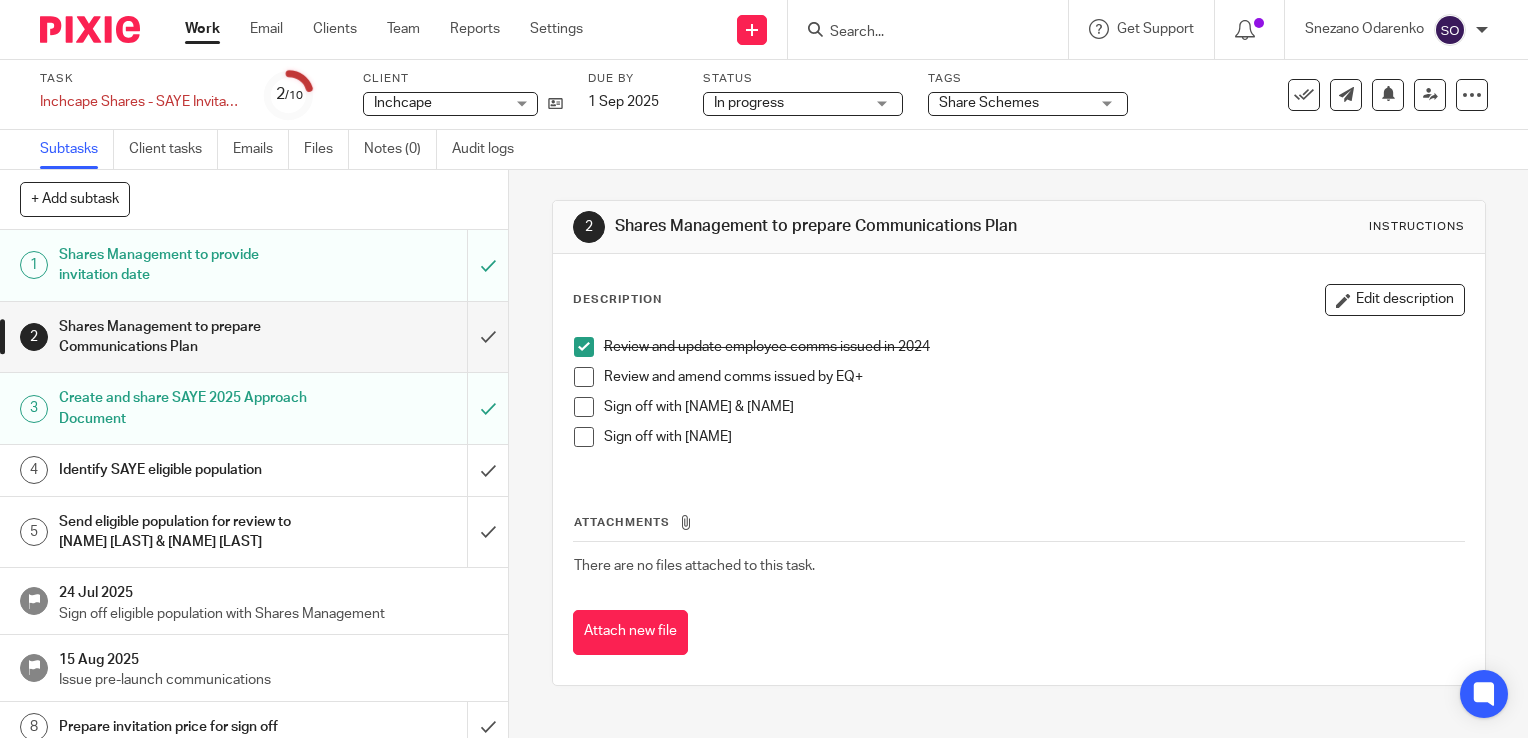 scroll, scrollTop: 0, scrollLeft: 0, axis: both 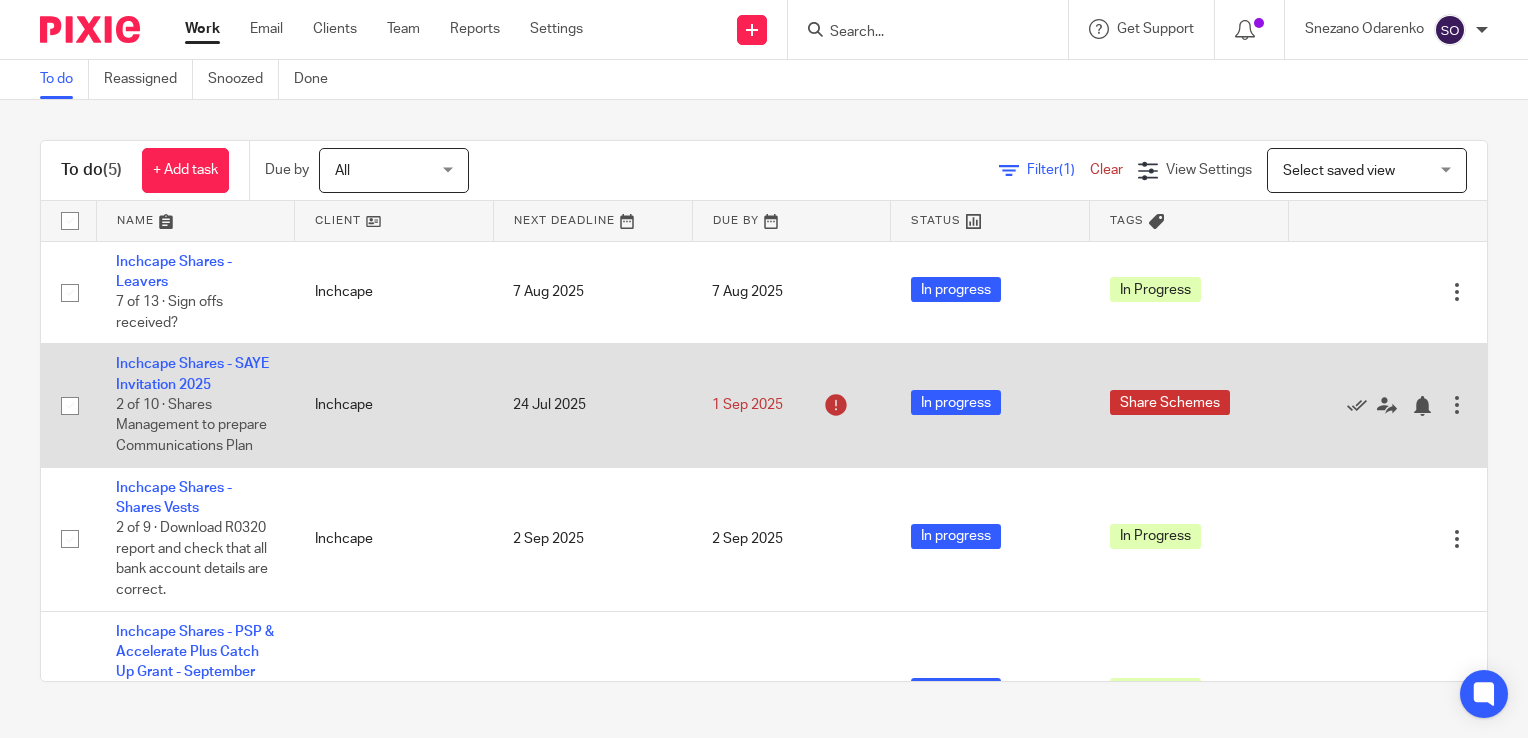 click at bounding box center [70, 406] 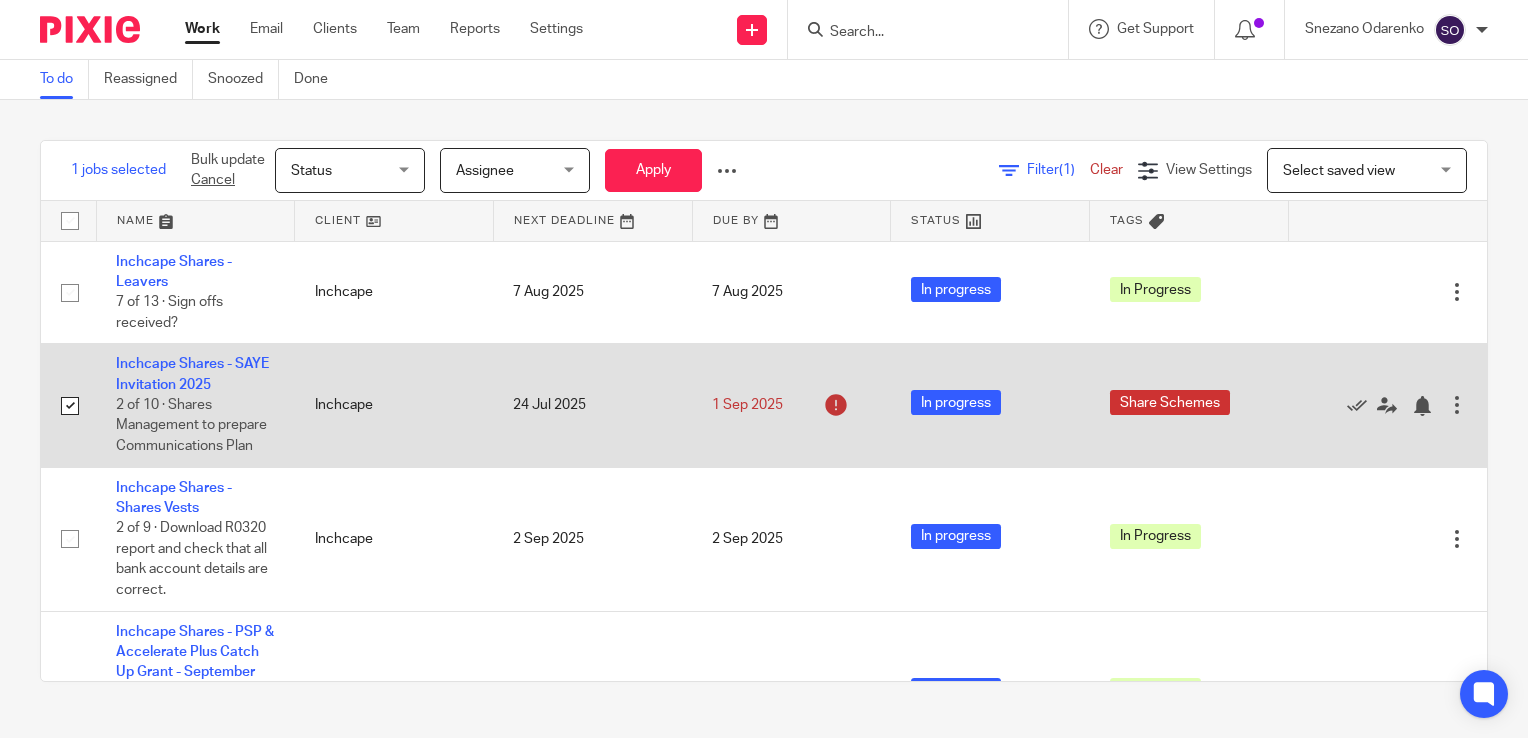 click at bounding box center (70, 406) 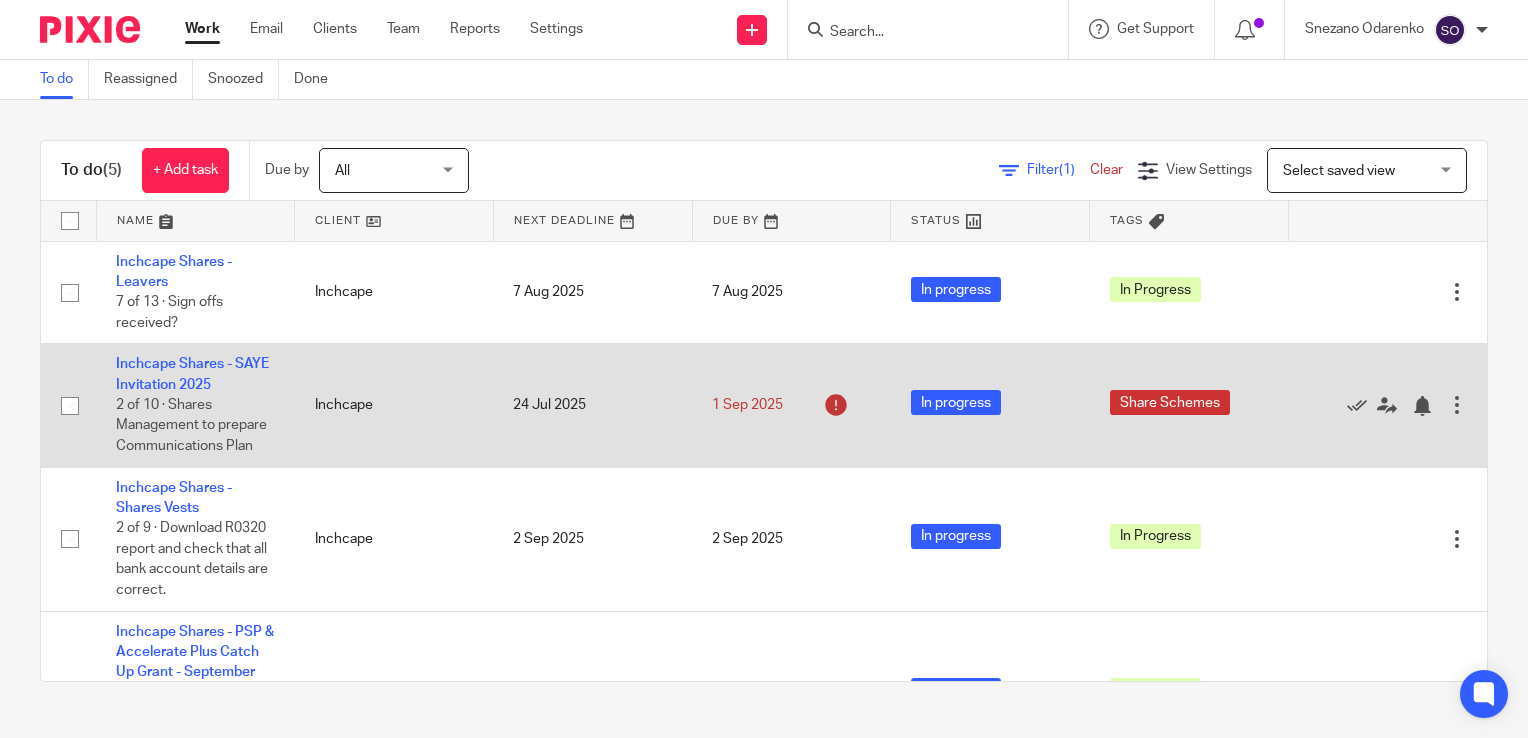 click at bounding box center (70, 406) 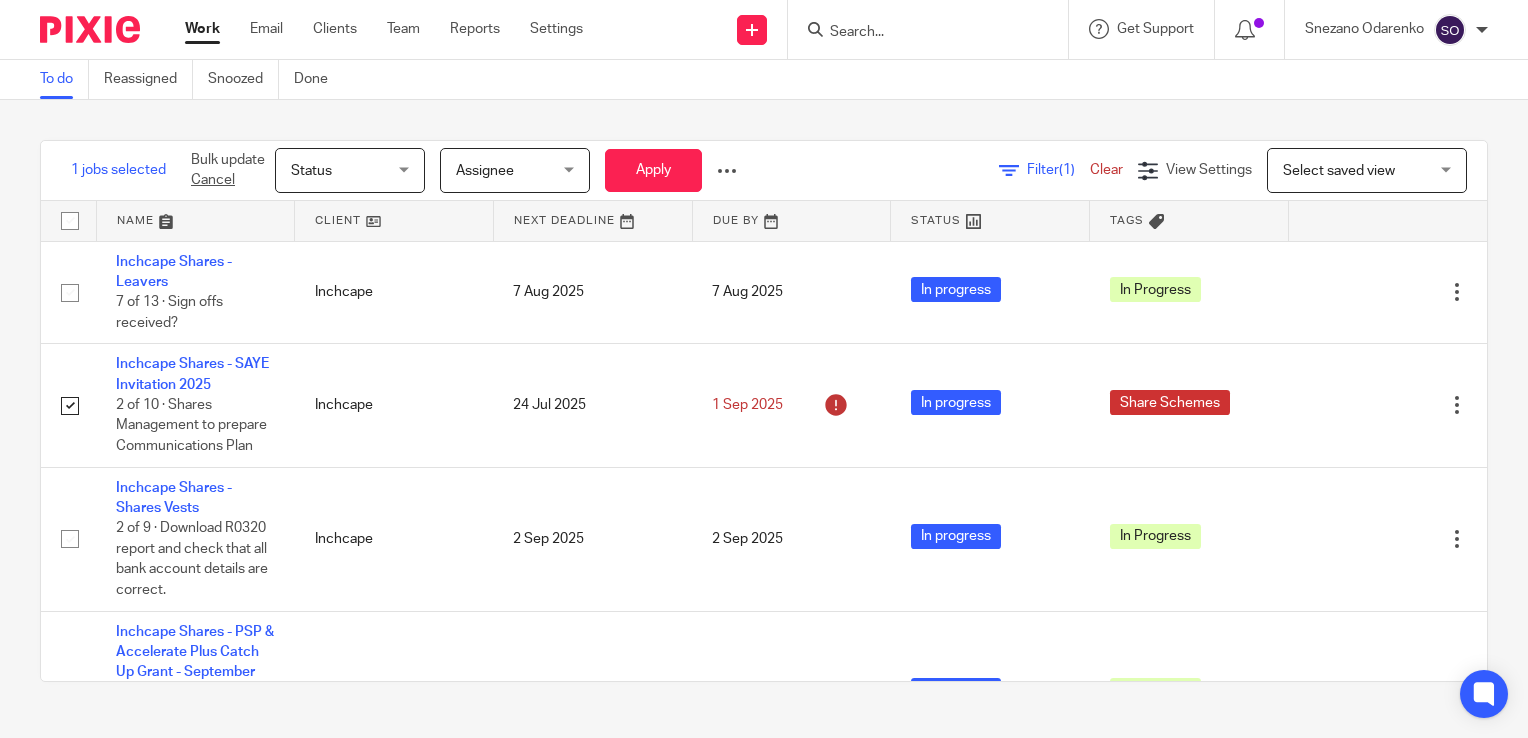click on "Status" at bounding box center [344, 170] 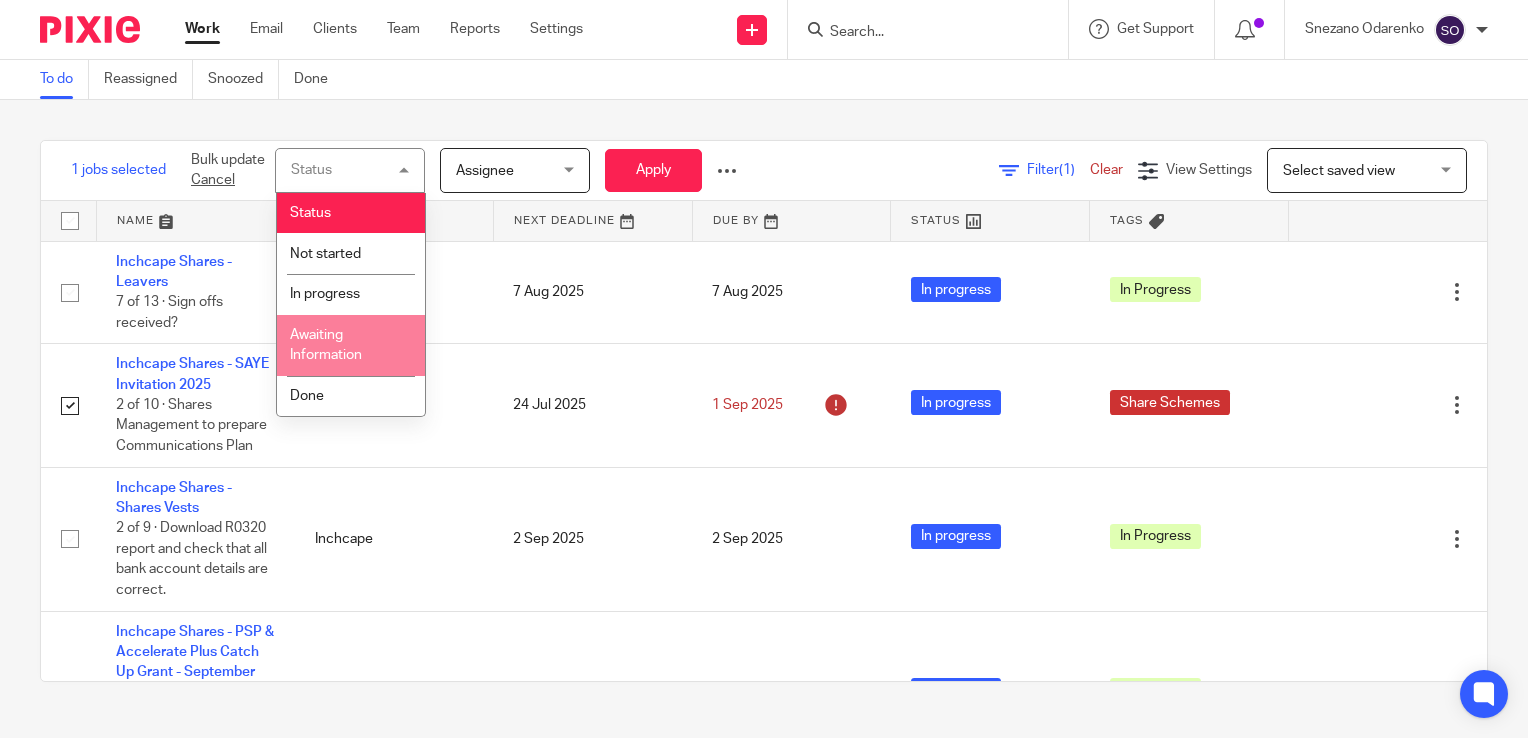 click on "Awaiting Information" at bounding box center [351, 345] 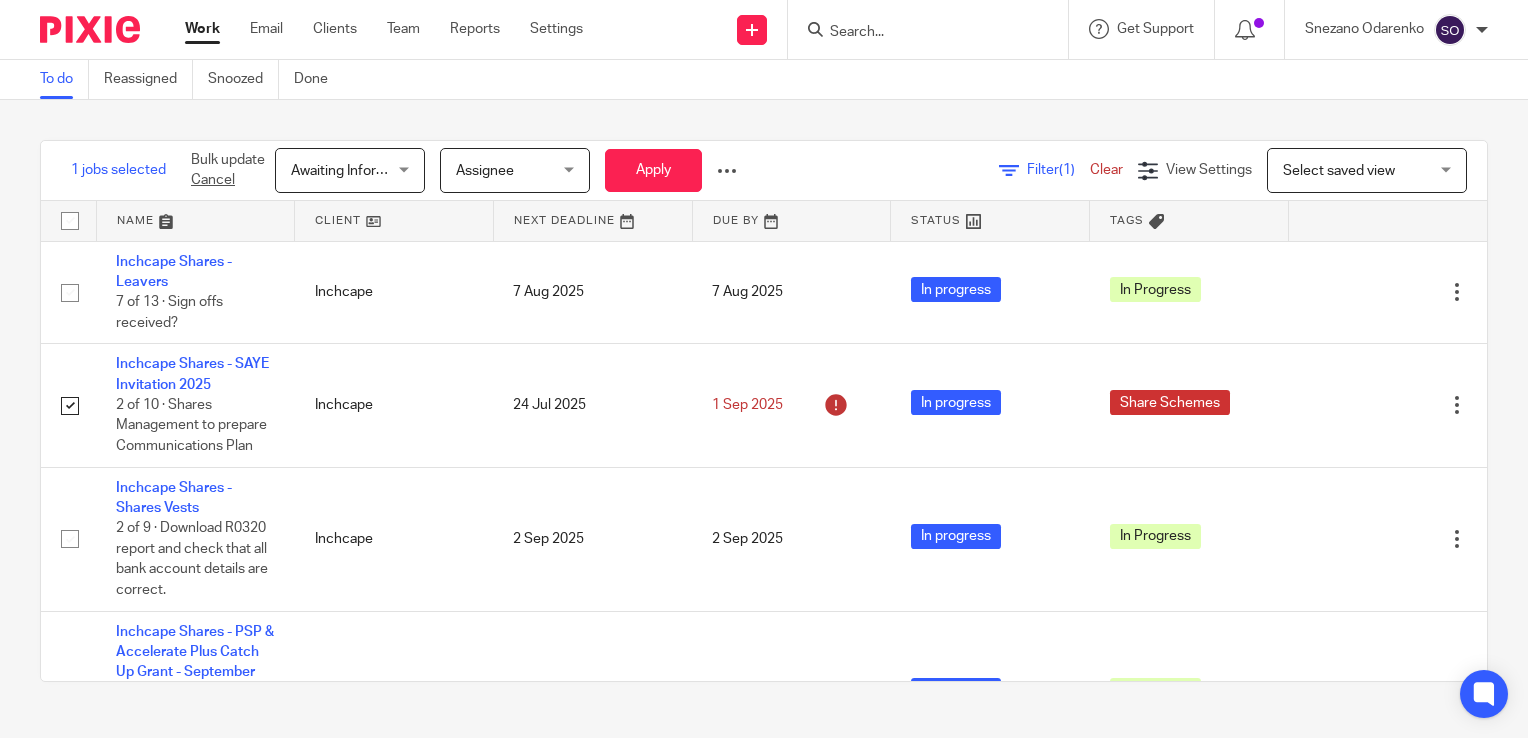 click on "Assignee" at bounding box center (509, 170) 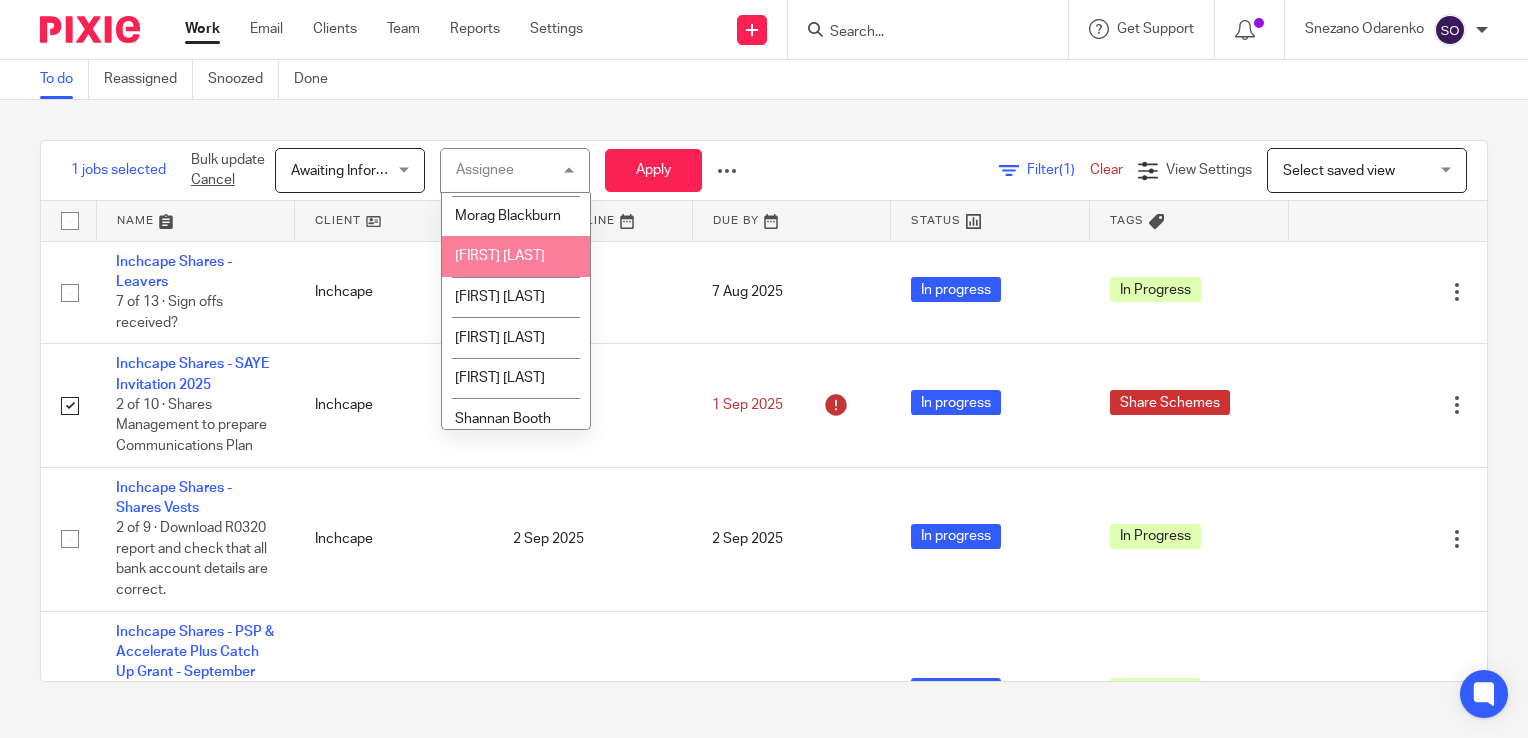 scroll, scrollTop: 544, scrollLeft: 0, axis: vertical 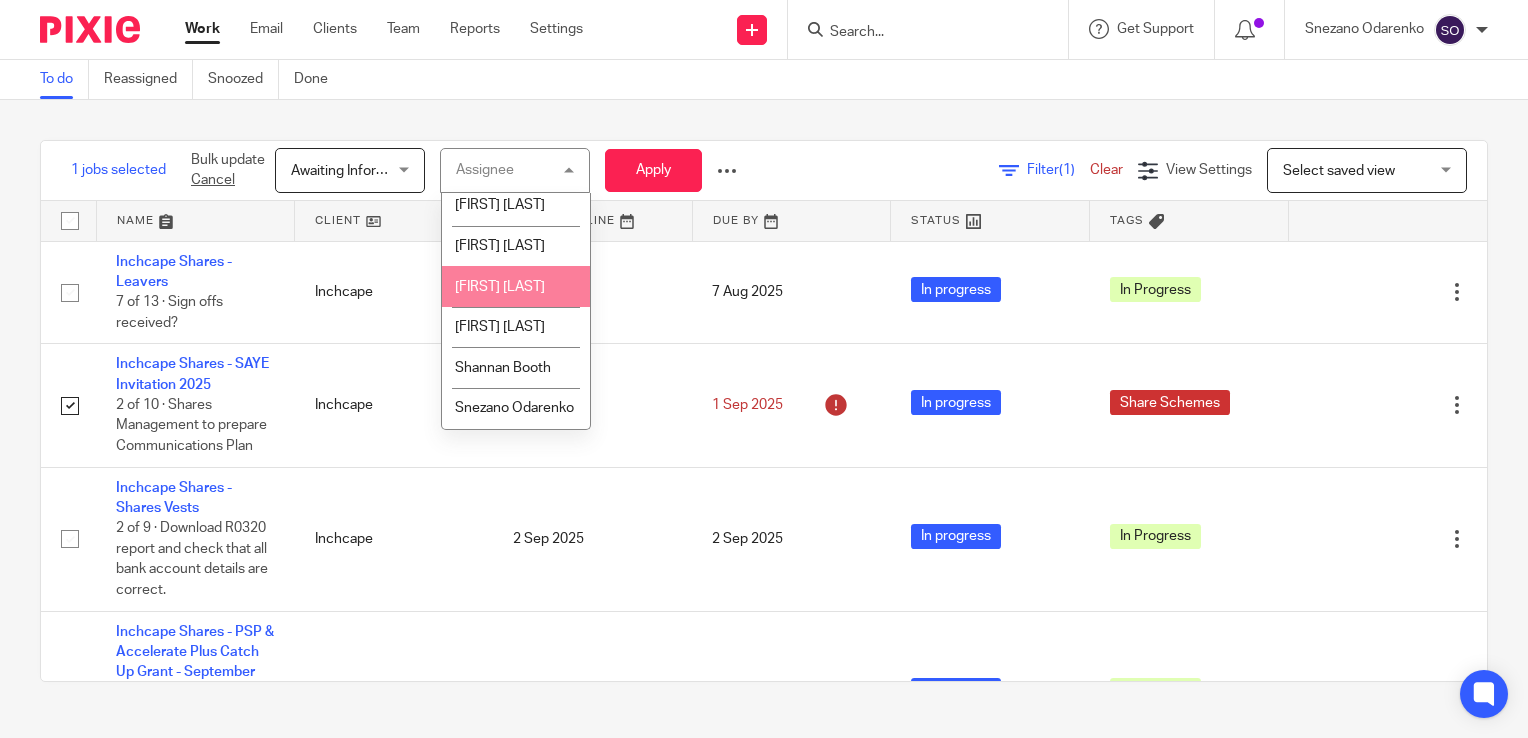 click on "1
jobs selected
Bulk update
Cancel
Awaiting Information
Awaiting Information
Status
Not started
In progress
Awaiting Information
Done
4
Assignee
Assignee
Assignee
Alex Thompson
Alex Chambers
Anna Golebiewska
Emma Shone
Jordan Schofield
Kayleigh Wilson
Kirstie Commons
Lauren Ruffles
Mark Bentley
Morag Blackburn
Nic Johnson
Sam Collins
Sam Williams
Scott Radford
Apply" at bounding box center (764, 411) 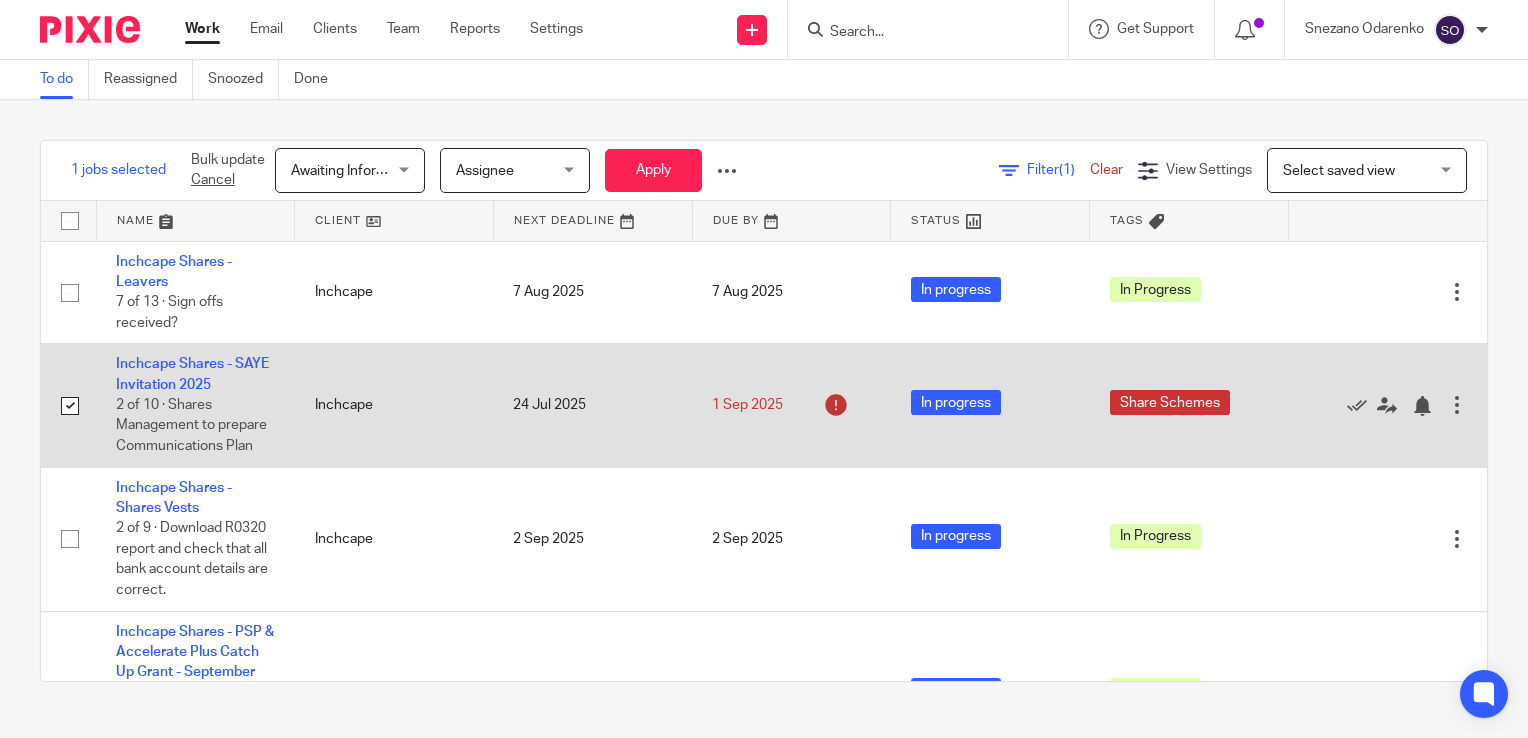click at bounding box center [70, 406] 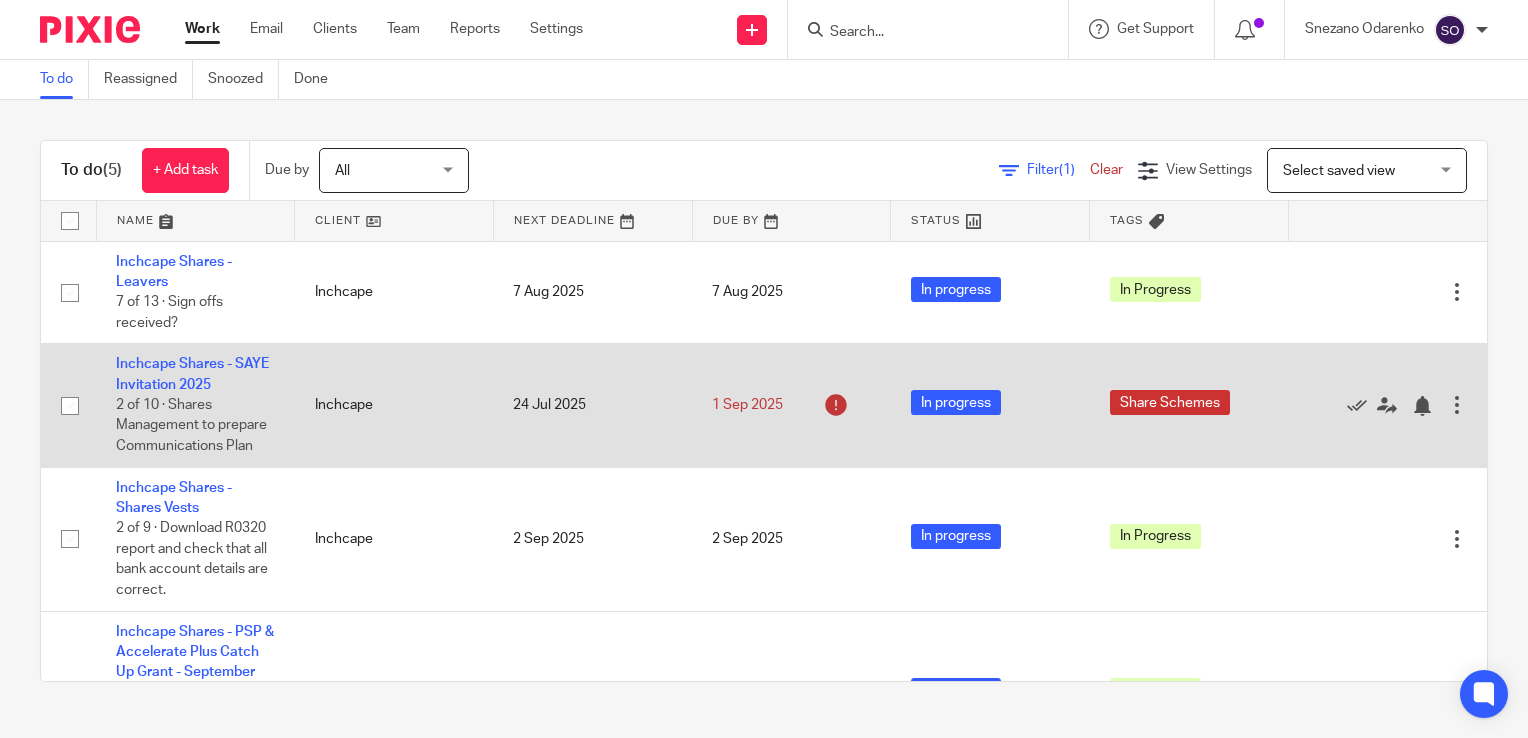 click on "1 Sep 2025" at bounding box center [791, 405] 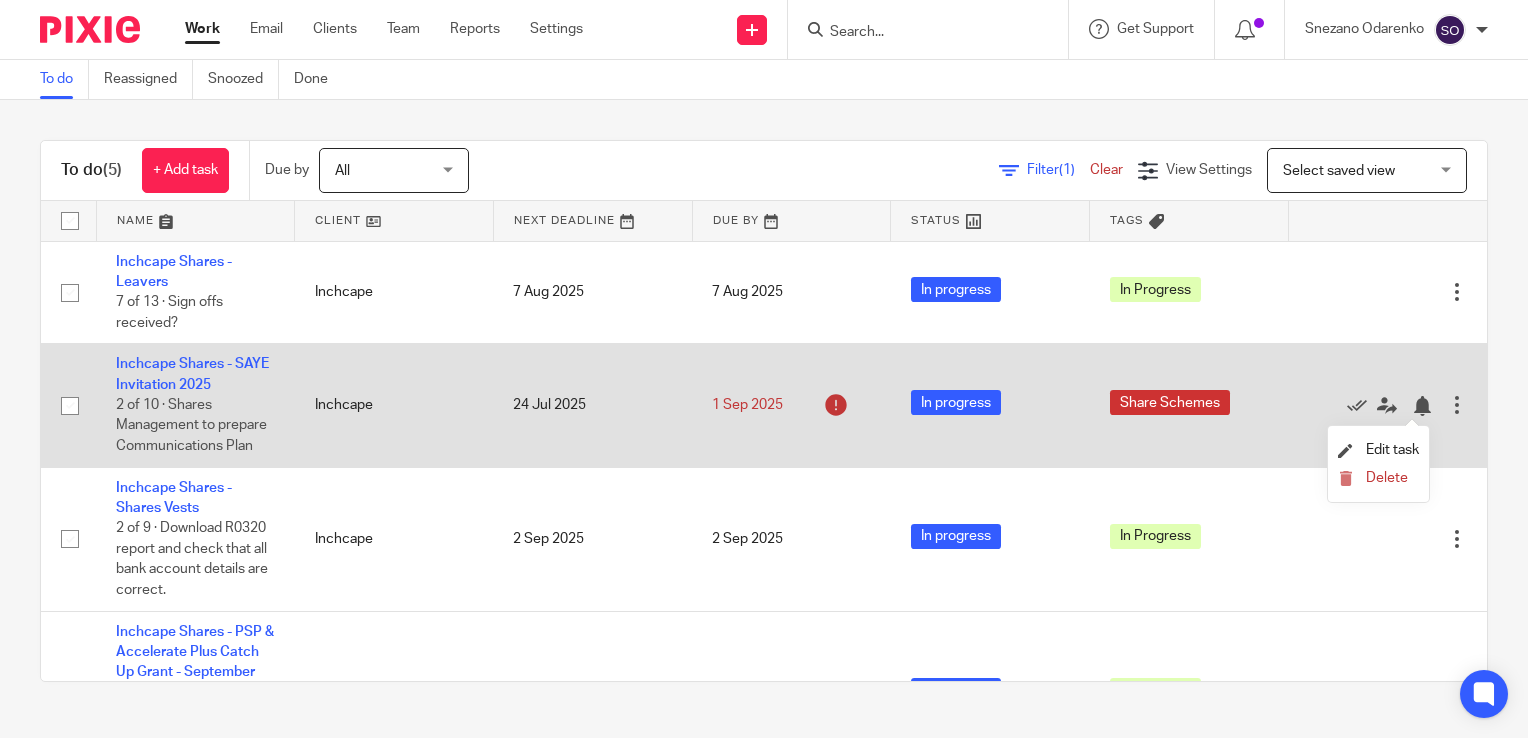 click on "Inchcape" at bounding box center (394, 405) 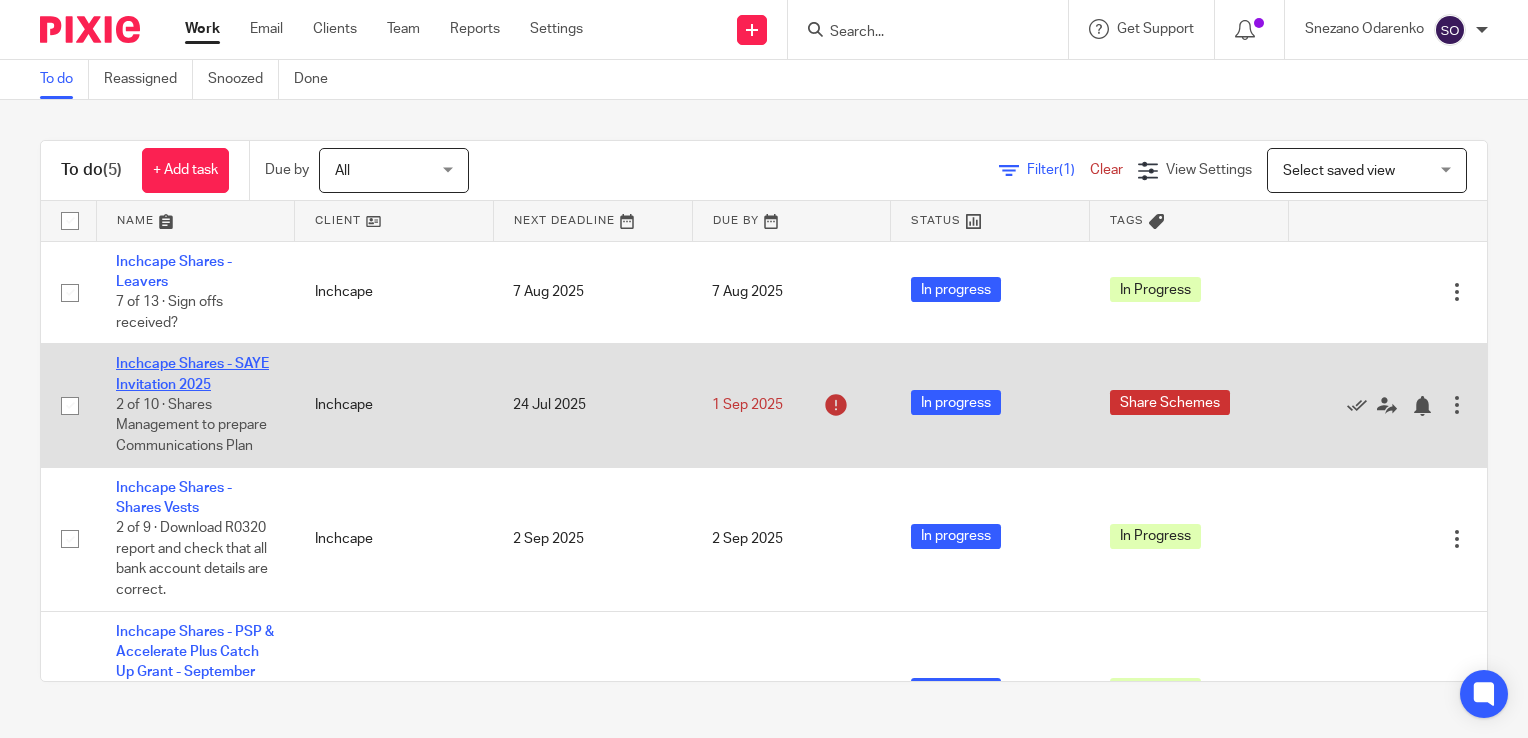 click on "Inchcape Shares - SAYE Invitation 2025" at bounding box center [192, 374] 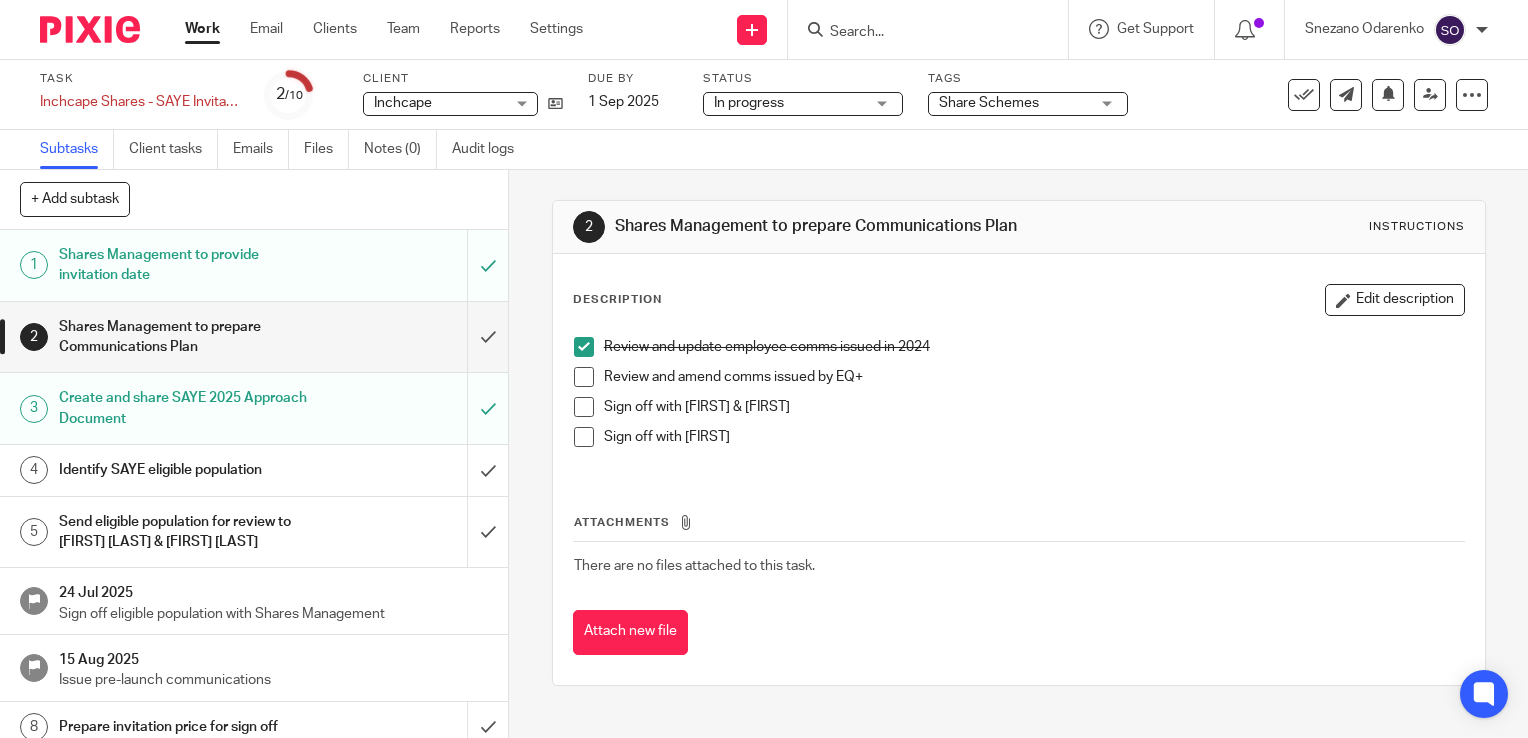 scroll, scrollTop: 0, scrollLeft: 0, axis: both 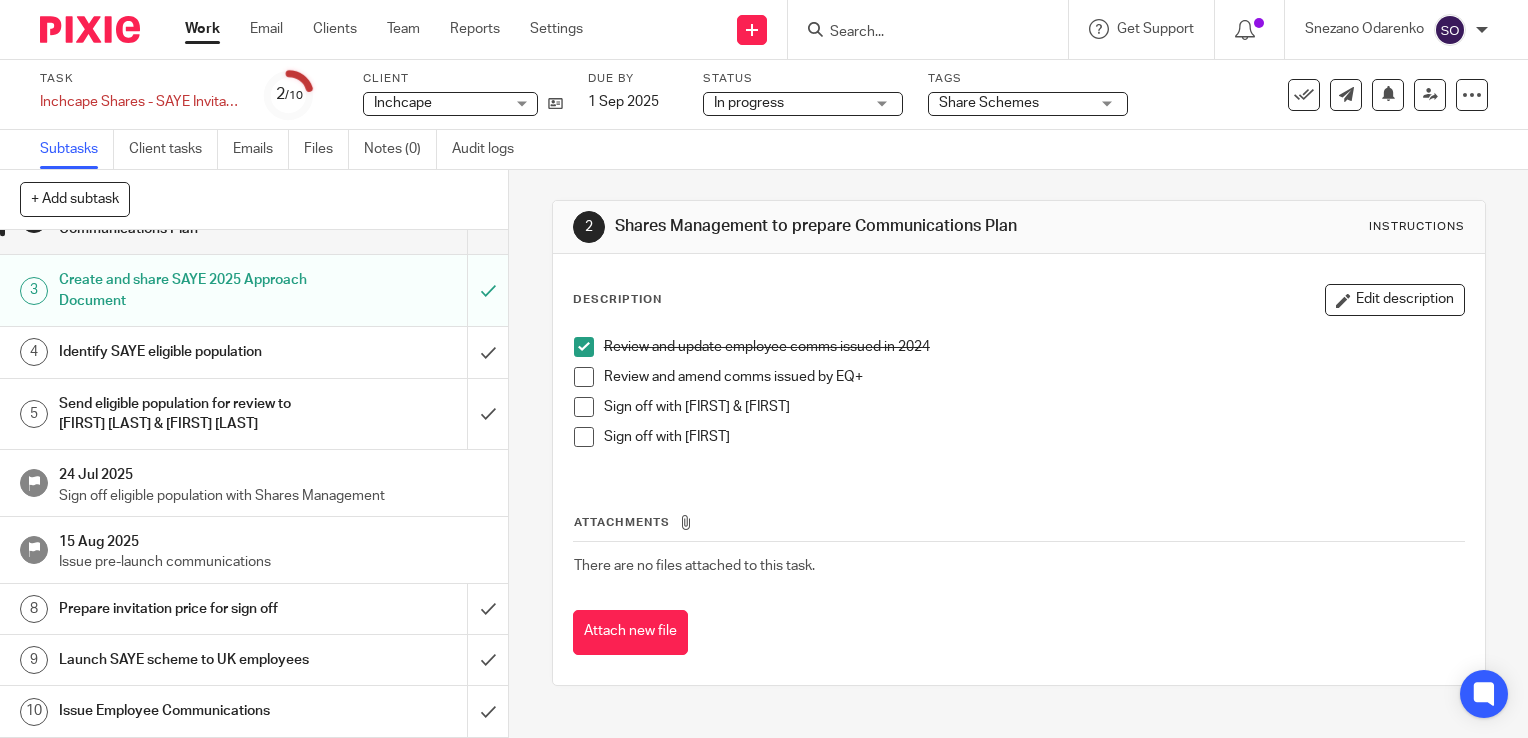 click on "Work" at bounding box center [202, 29] 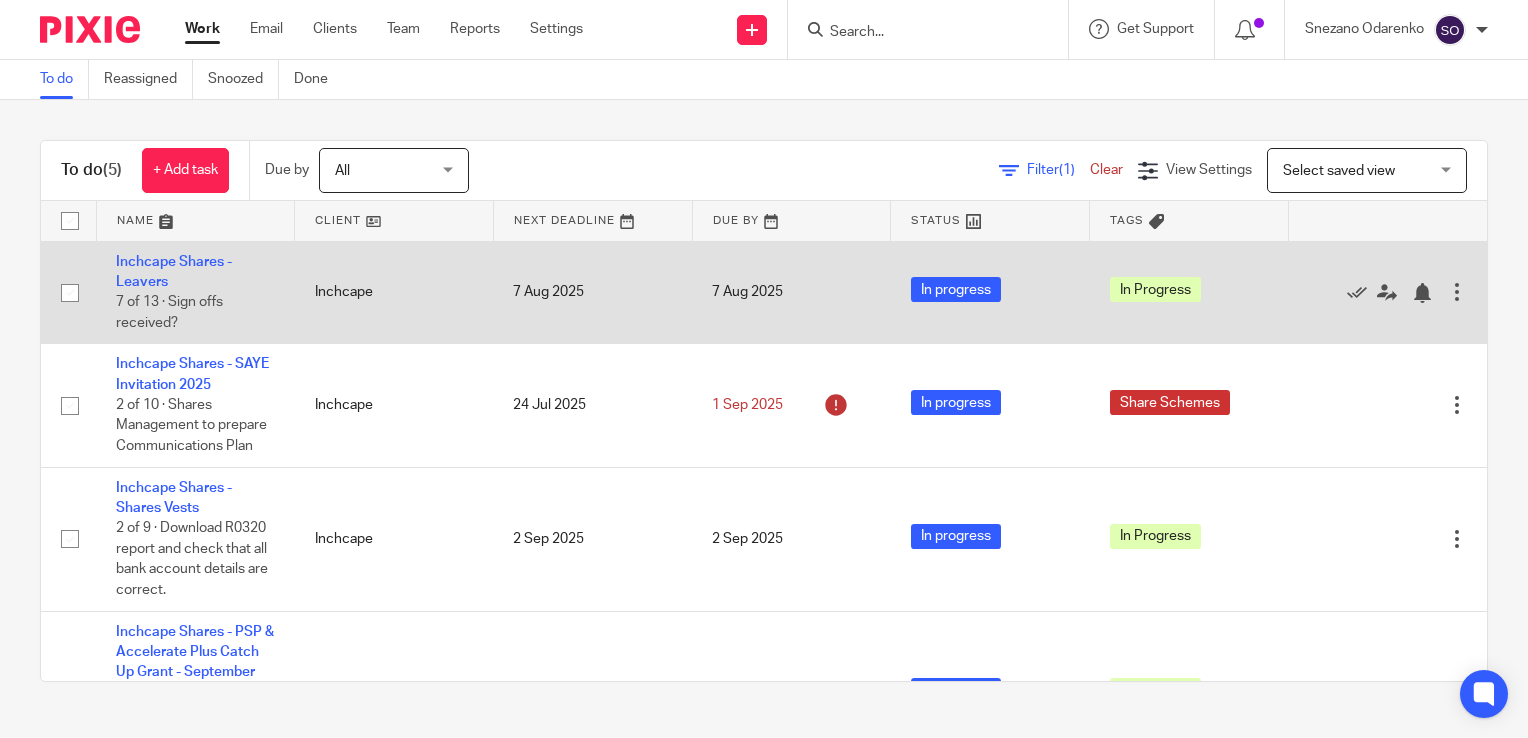 scroll, scrollTop: 0, scrollLeft: 0, axis: both 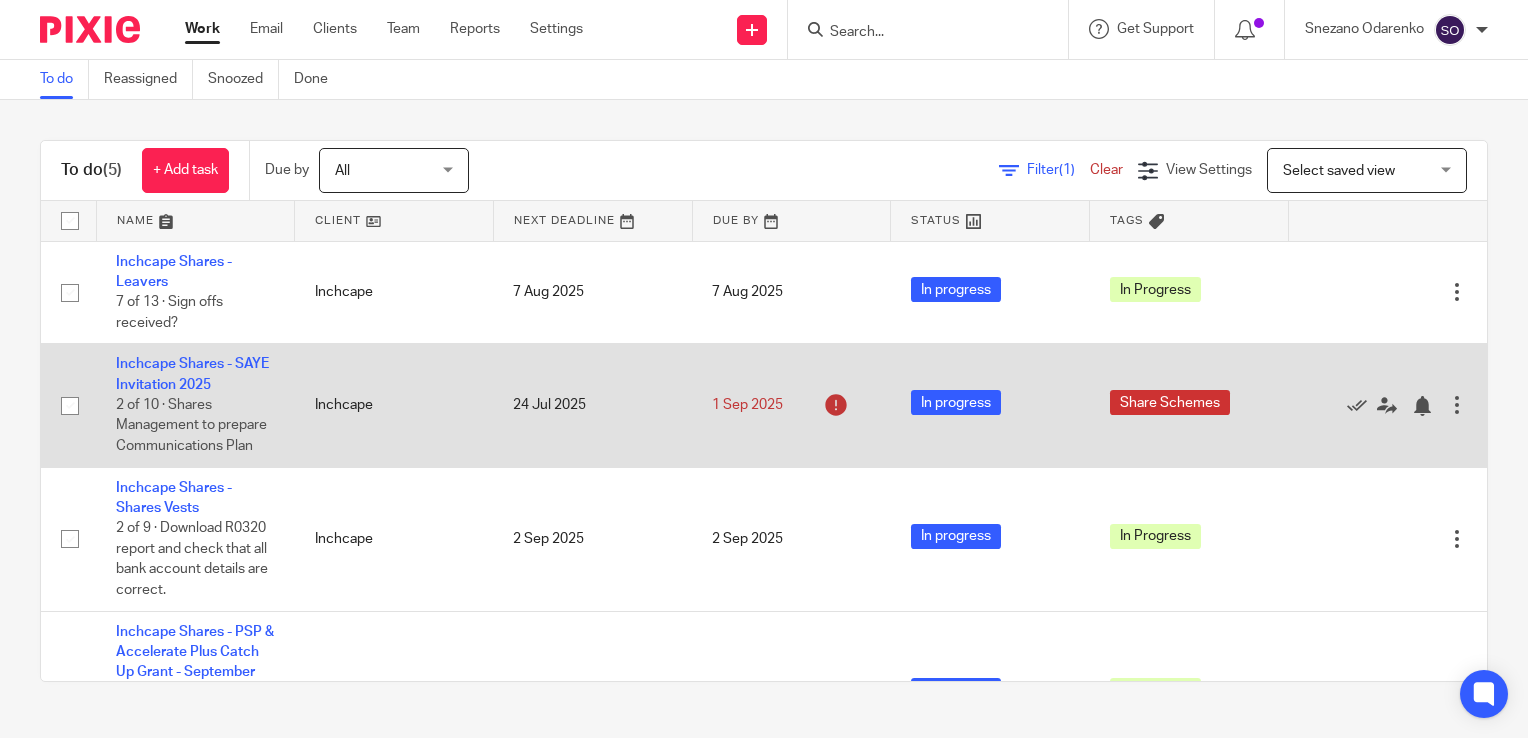 click at bounding box center [1457, 405] 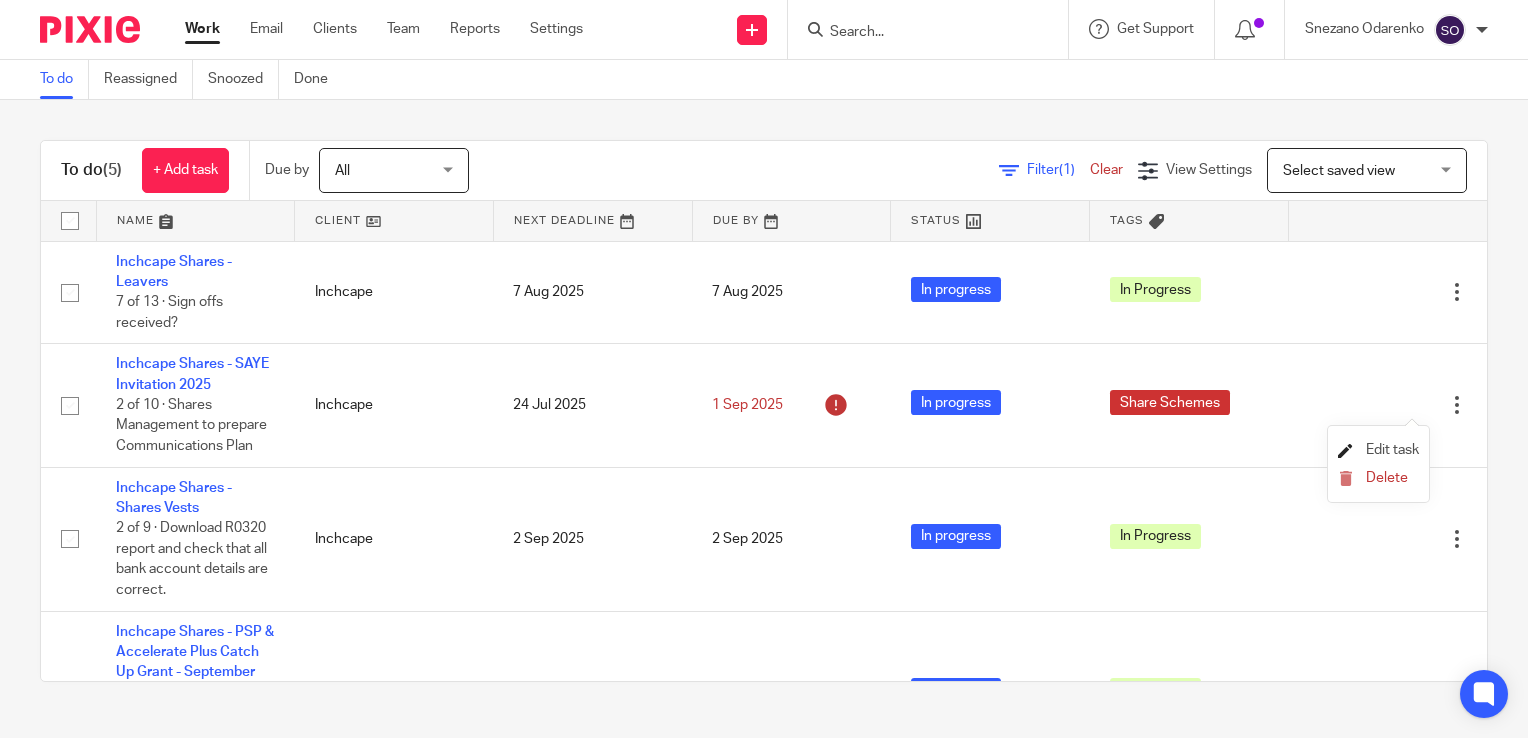 click on "Edit task" at bounding box center [1392, 450] 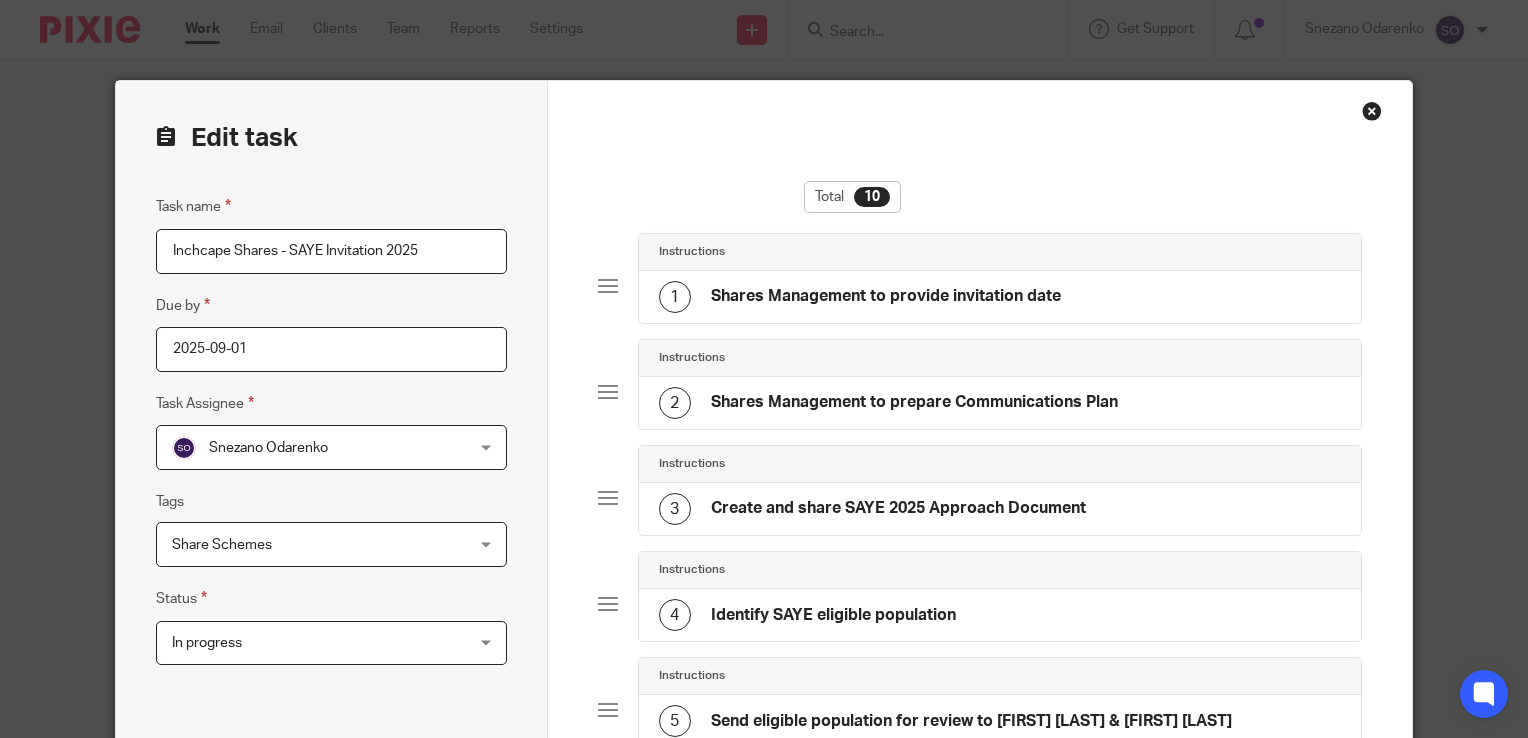 scroll, scrollTop: 0, scrollLeft: 0, axis: both 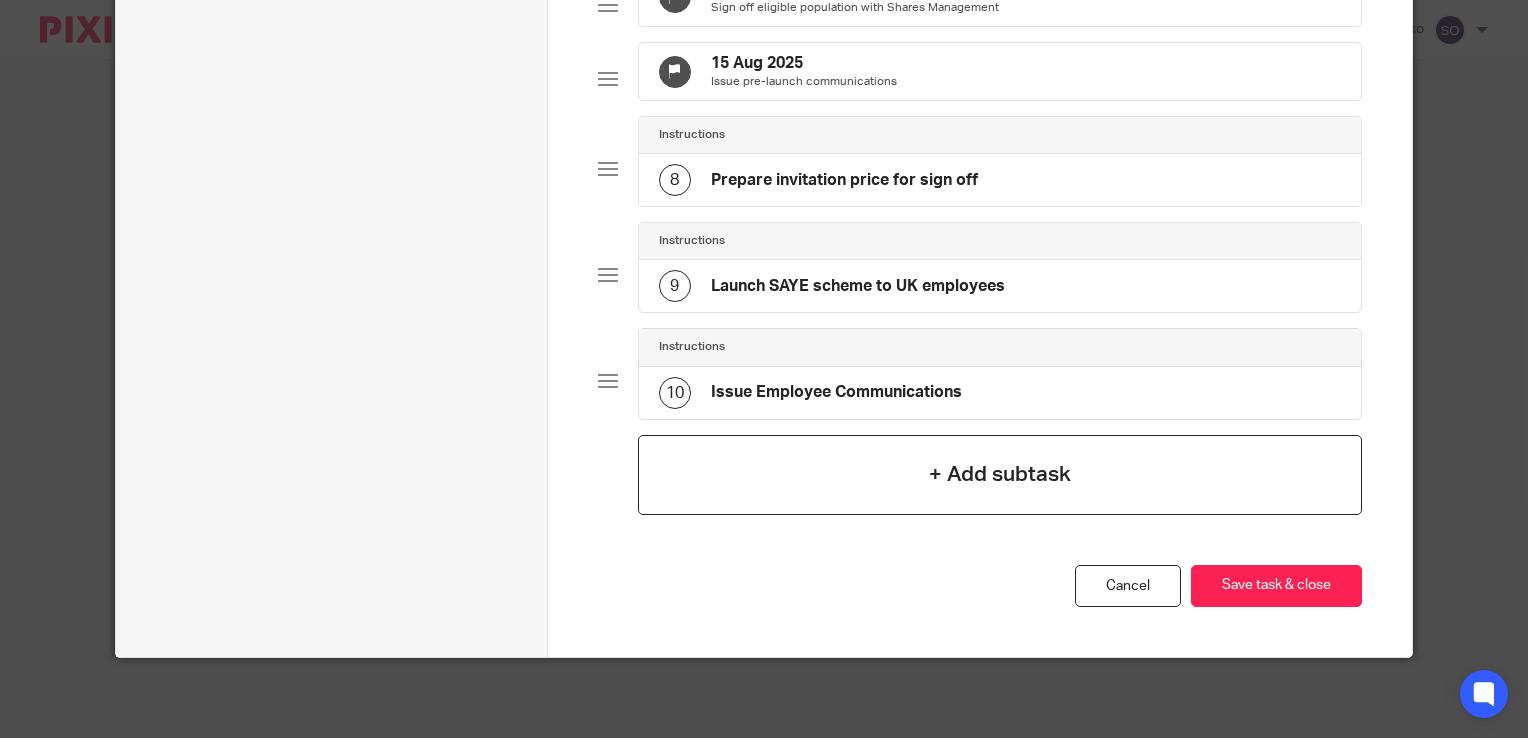 click on "+ Add subtask" 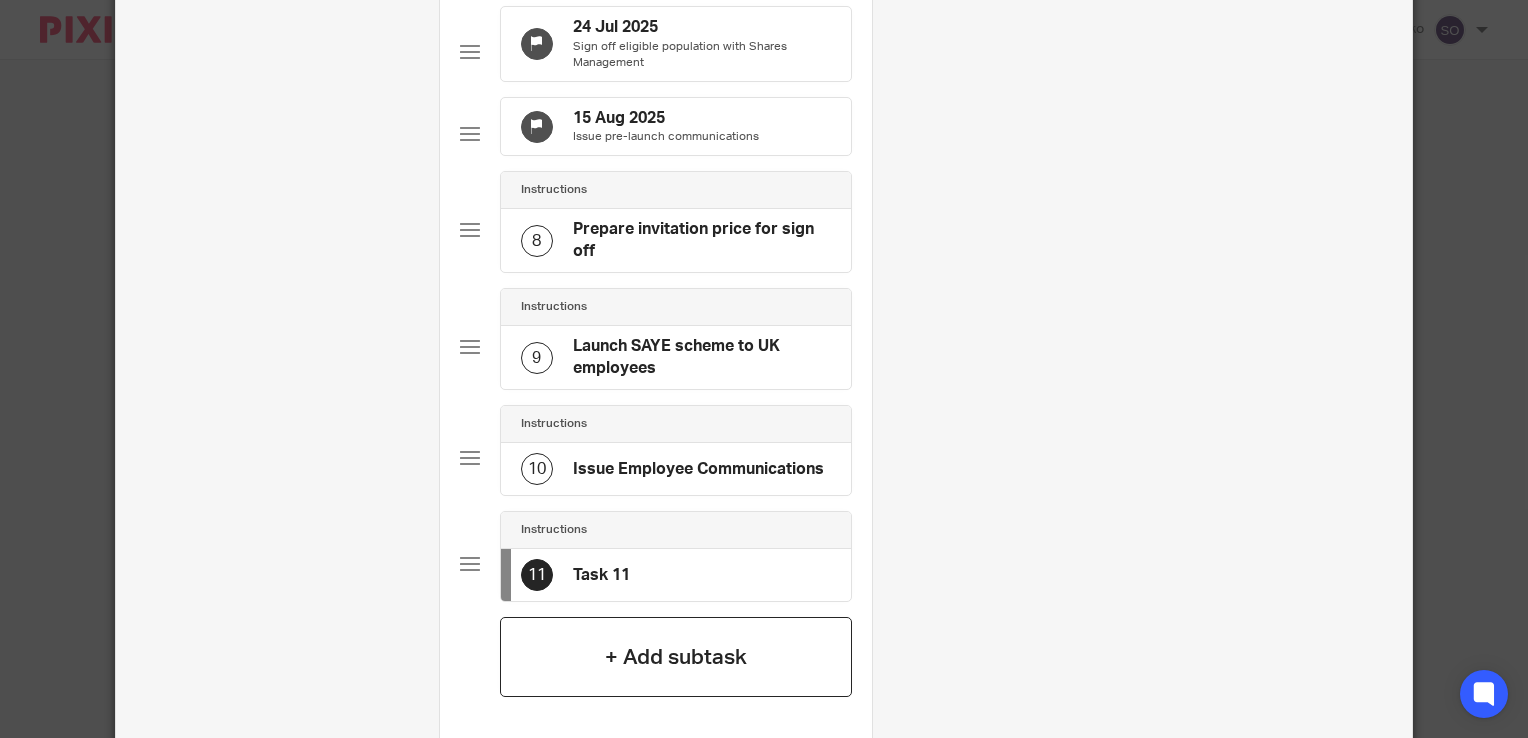 scroll, scrollTop: 0, scrollLeft: 0, axis: both 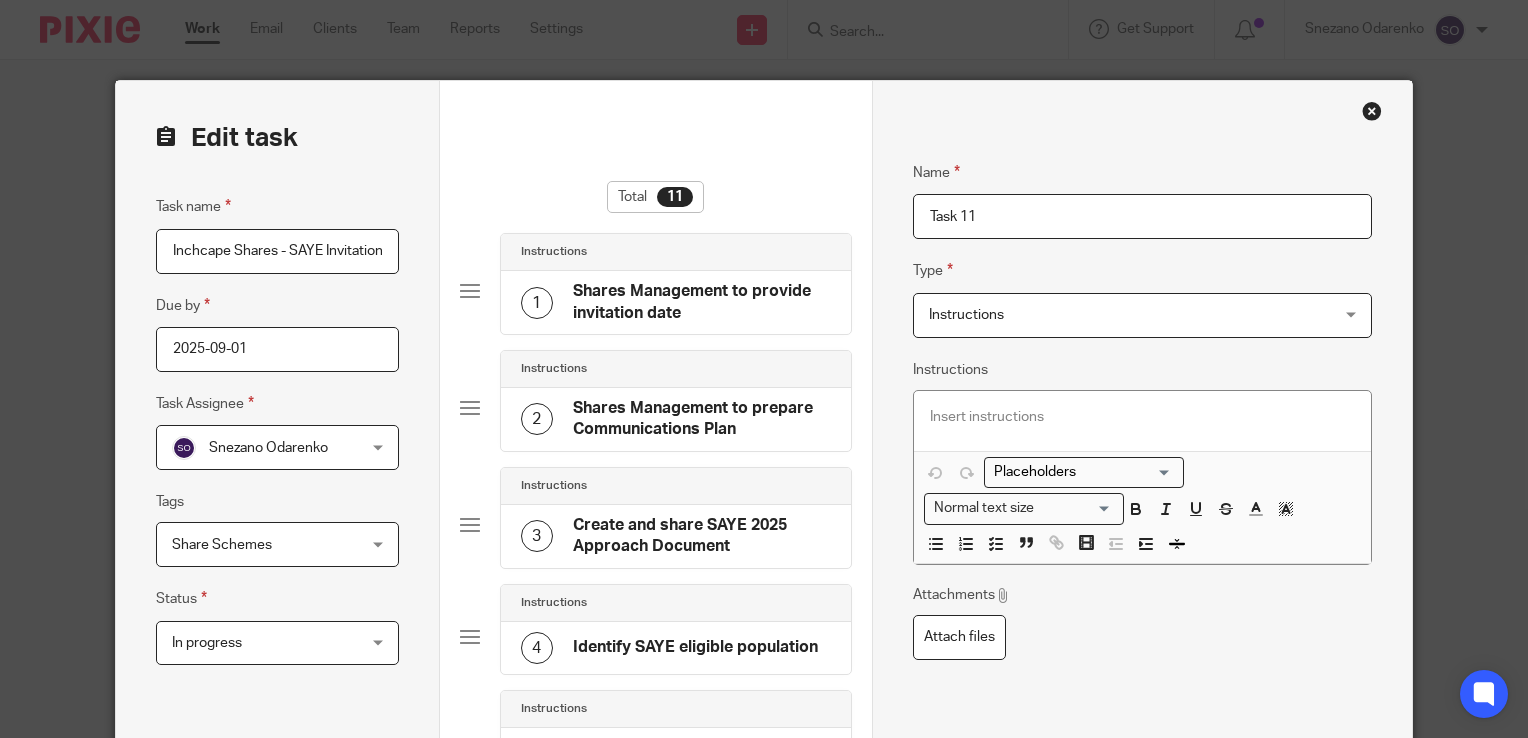 click on "Task 11" at bounding box center (1142, 216) 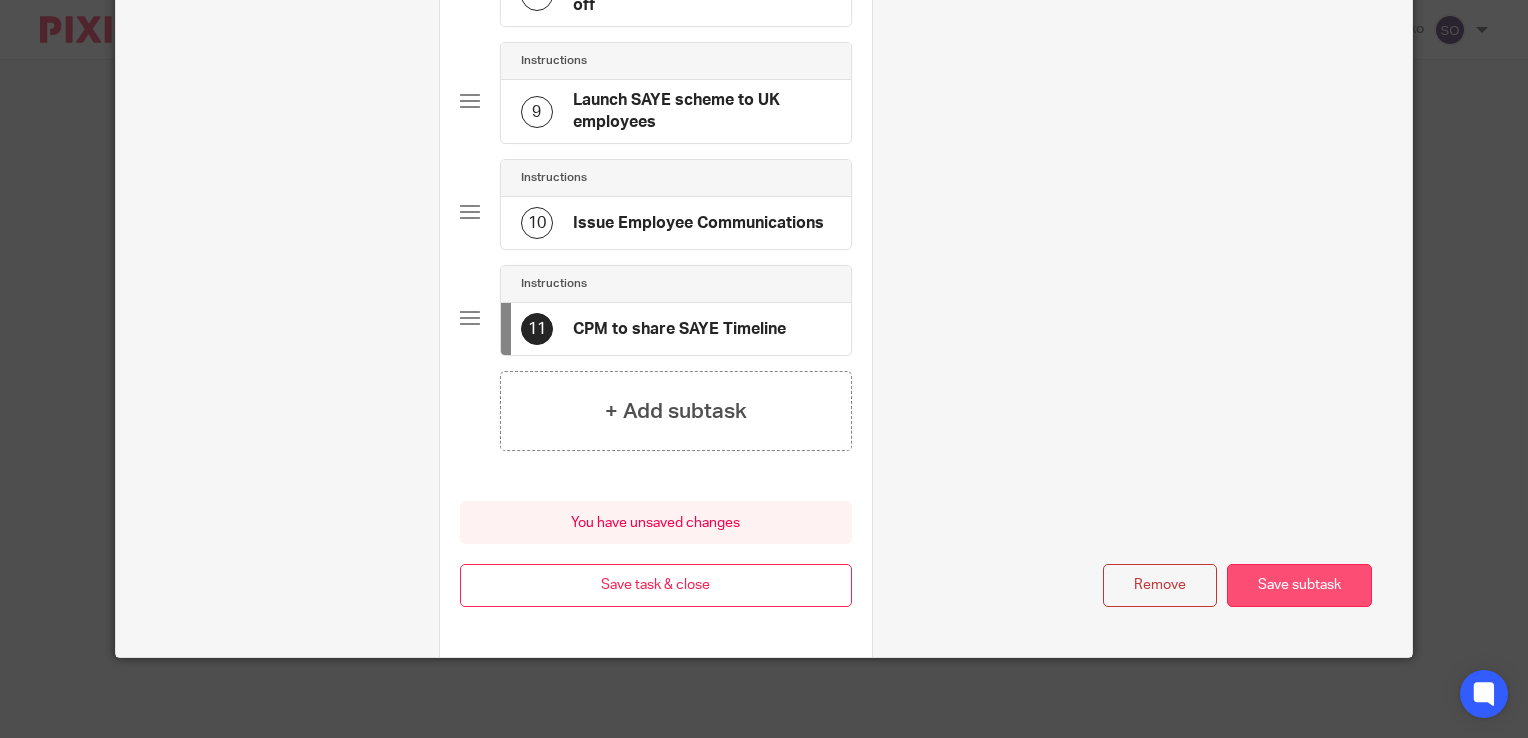 type on "CPM to share SAYE Timeline" 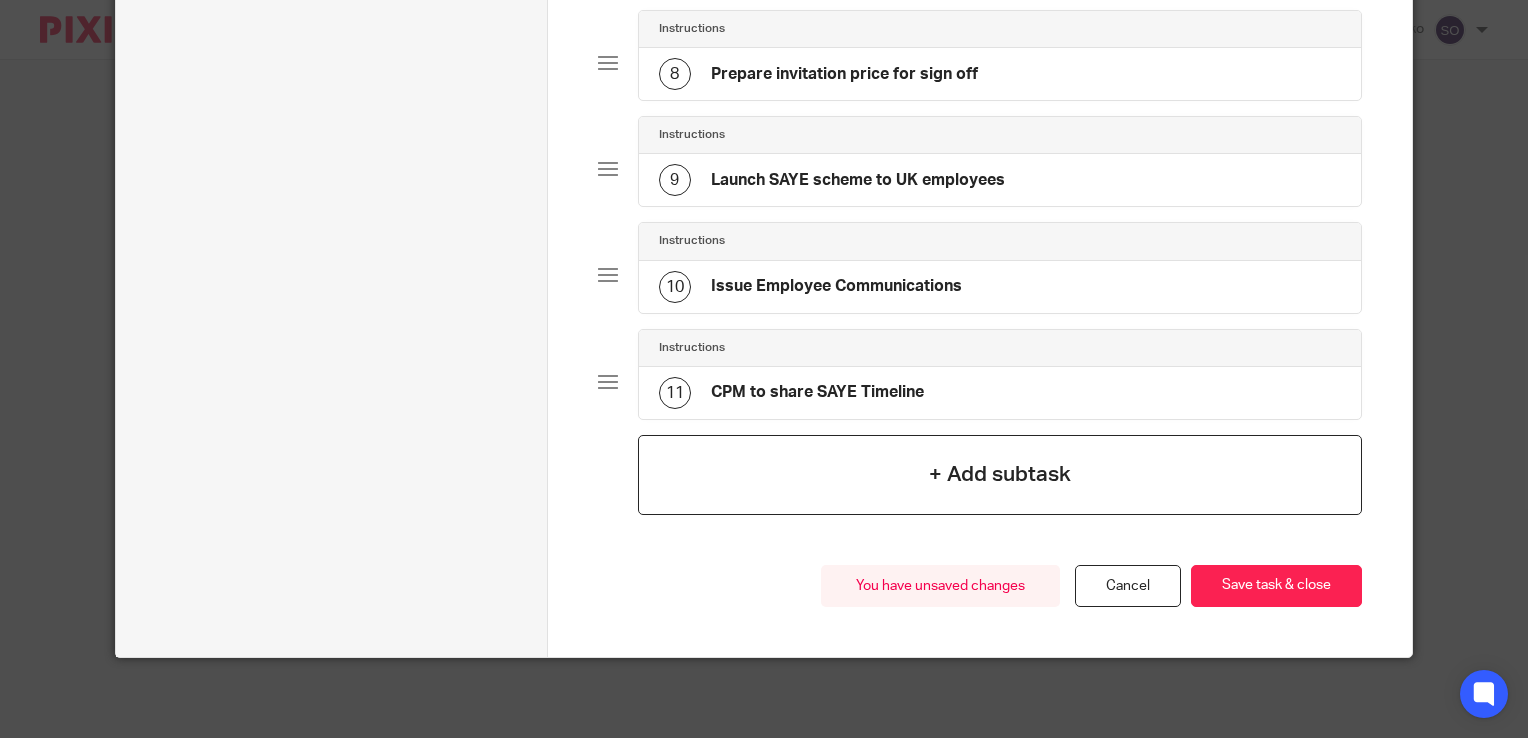 click on "+ Add subtask" 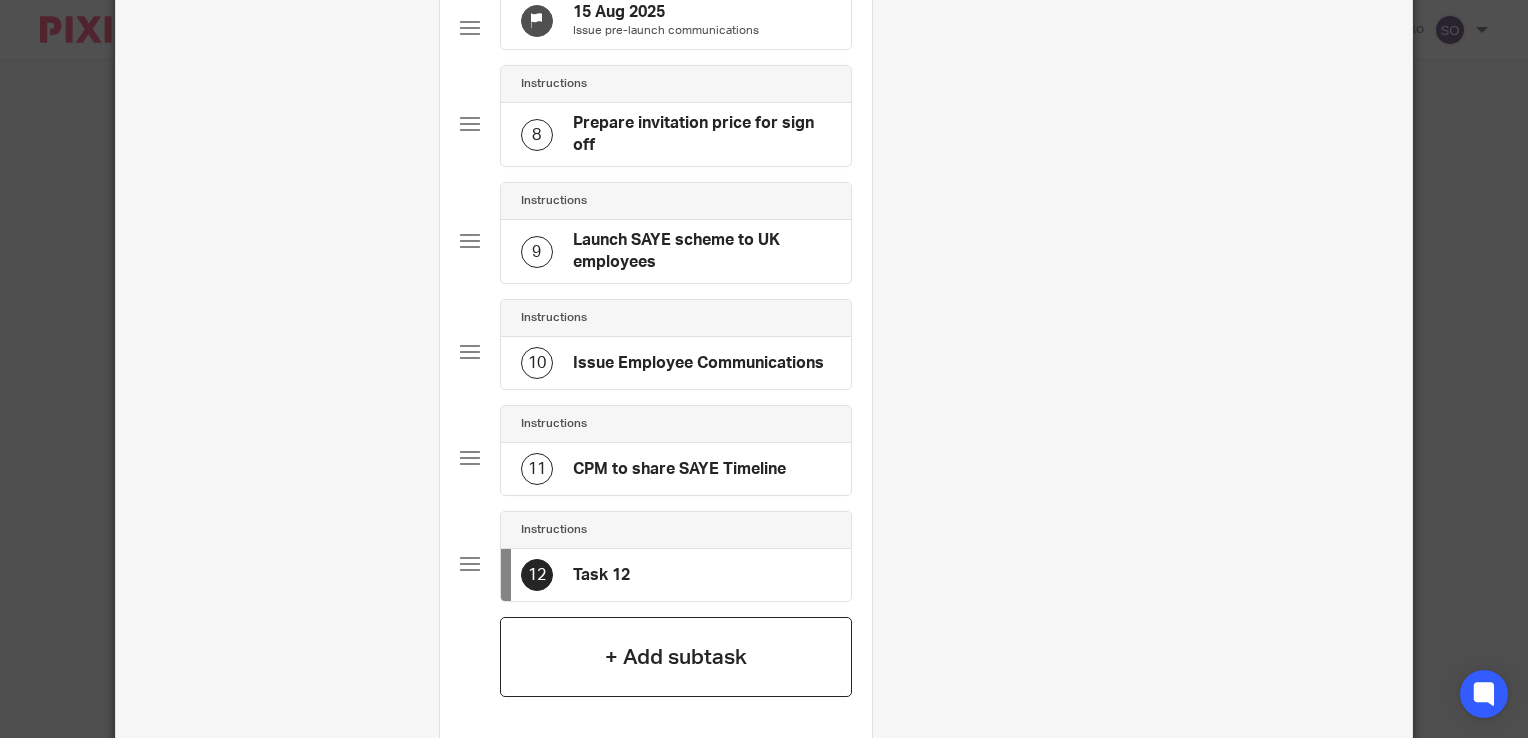 scroll, scrollTop: 0, scrollLeft: 0, axis: both 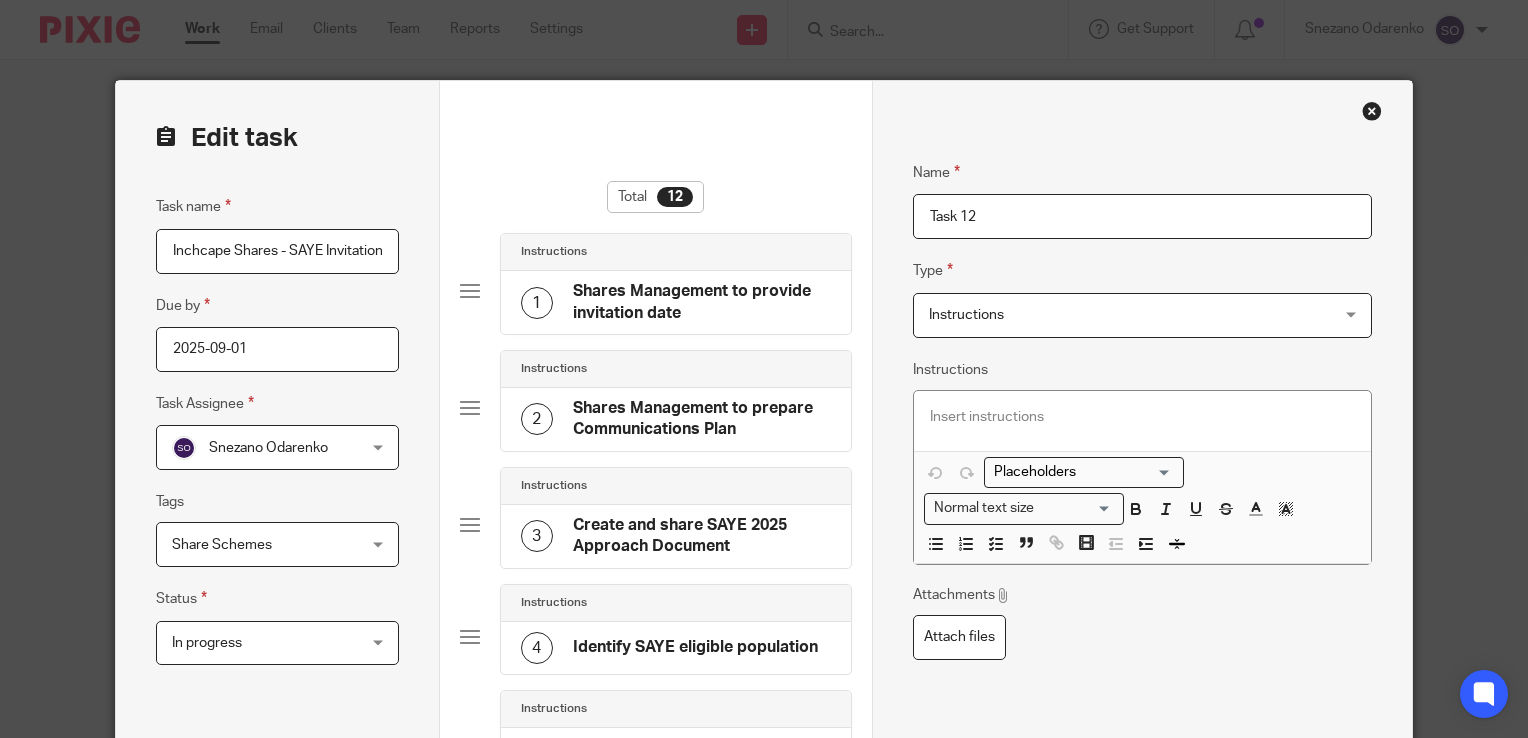 click on "Task 12" at bounding box center (1142, 216) 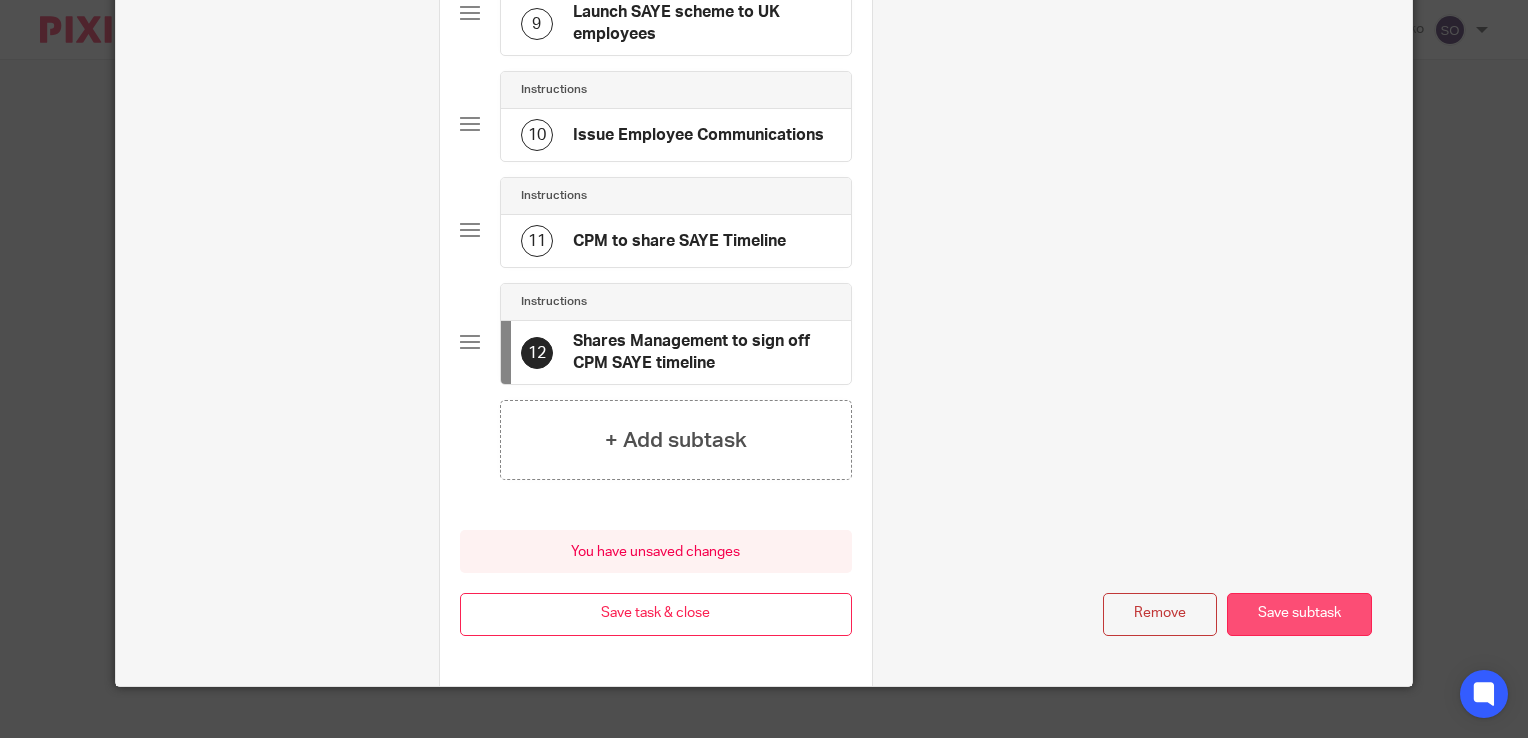 type on "Shares Management to sign off CPM SAYE timeline" 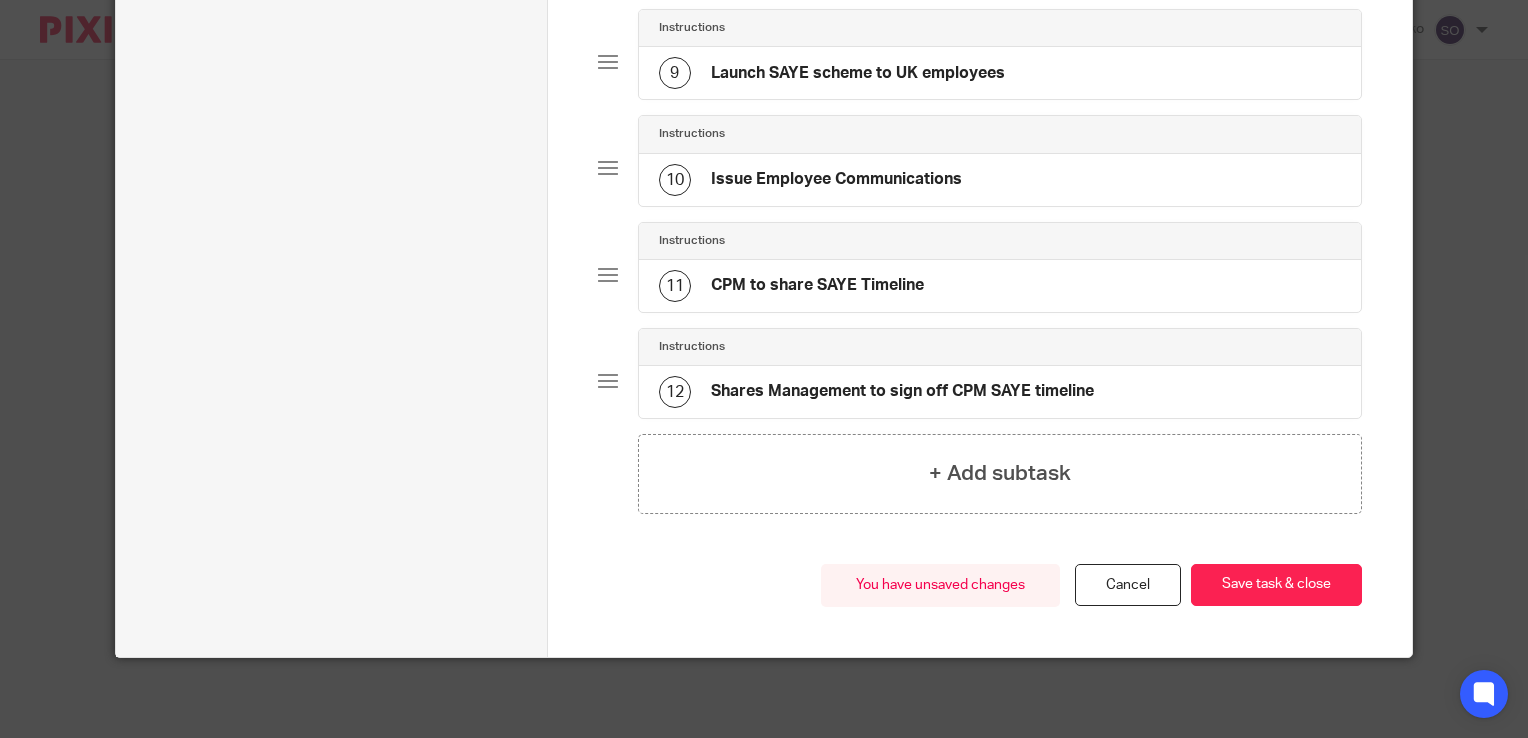 scroll, scrollTop: 1033, scrollLeft: 0, axis: vertical 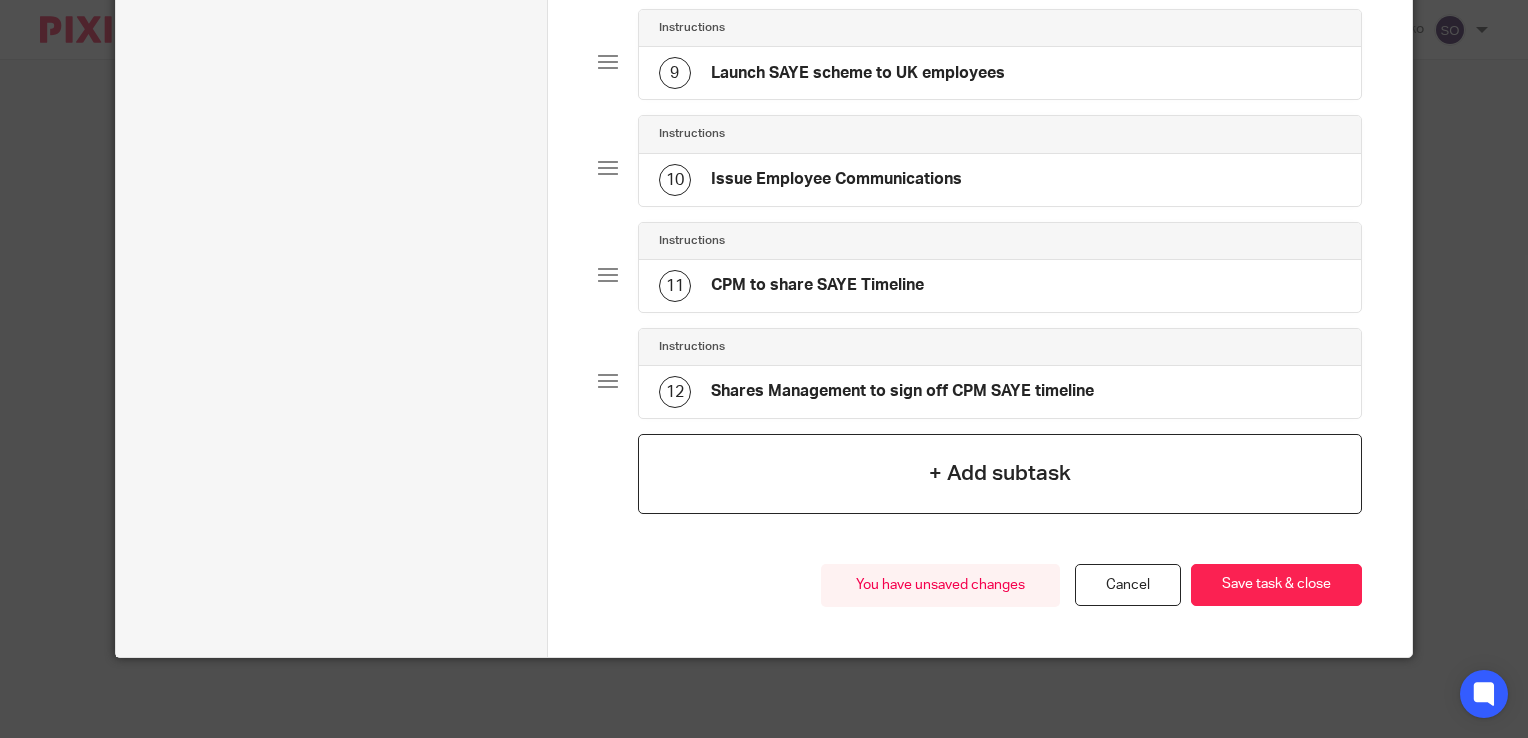 click on "+ Add subtask" 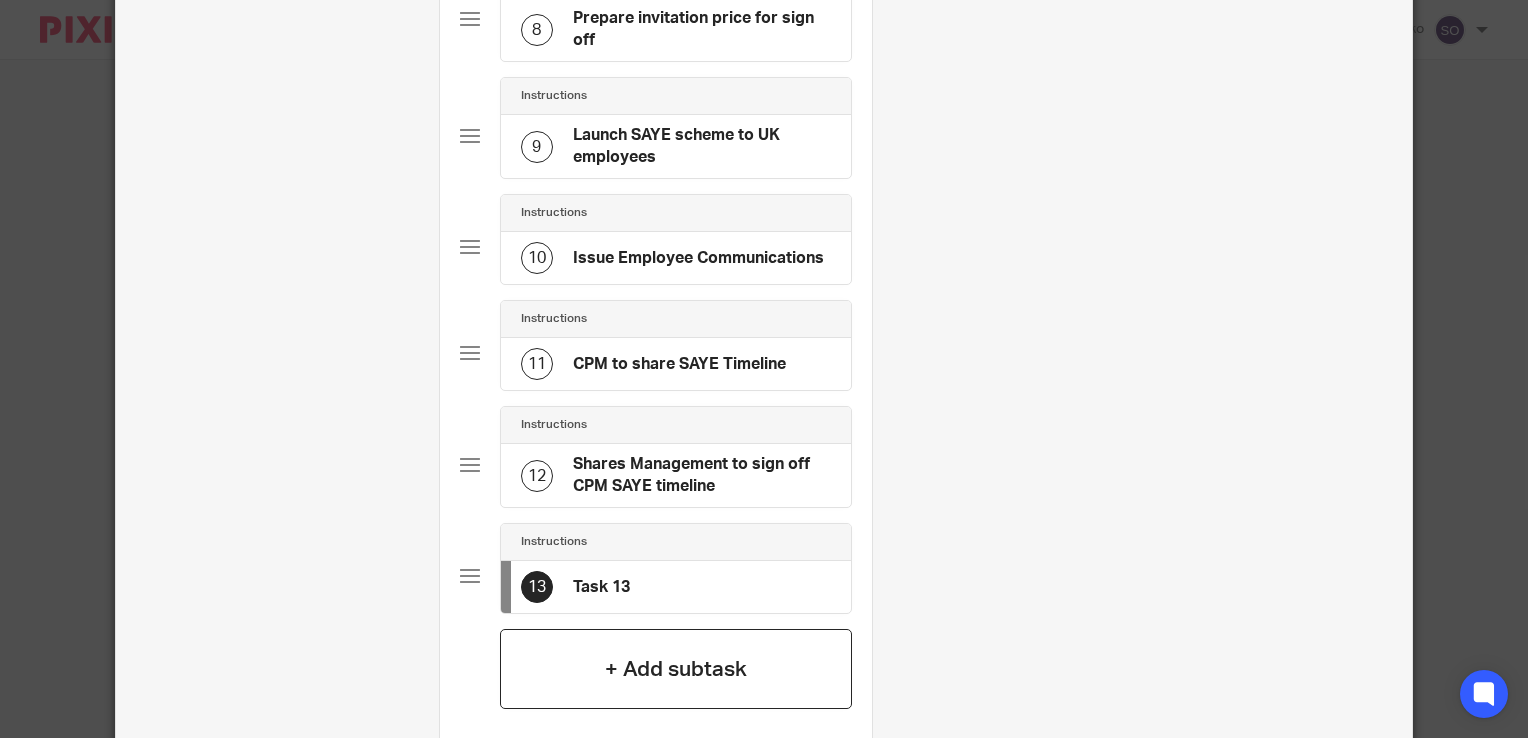 scroll, scrollTop: 0, scrollLeft: 0, axis: both 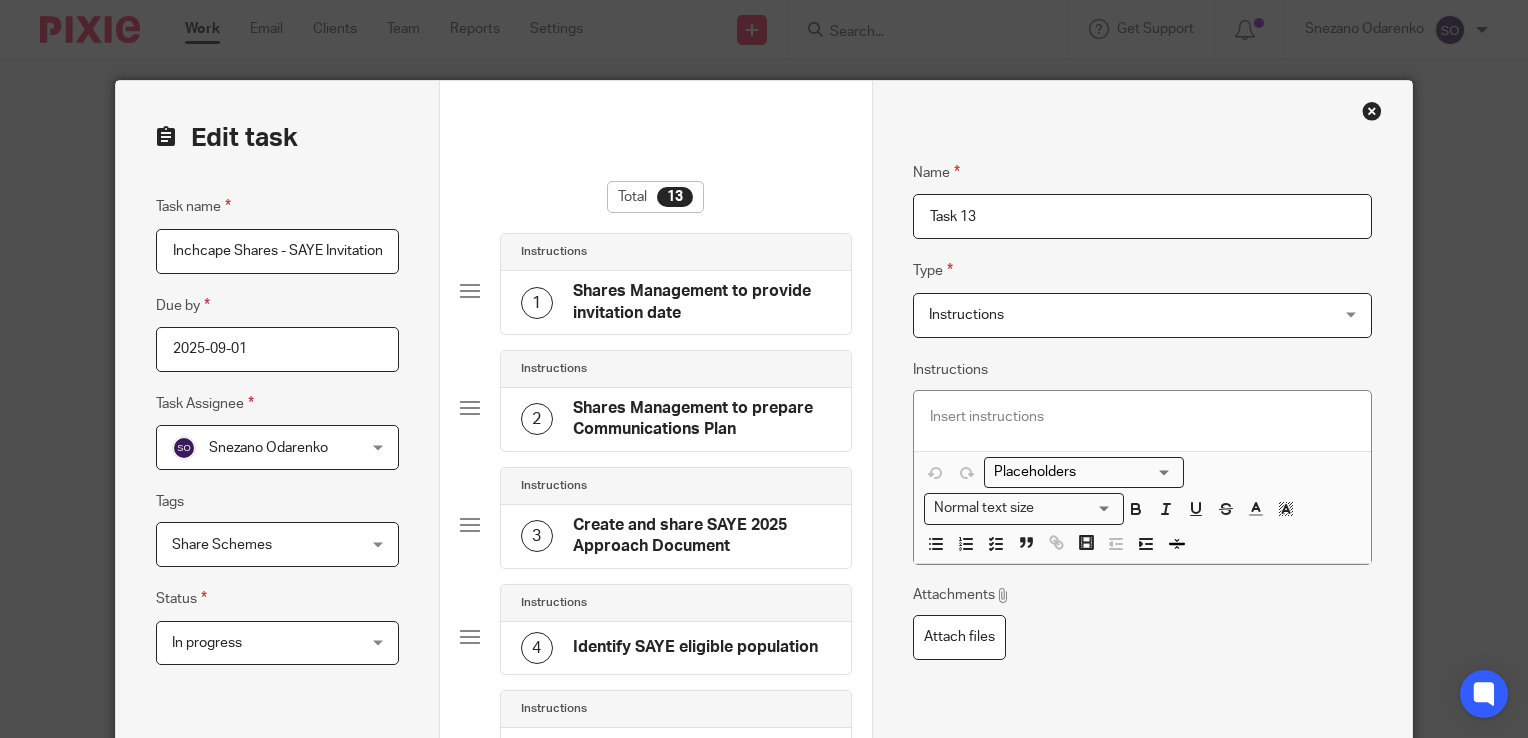 click on "Task 13" at bounding box center (1142, 216) 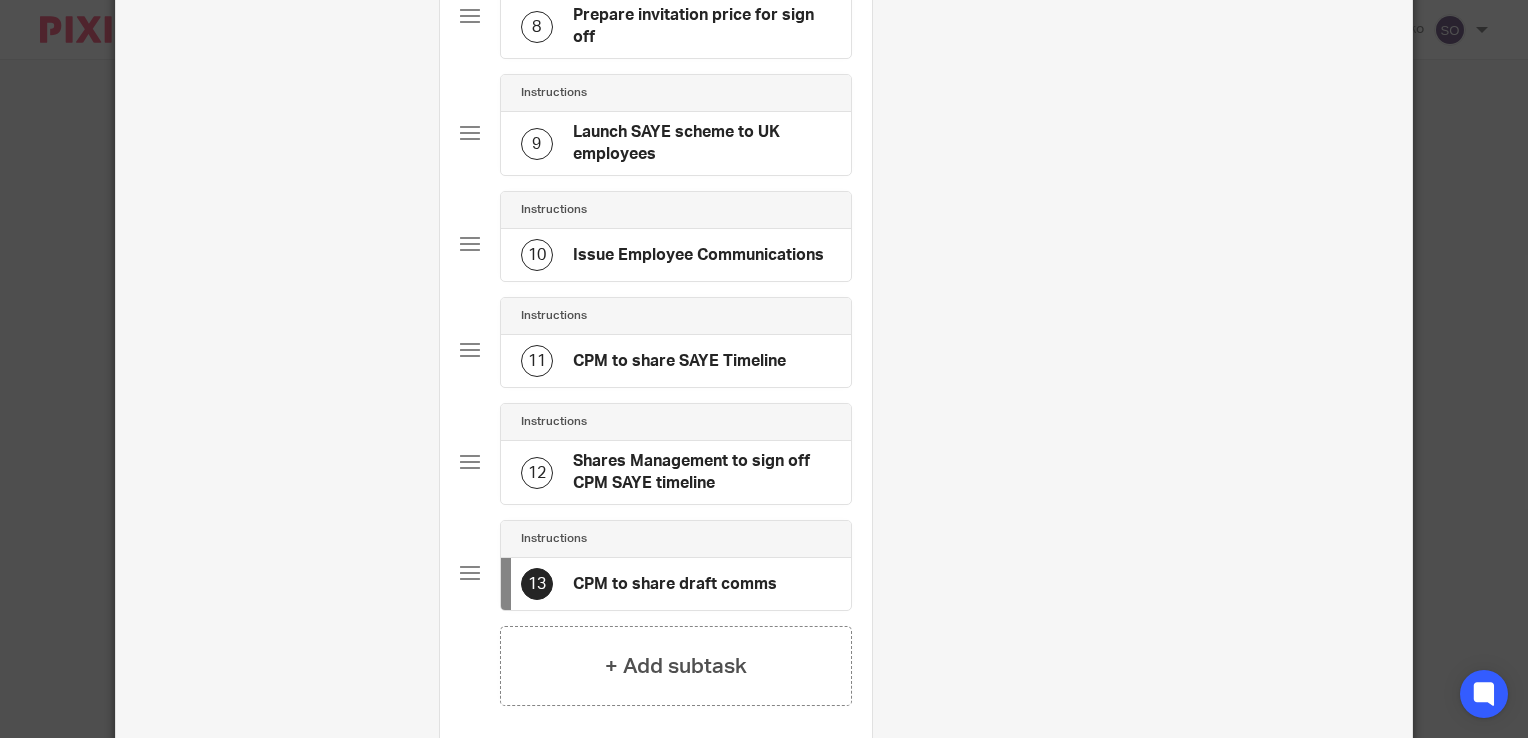 scroll, scrollTop: 1315, scrollLeft: 0, axis: vertical 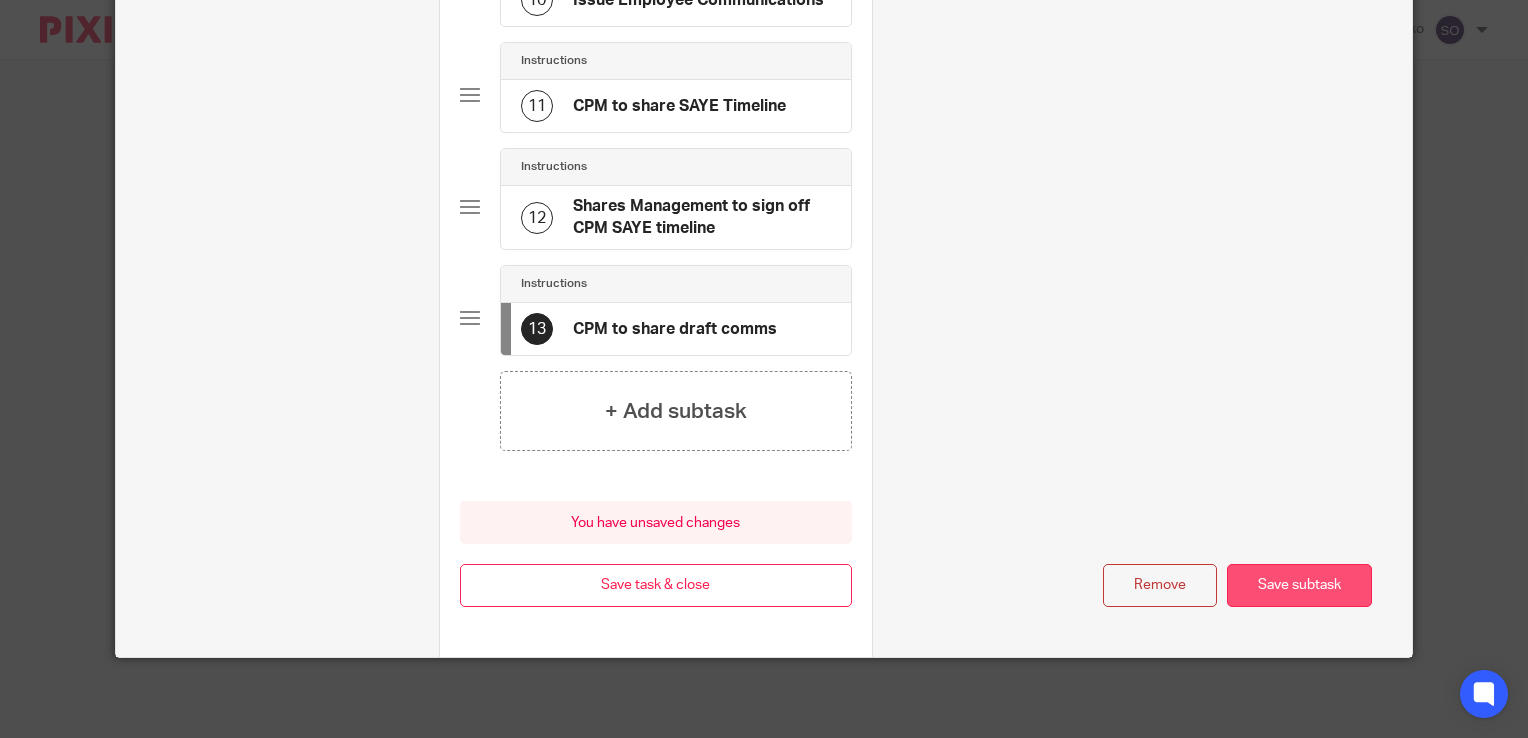 type on "CPM to share draft comms" 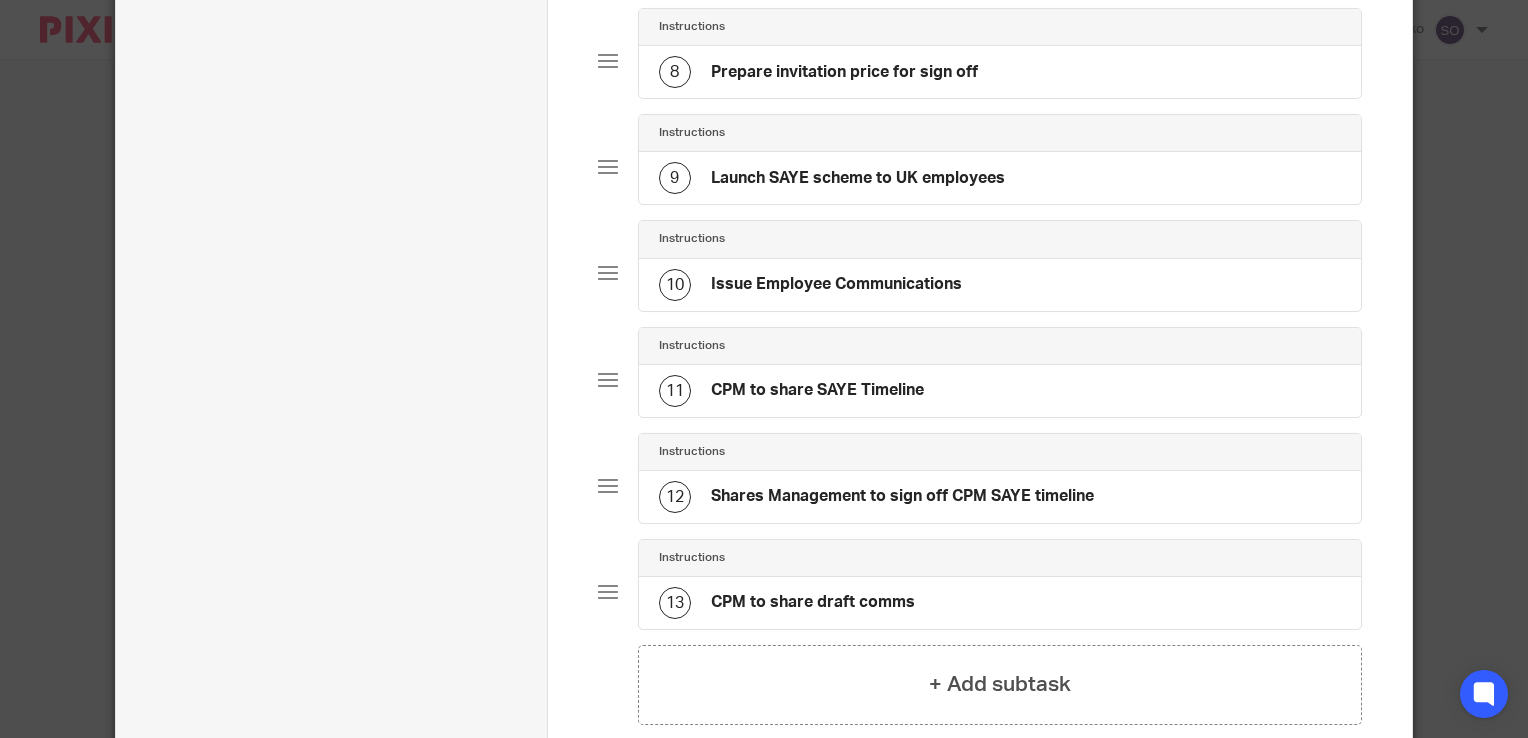 scroll, scrollTop: 841, scrollLeft: 0, axis: vertical 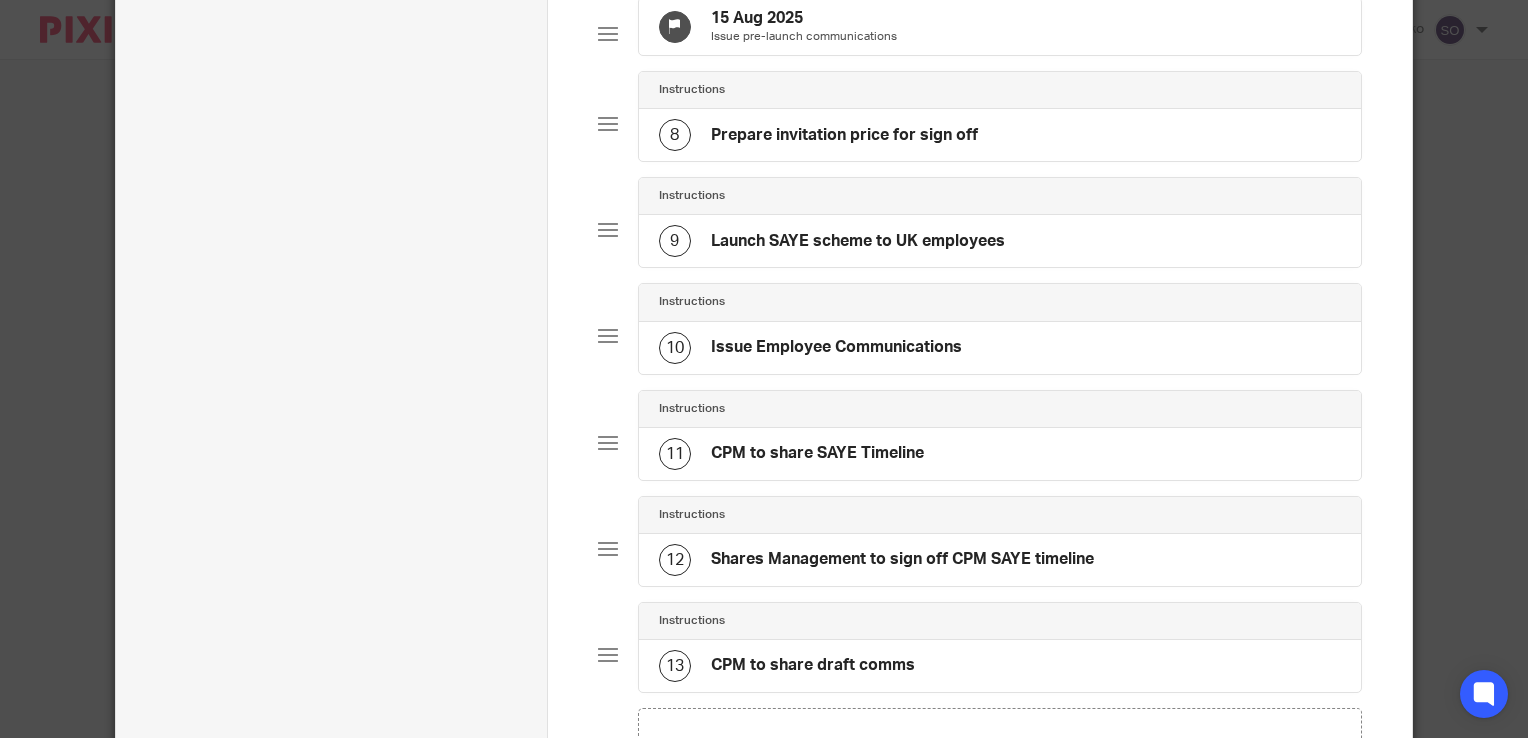 type 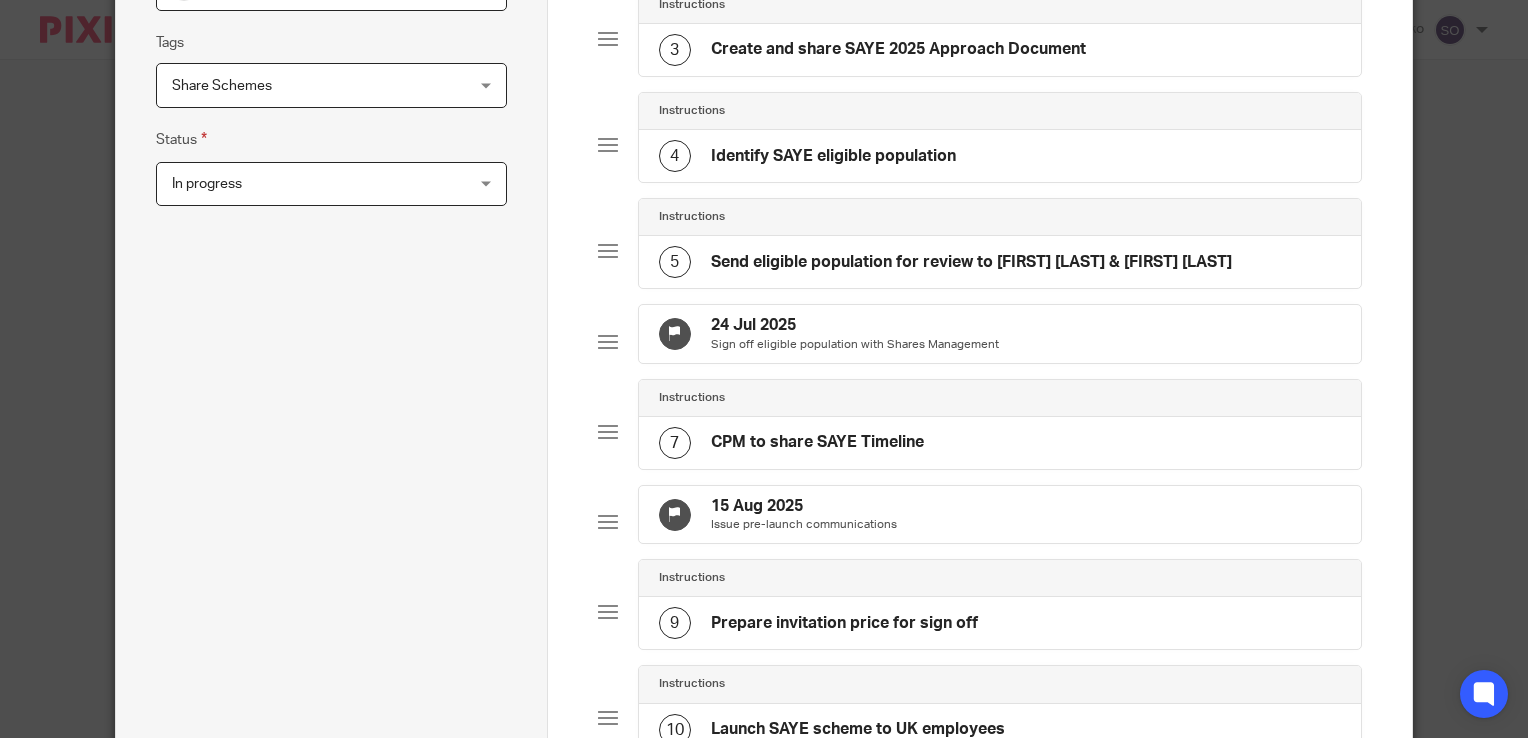 scroll, scrollTop: 449, scrollLeft: 0, axis: vertical 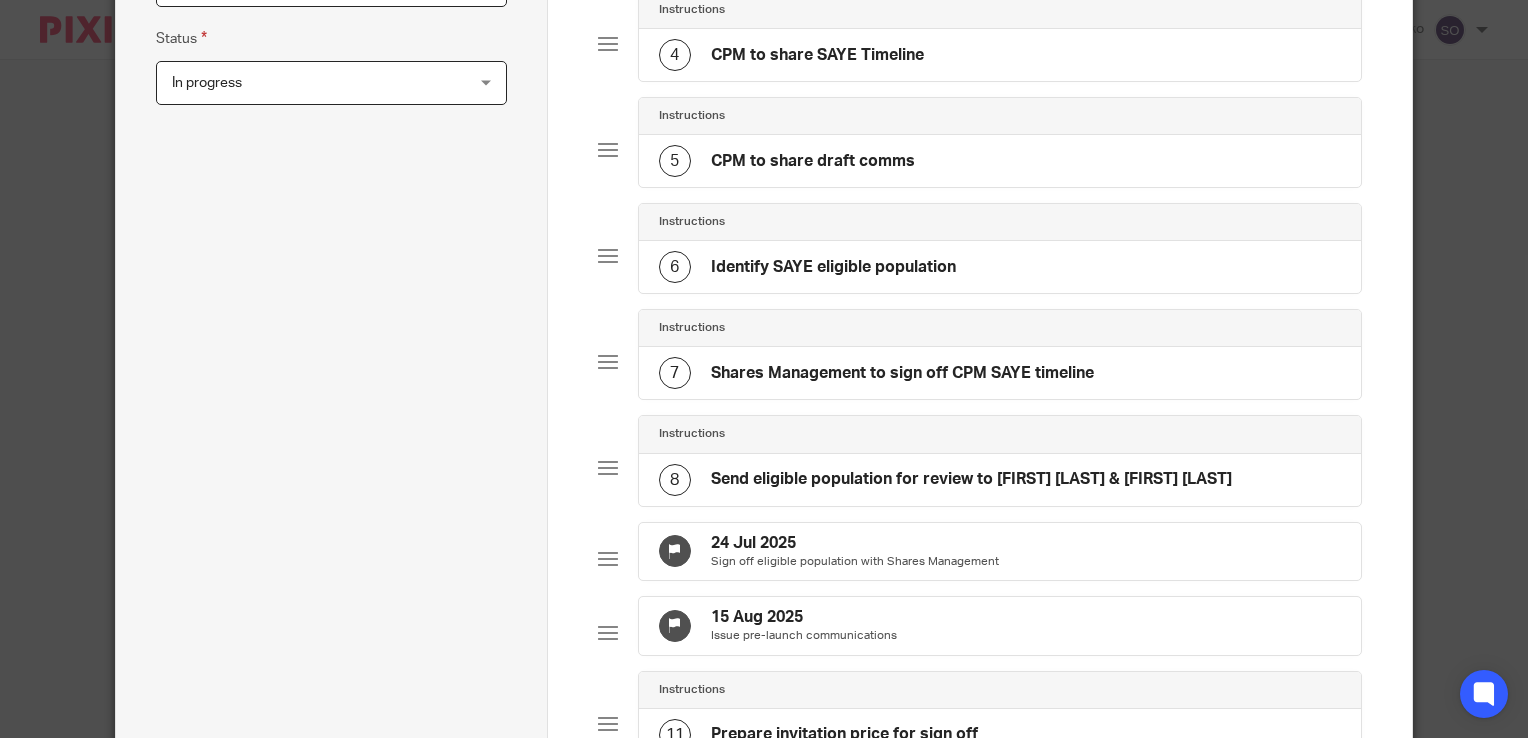 click on "Shares Management to sign off CPM SAYE timeline" 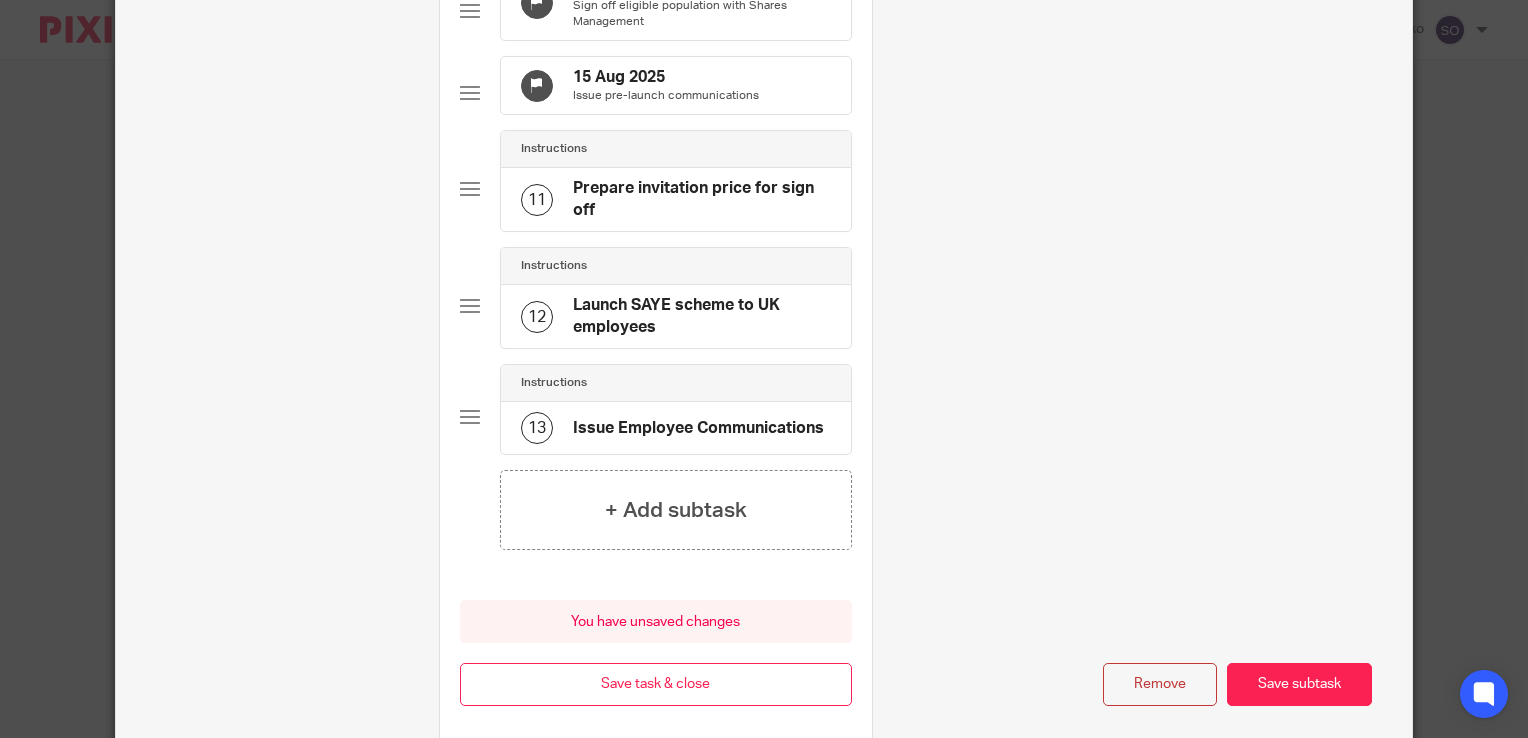 scroll, scrollTop: 1315, scrollLeft: 0, axis: vertical 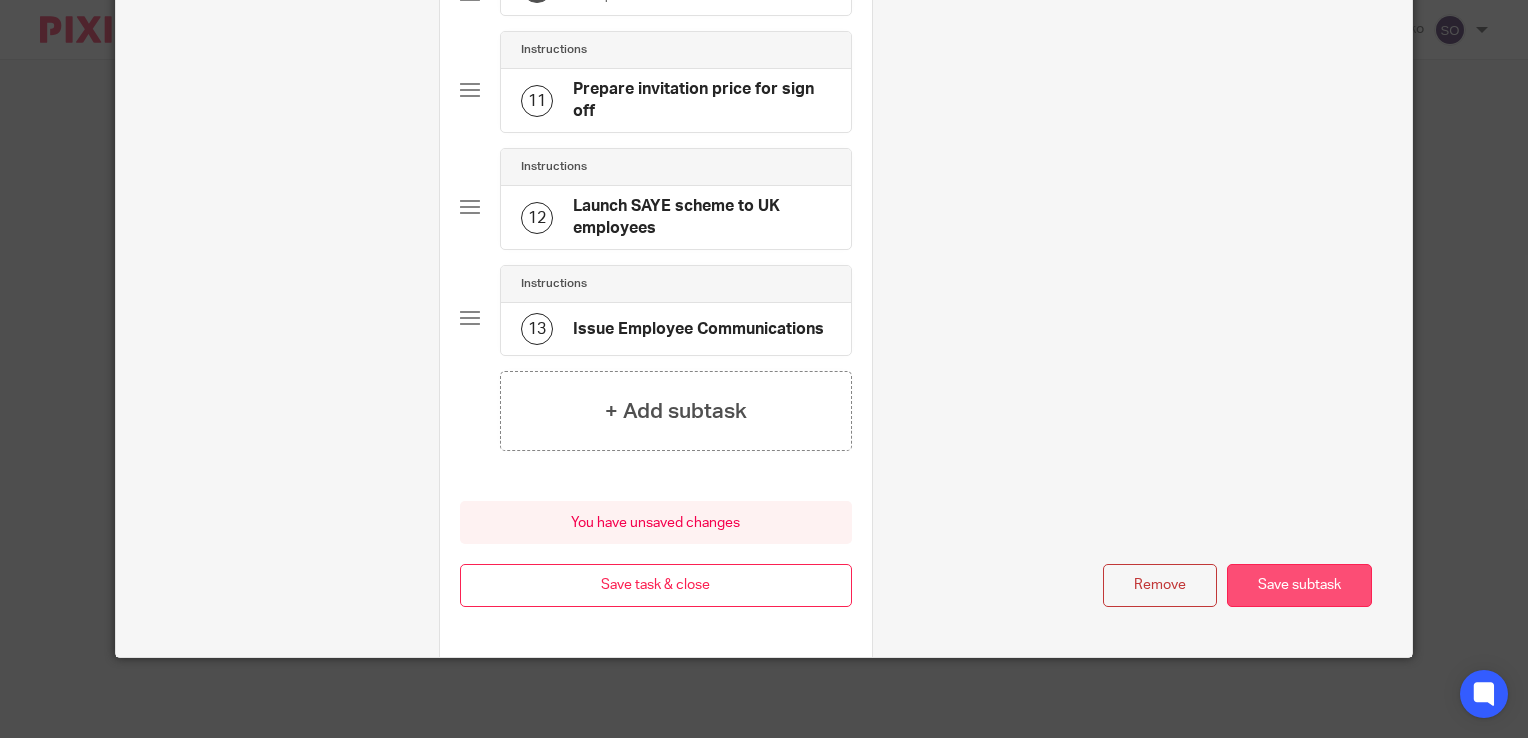 click on "Save subtask" at bounding box center (1299, 585) 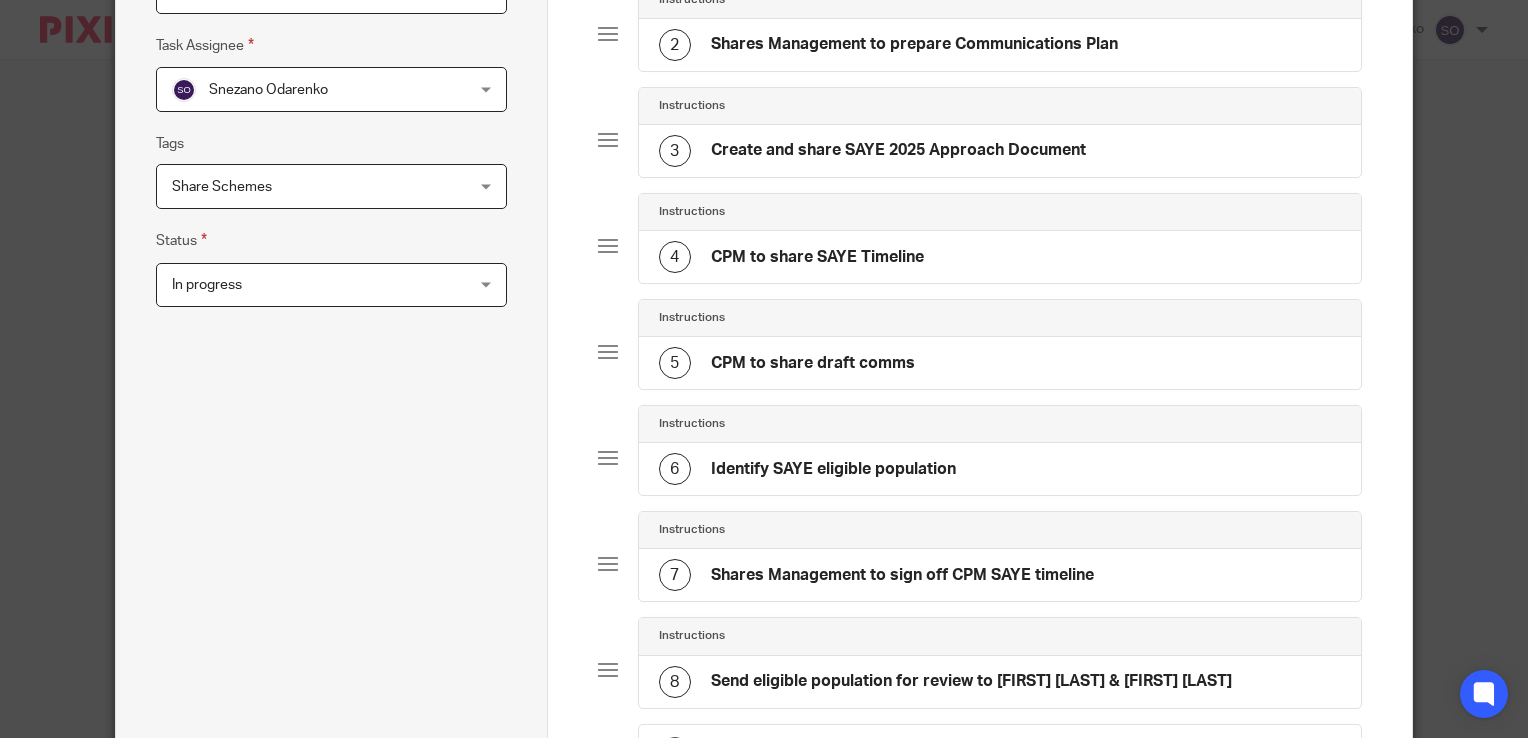 scroll, scrollTop: 293, scrollLeft: 0, axis: vertical 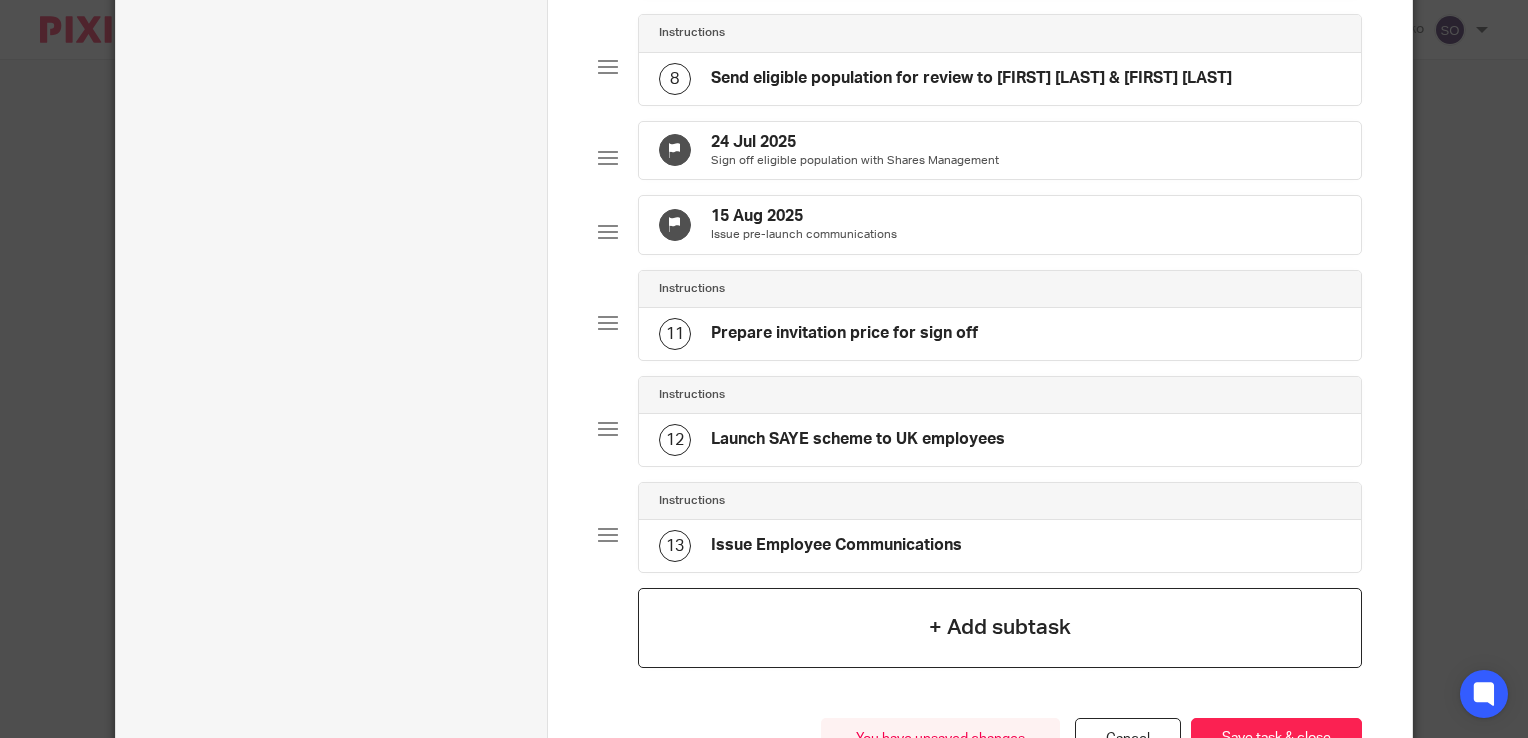 click on "+ Add subtask" 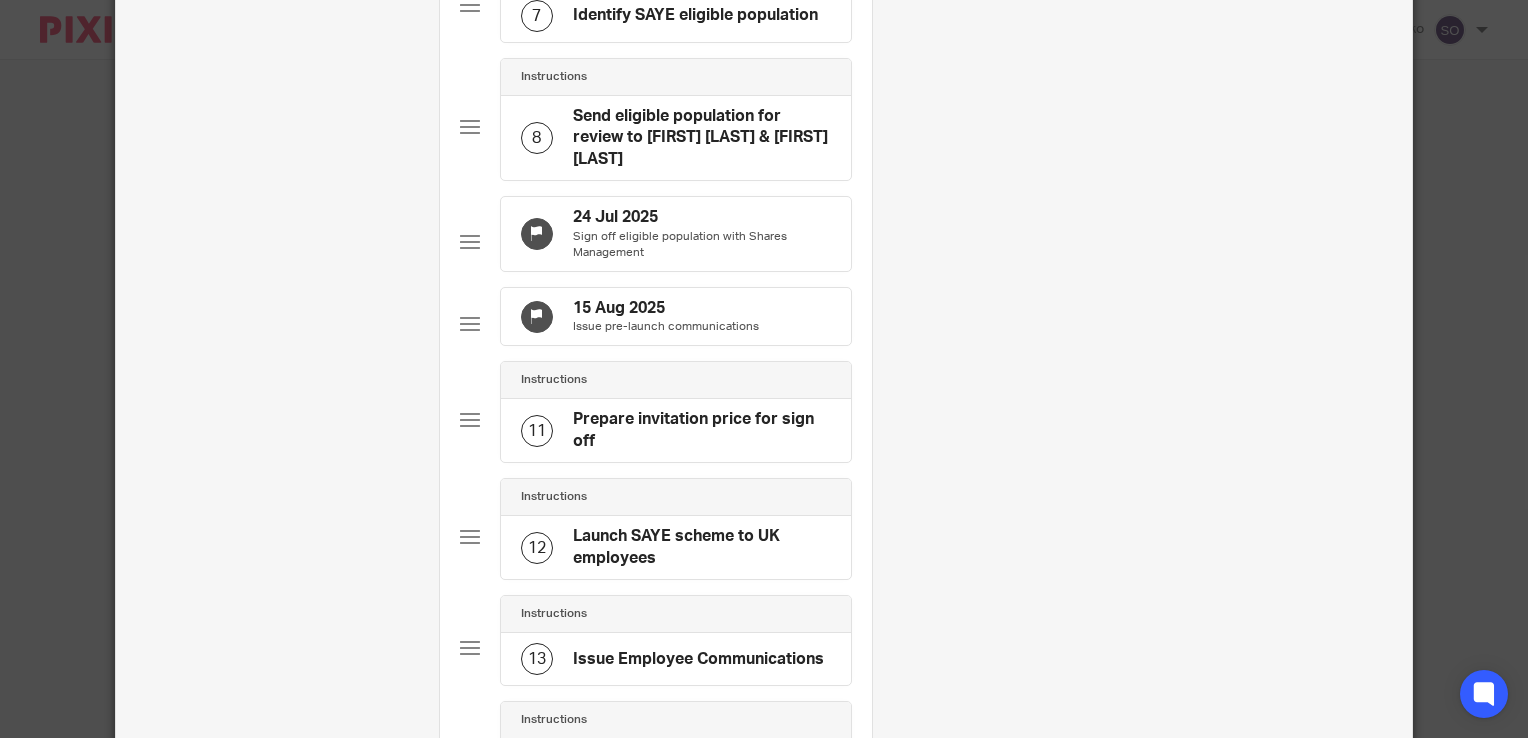 scroll, scrollTop: 0, scrollLeft: 0, axis: both 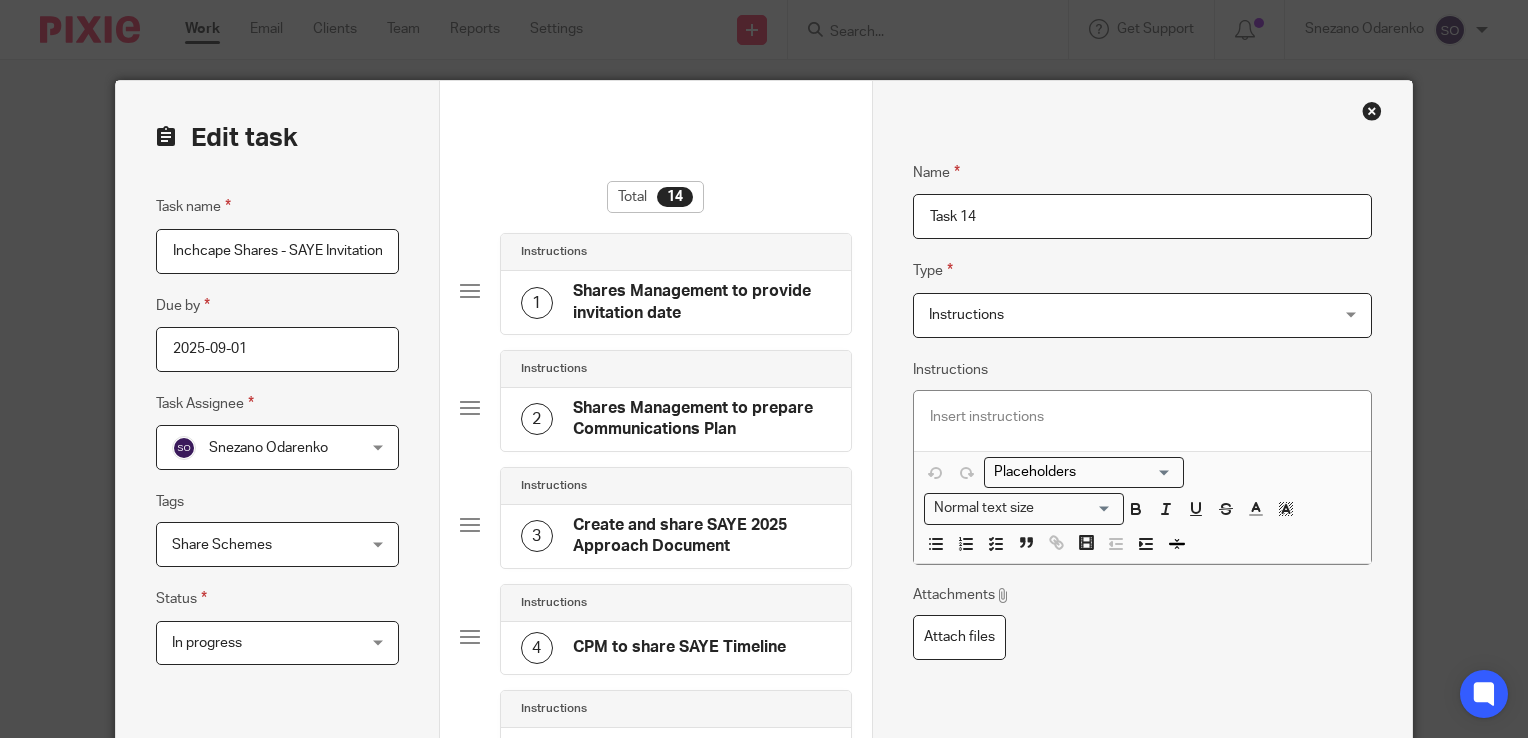 click on "Task 14" at bounding box center (1142, 216) 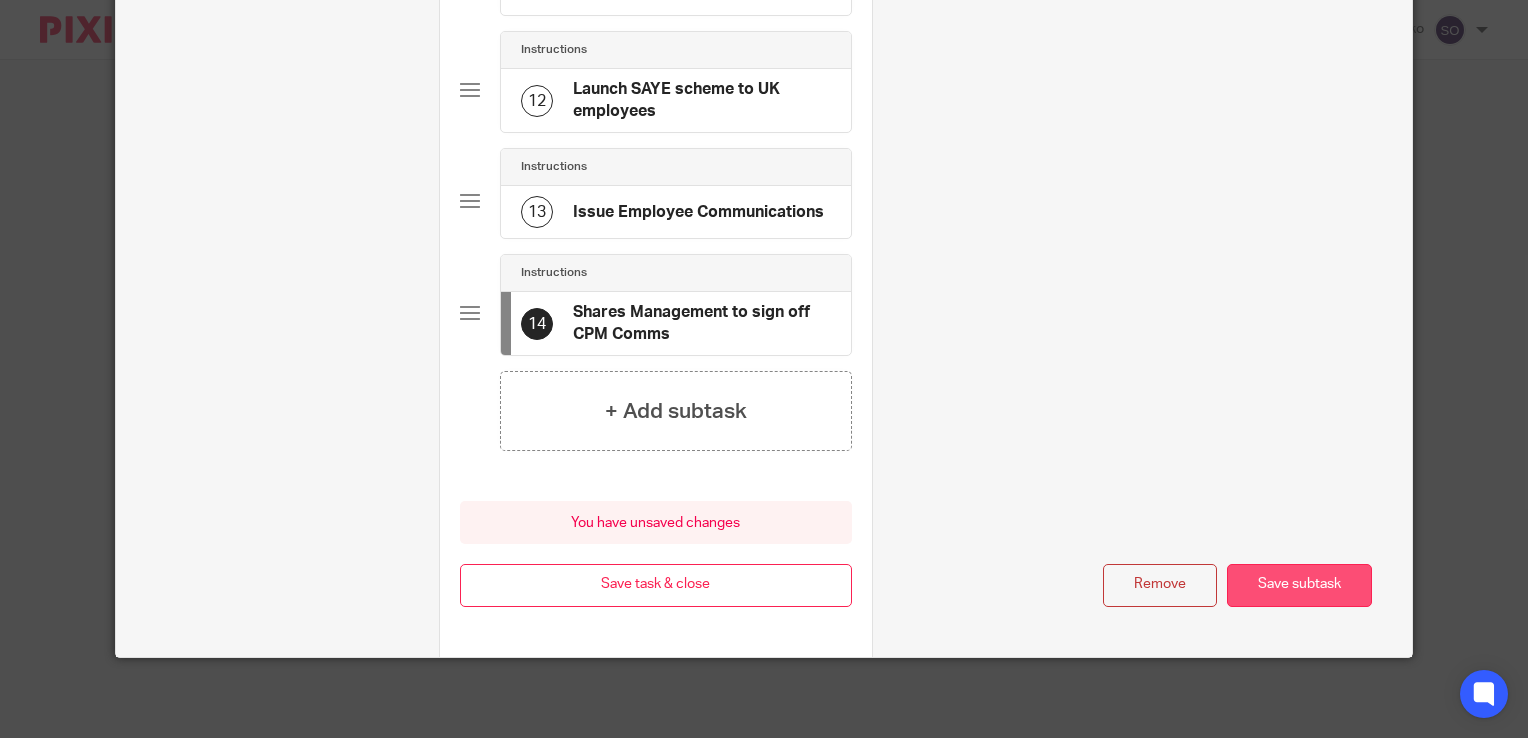 type on "Shares Management to sign off CPM Comms" 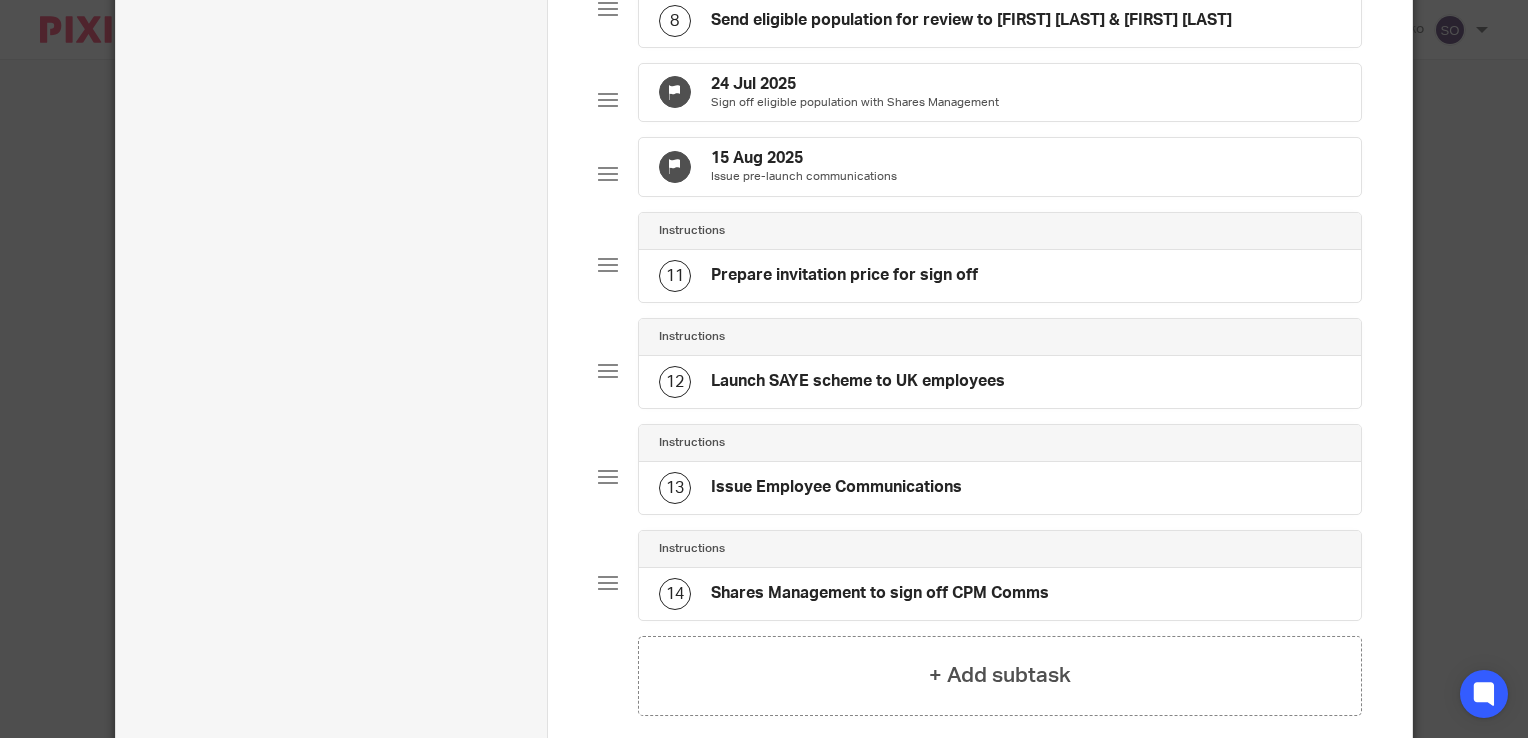 scroll, scrollTop: 1016, scrollLeft: 0, axis: vertical 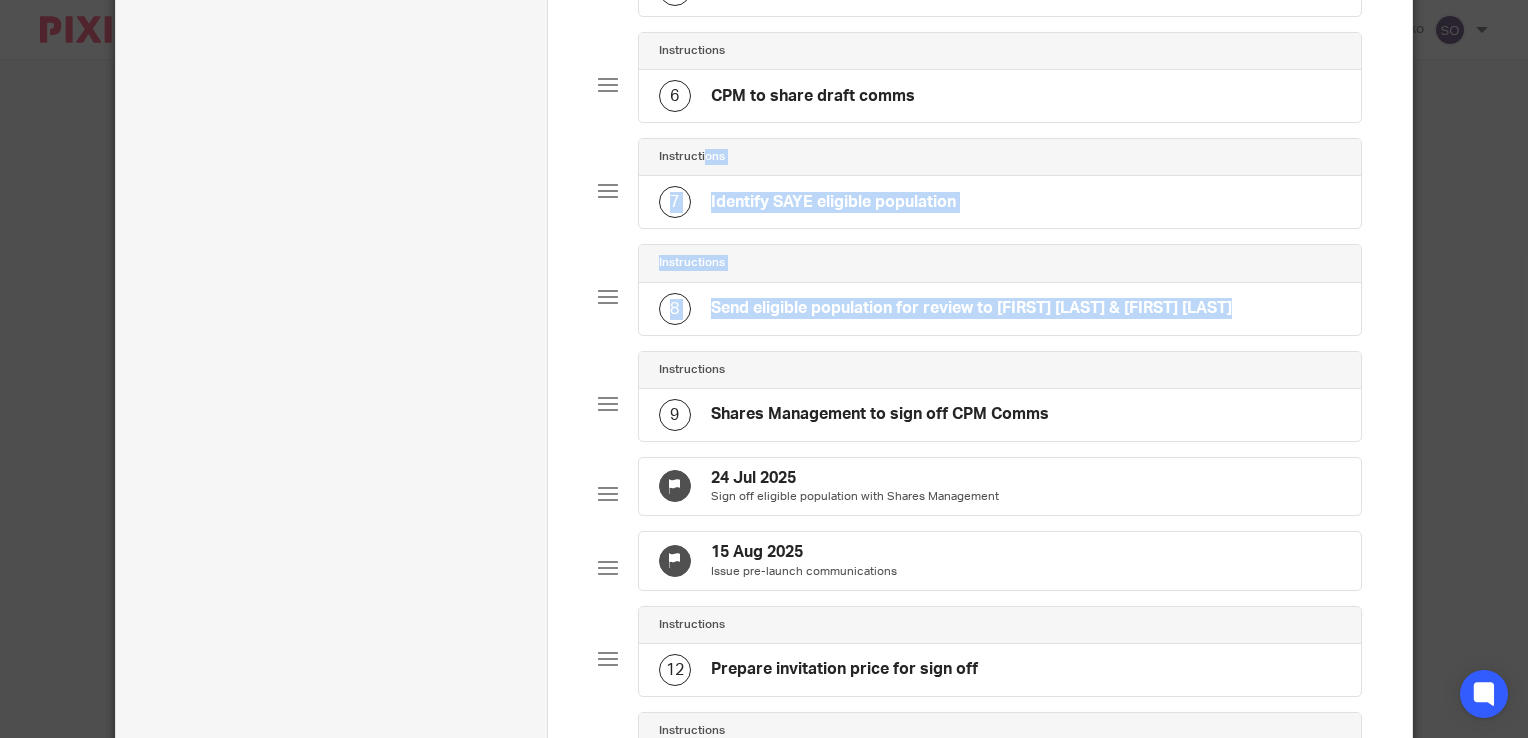 drag, startPoint x: 601, startPoint y: 409, endPoint x: 628, endPoint y: 137, distance: 273.3368 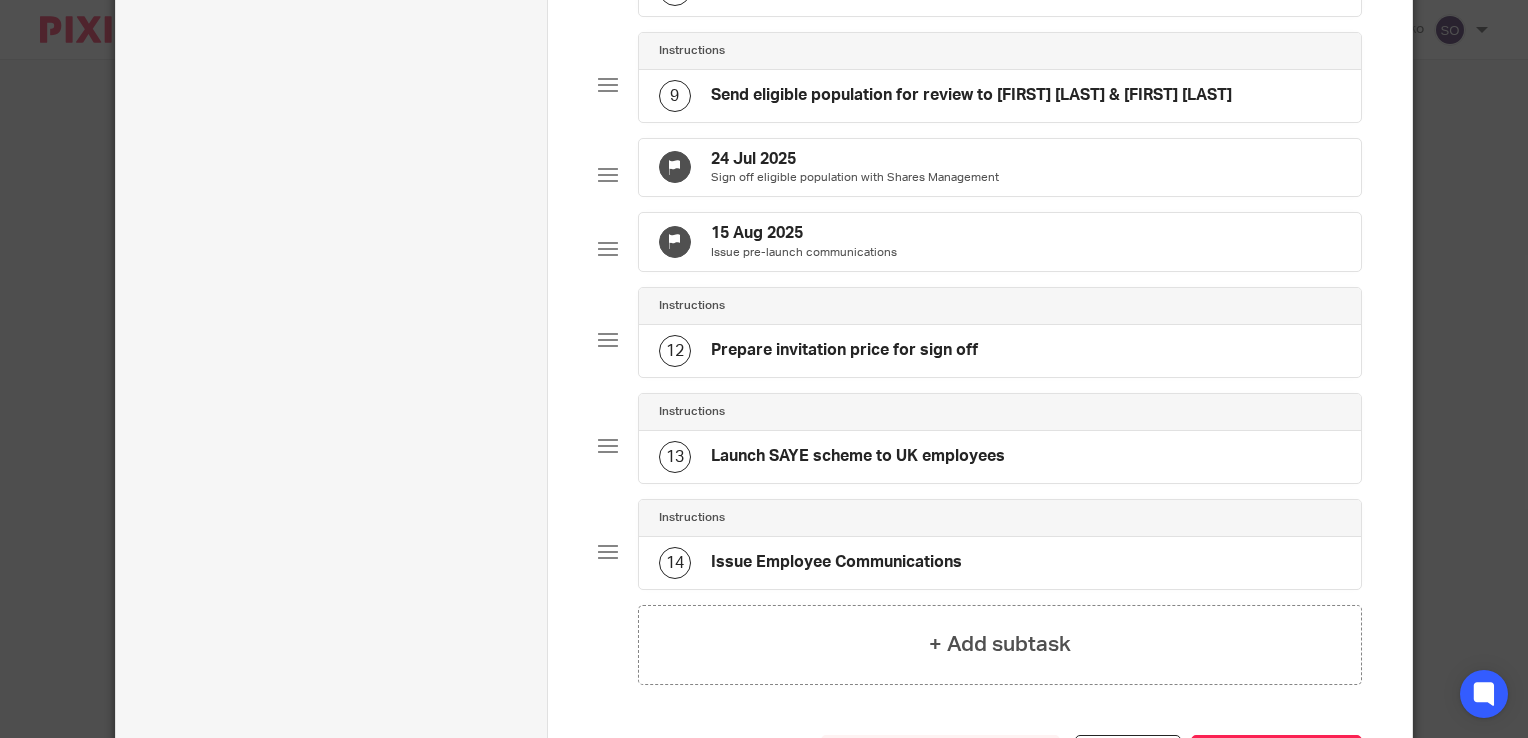 scroll, scrollTop: 1020, scrollLeft: 0, axis: vertical 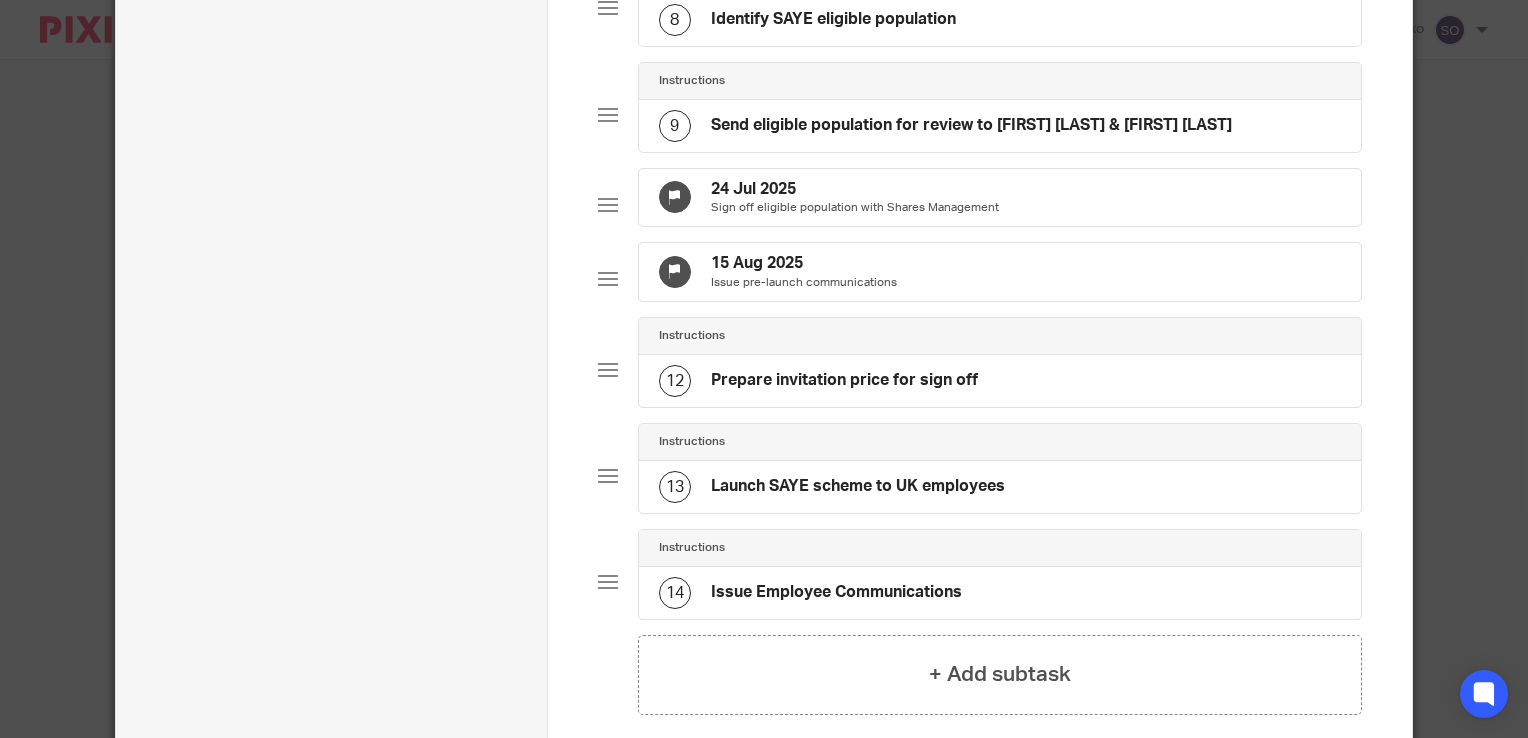 click on "24 Jul 2025" 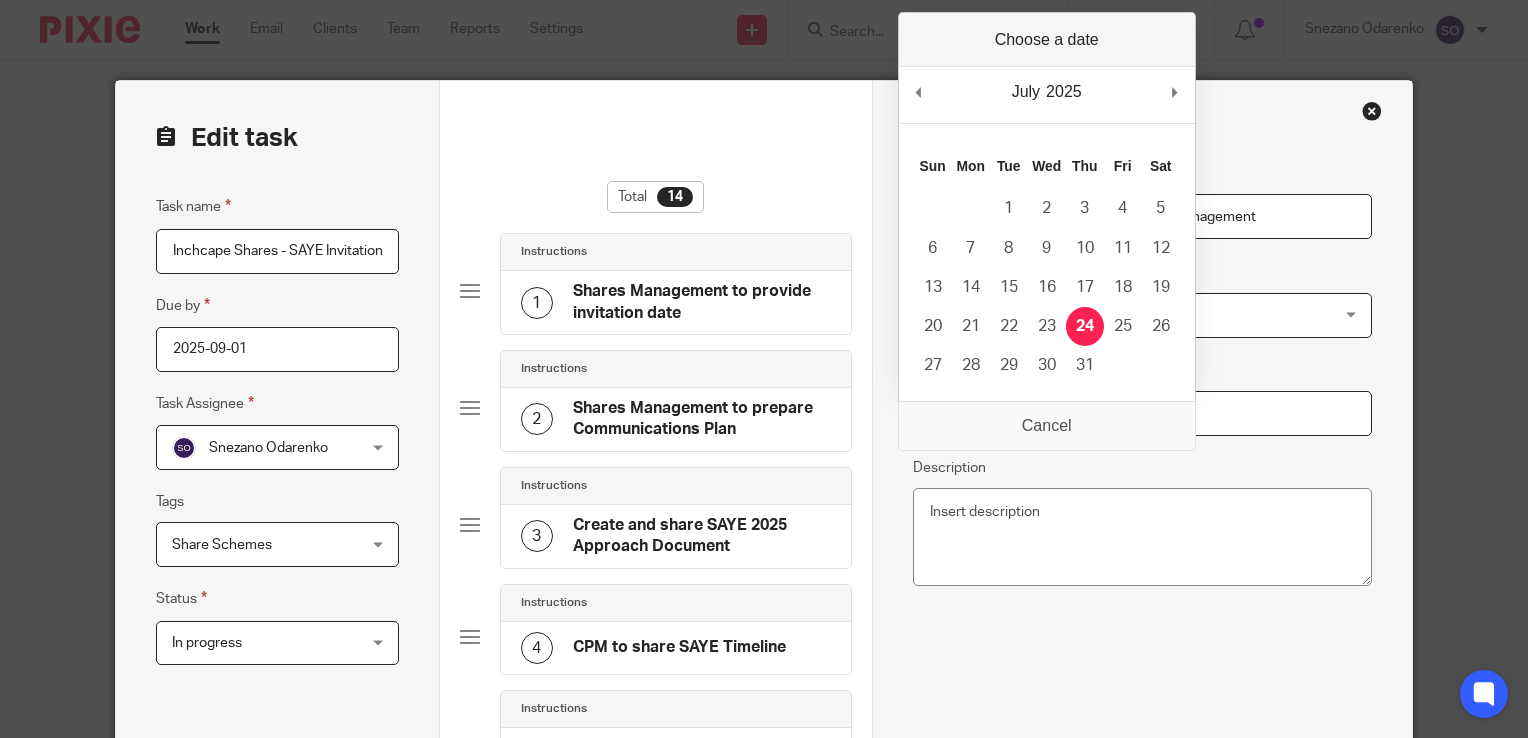 click on "2025-07-24" at bounding box center (1142, 413) 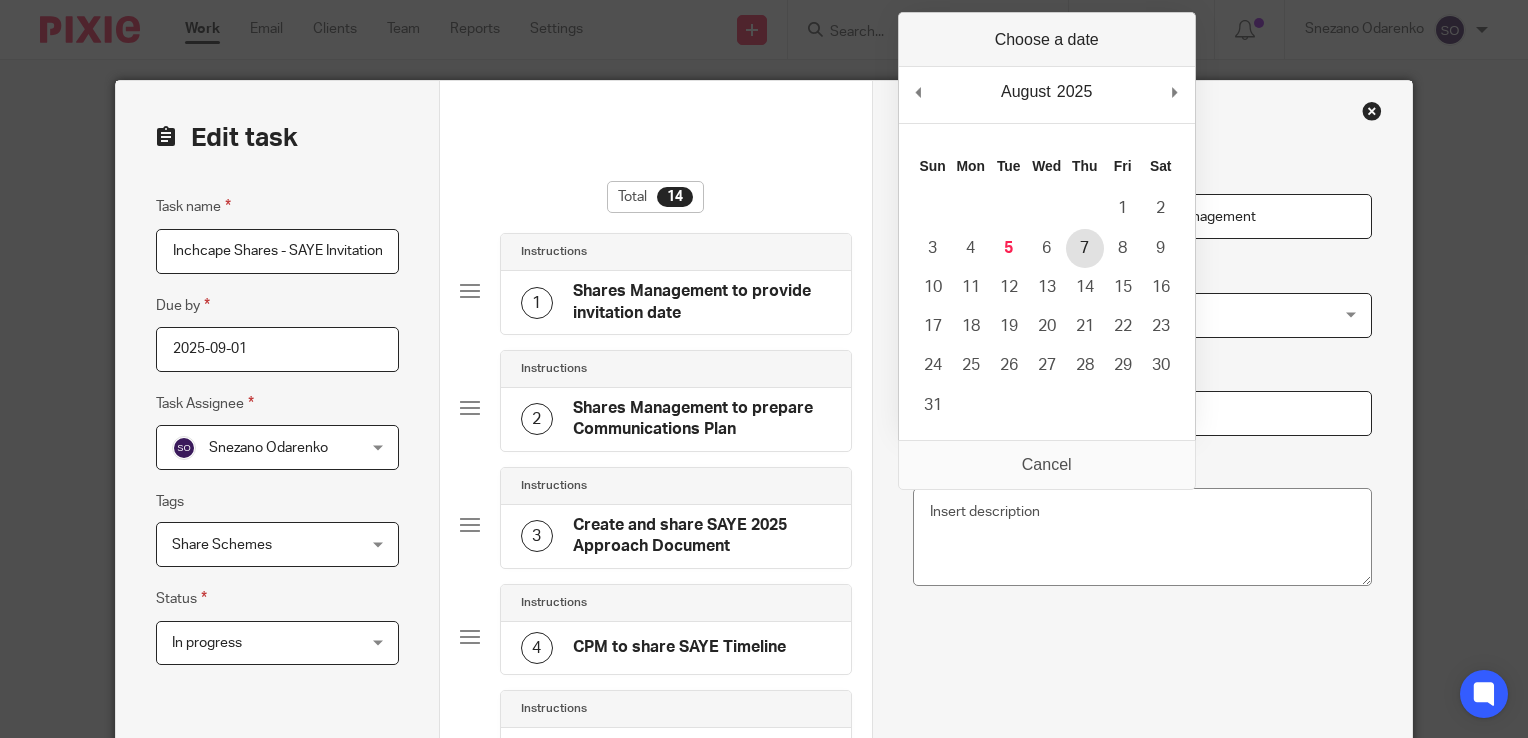 type on "2025-08-07" 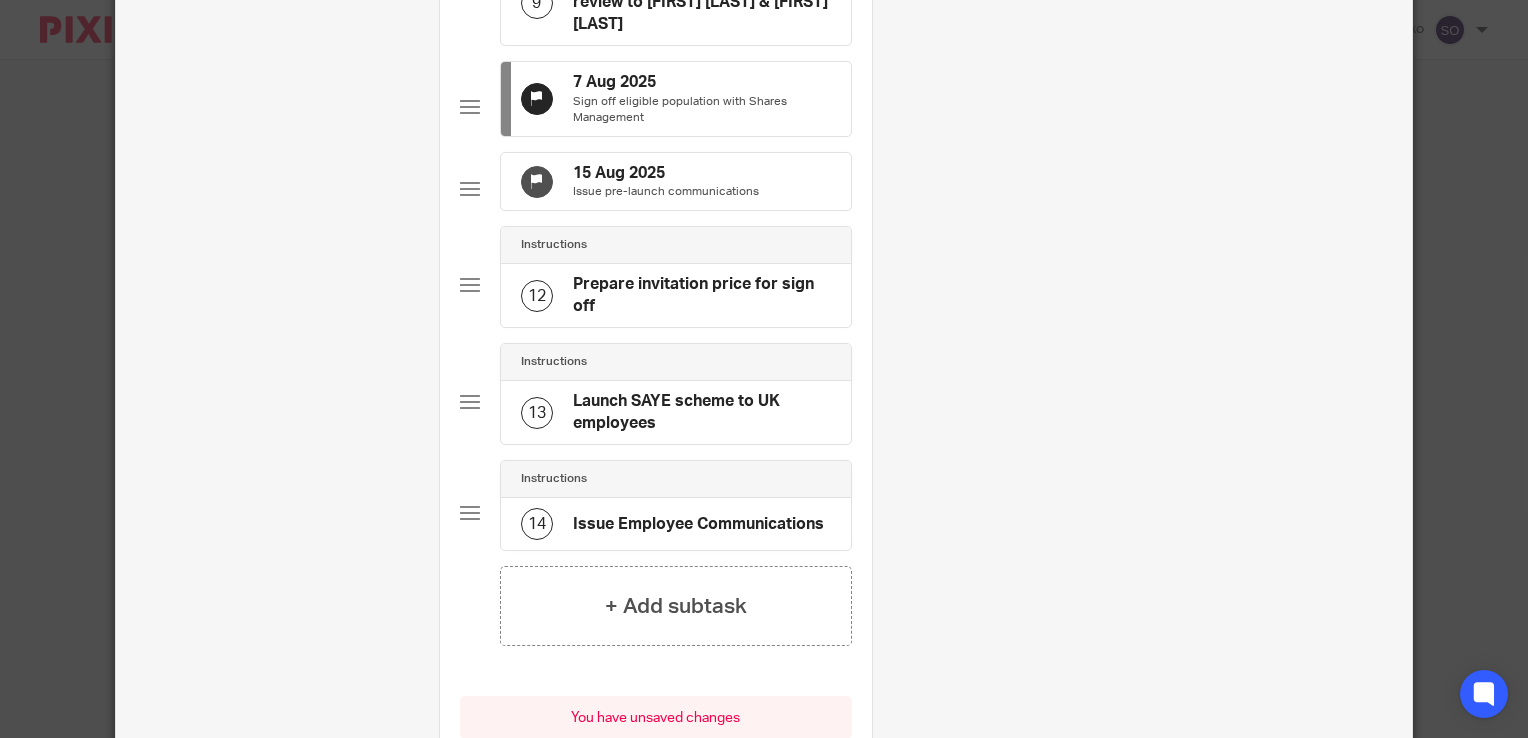 scroll, scrollTop: 1431, scrollLeft: 0, axis: vertical 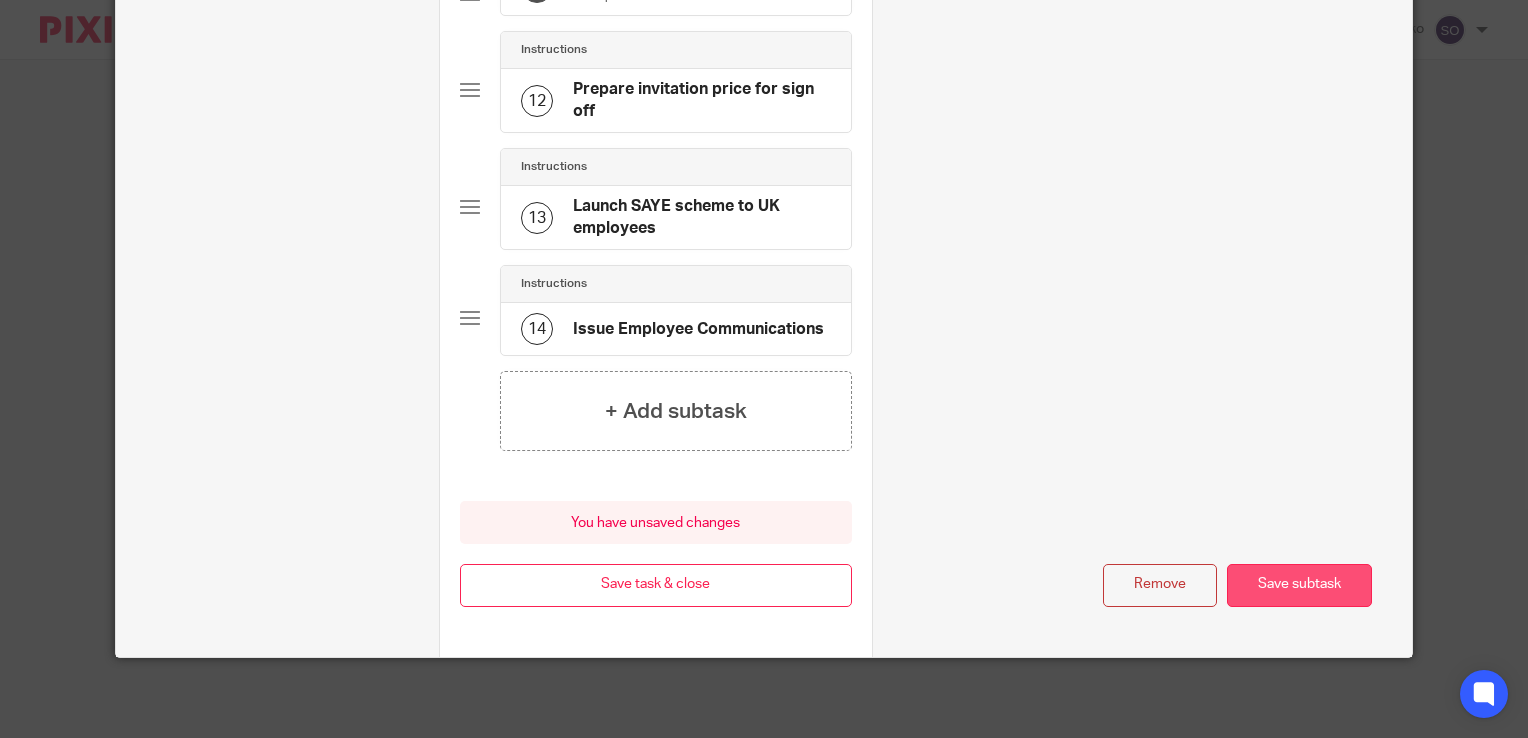 click on "Save subtask" at bounding box center (1299, 585) 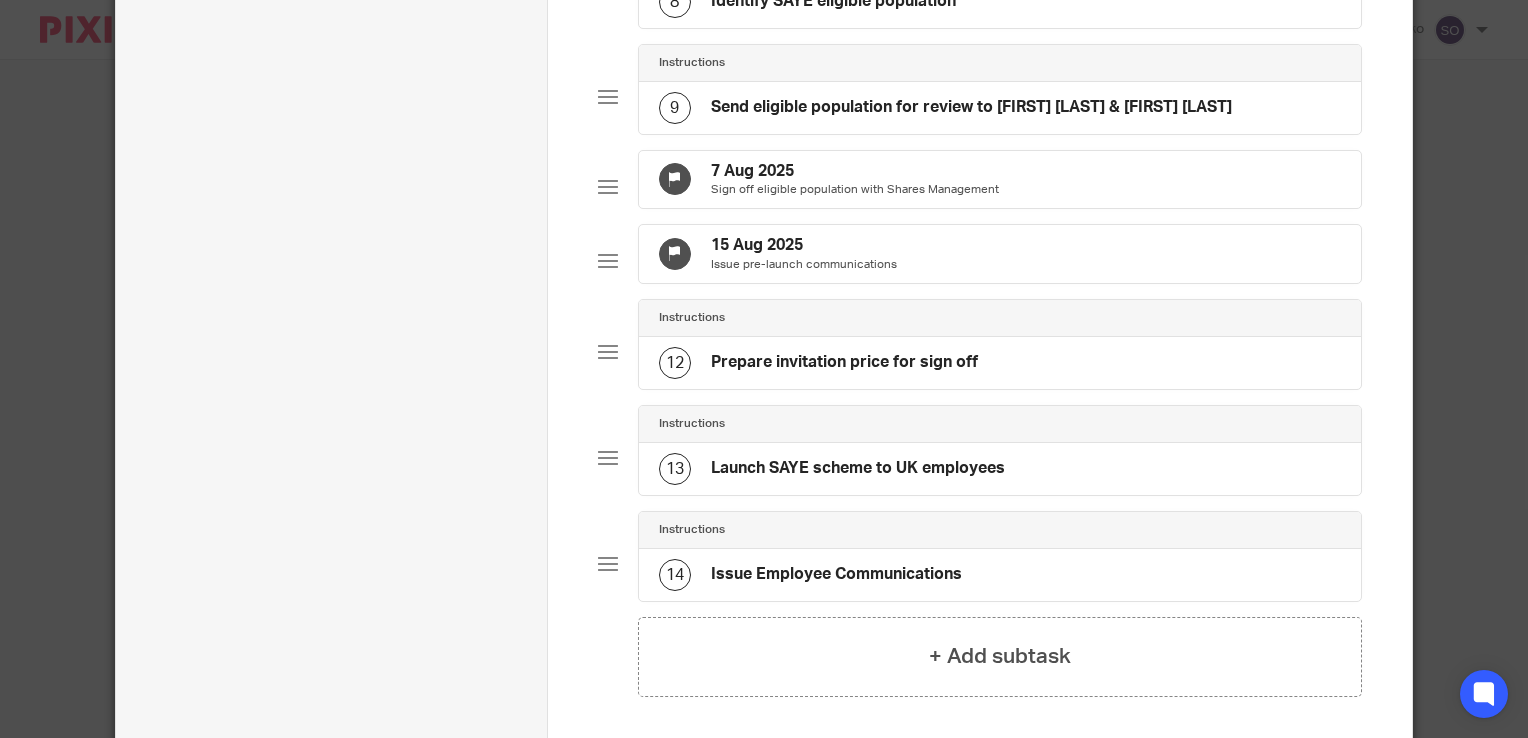 scroll, scrollTop: 1244, scrollLeft: 0, axis: vertical 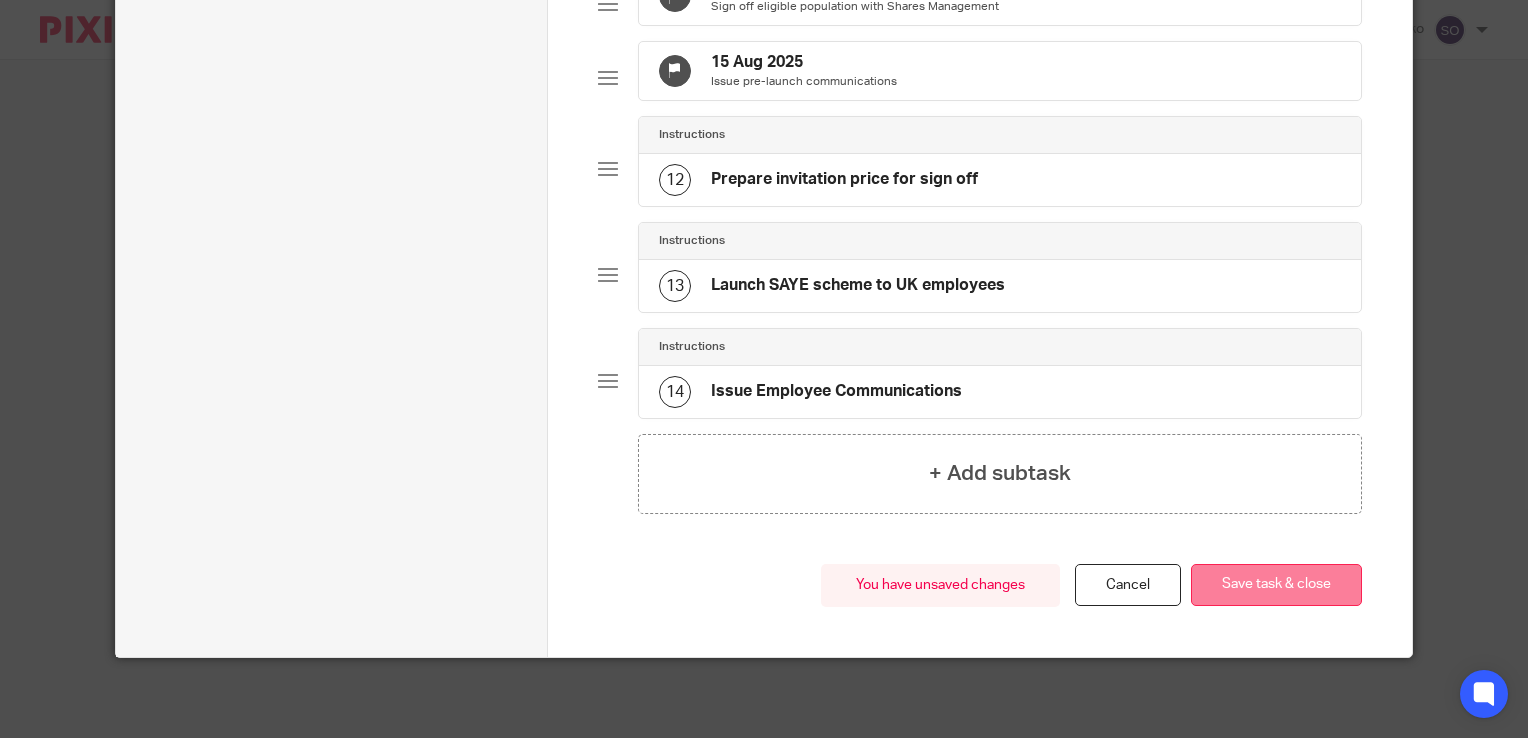click on "Save task & close" at bounding box center (1276, 585) 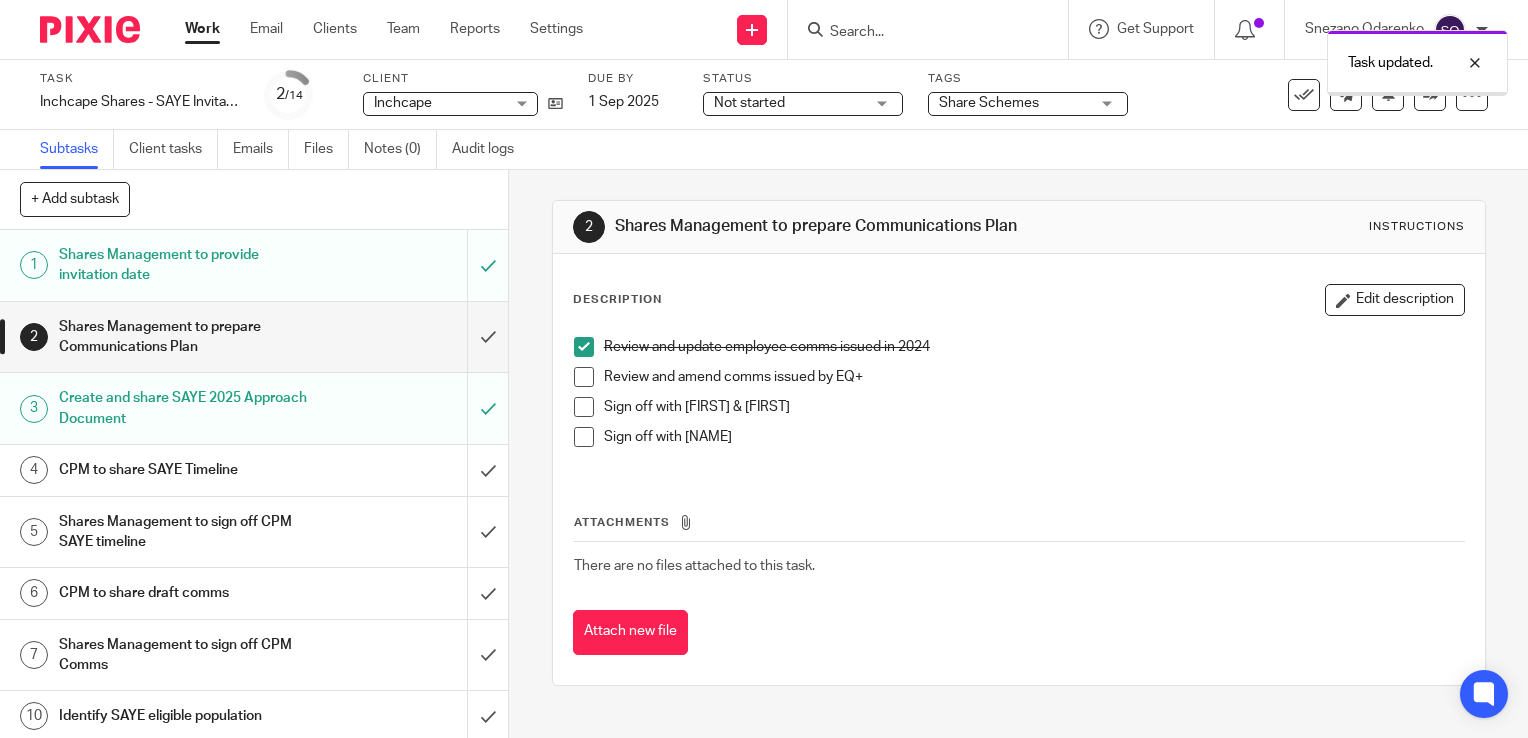 scroll, scrollTop: 0, scrollLeft: 0, axis: both 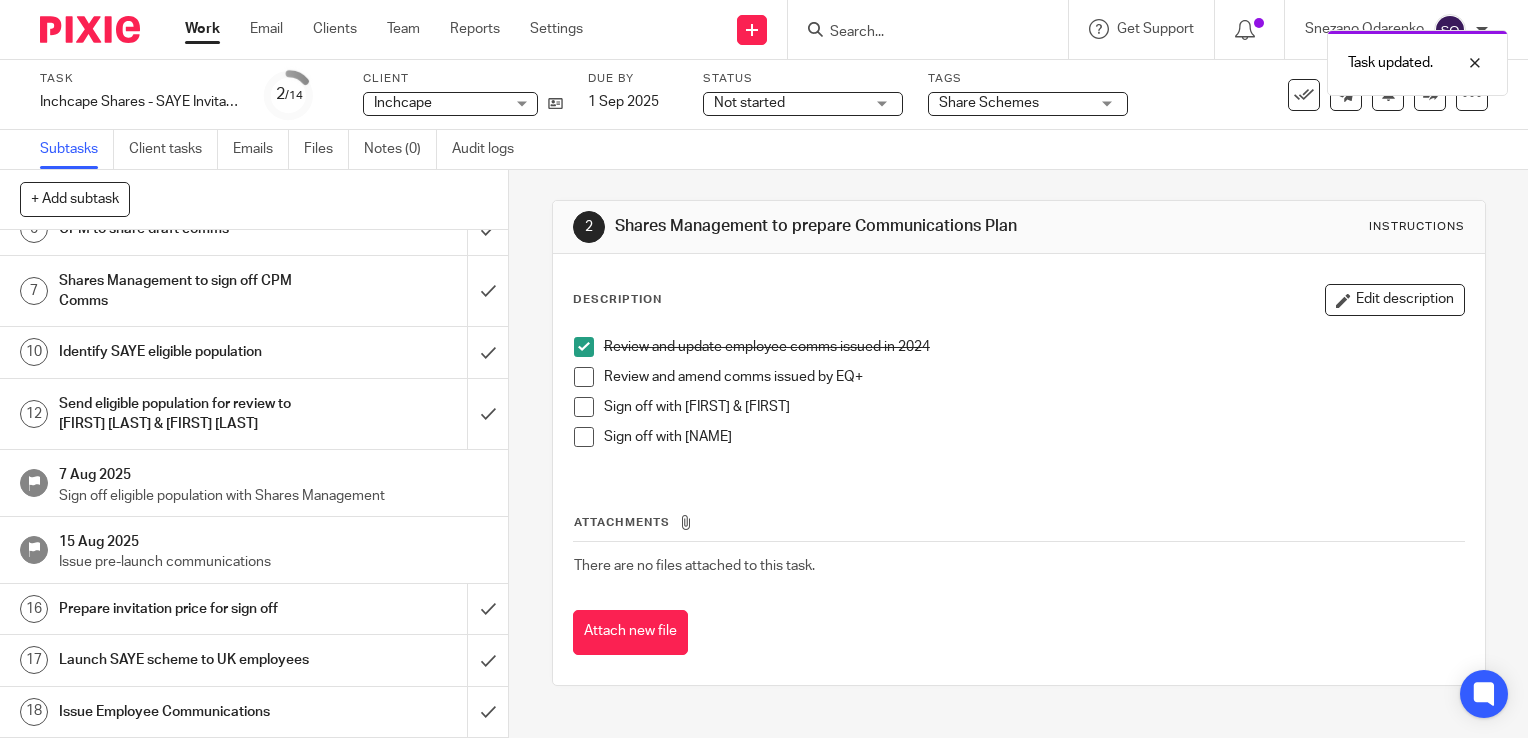 click on "Sign off with [NAME]" at bounding box center (1034, 437) 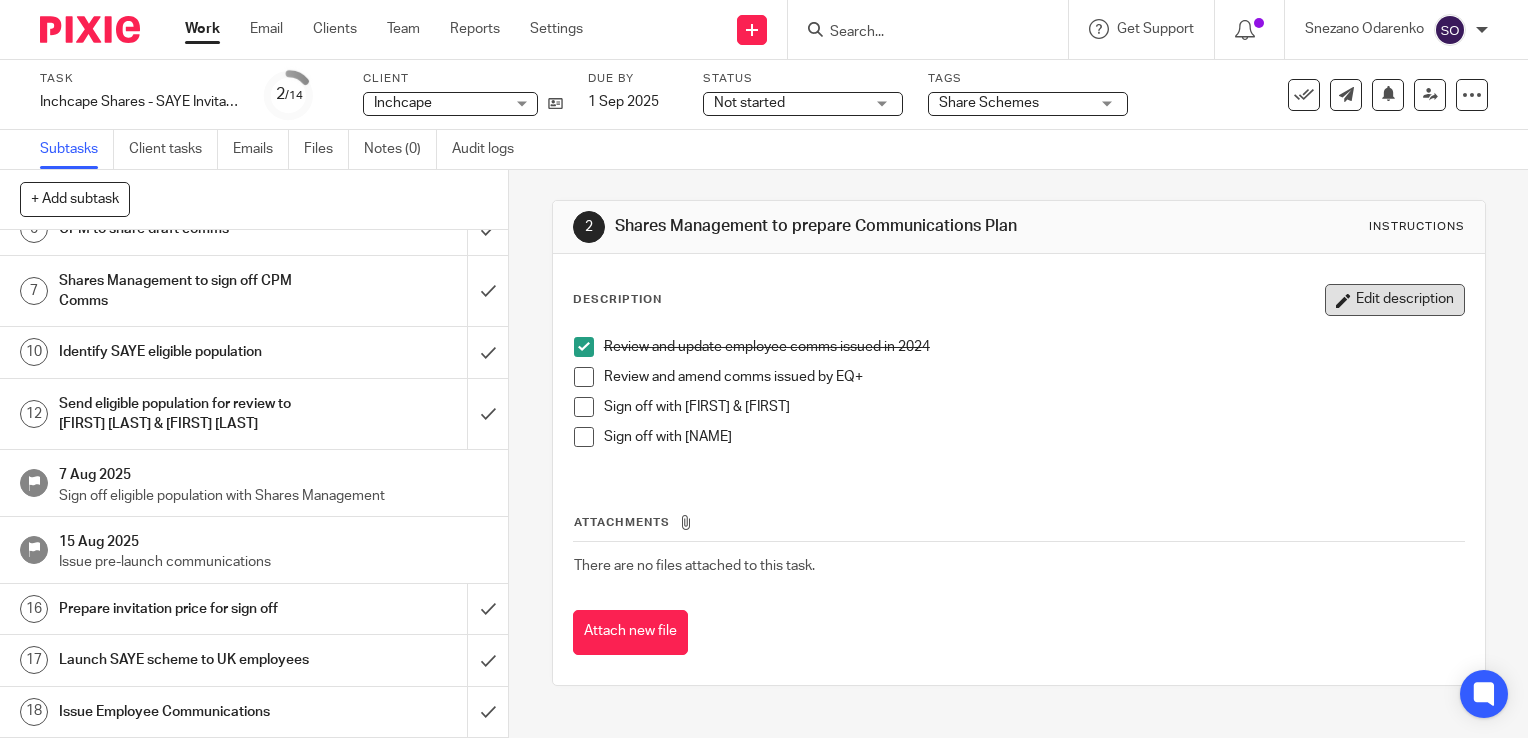 click on "Edit description" at bounding box center (1395, 300) 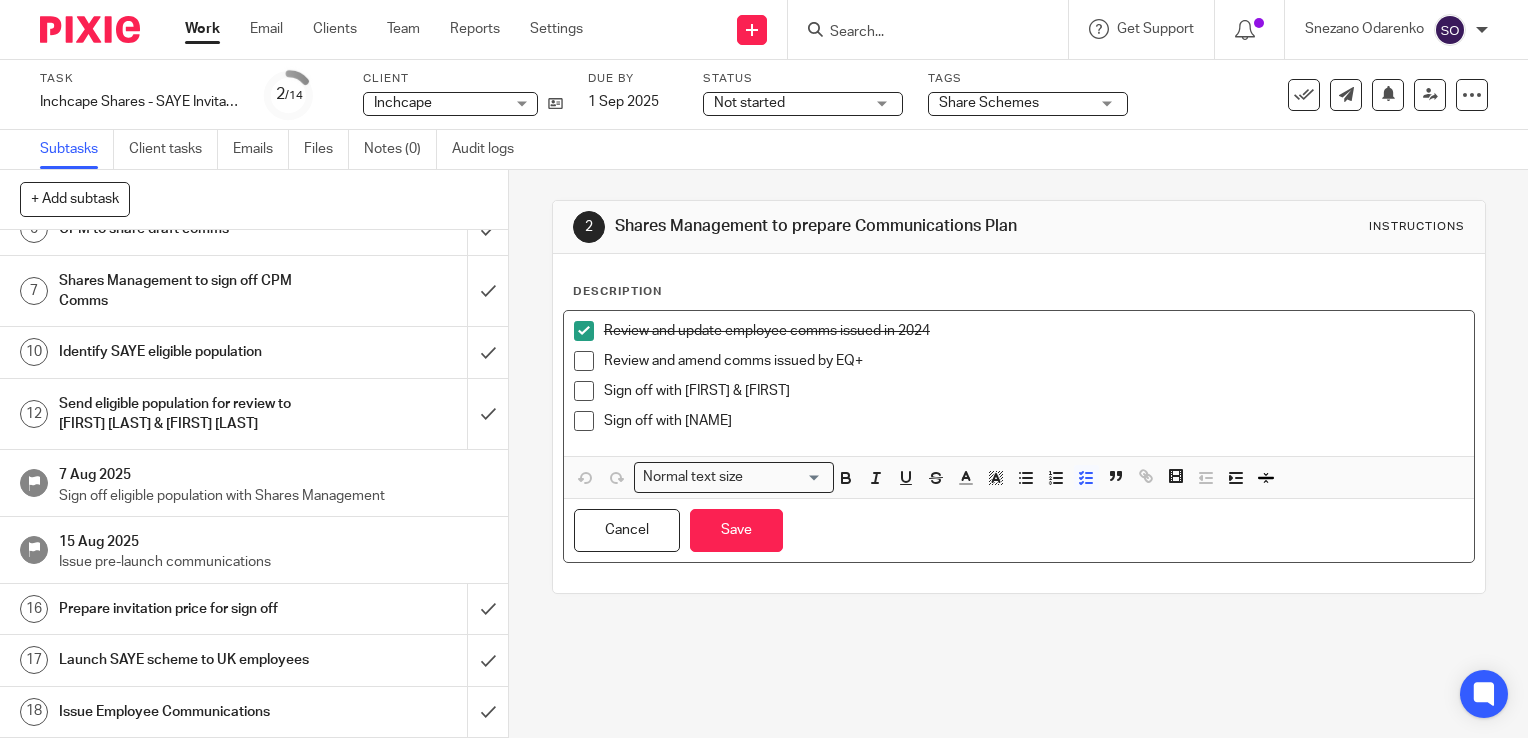 click on "Sign off with [NAME]" at bounding box center (1034, 421) 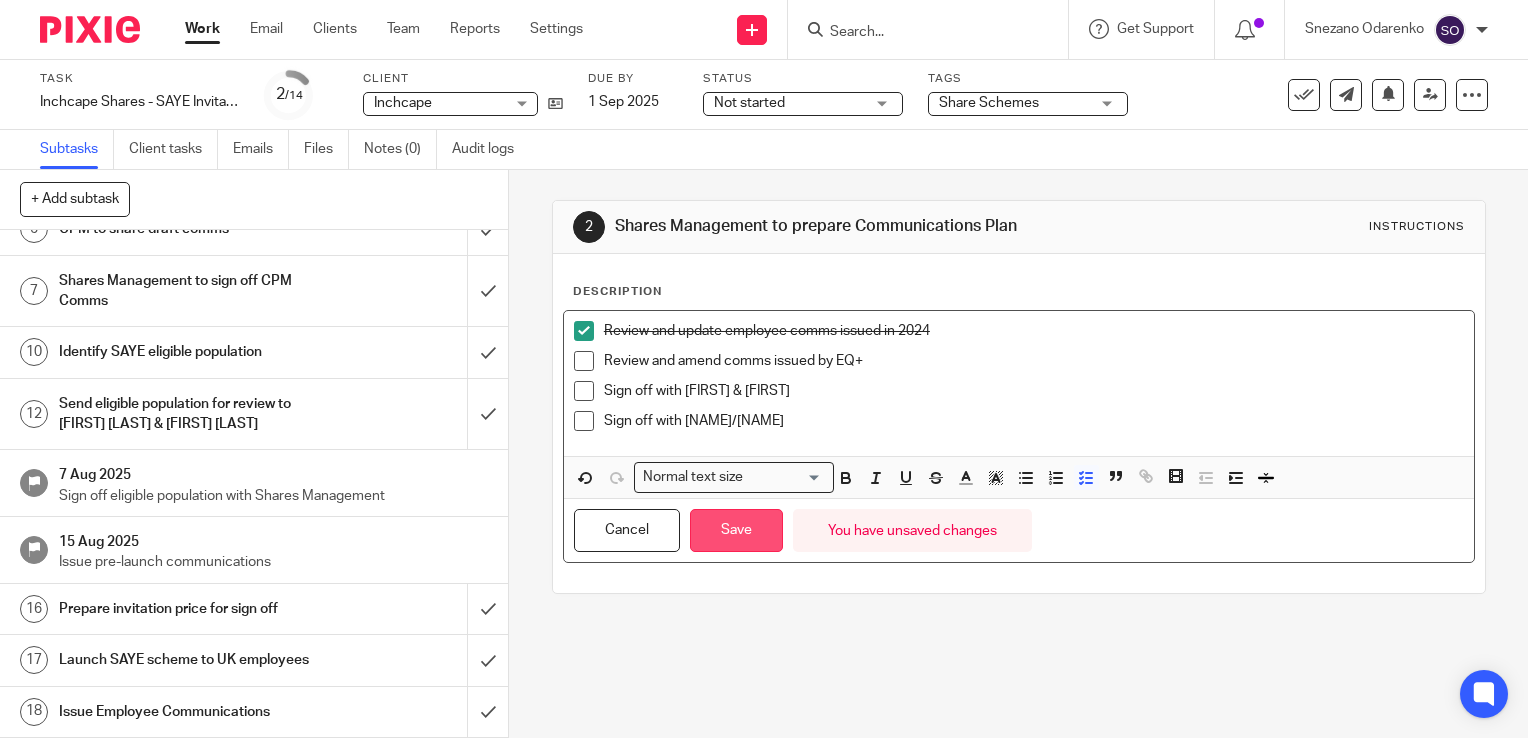 click on "Save" at bounding box center [736, 530] 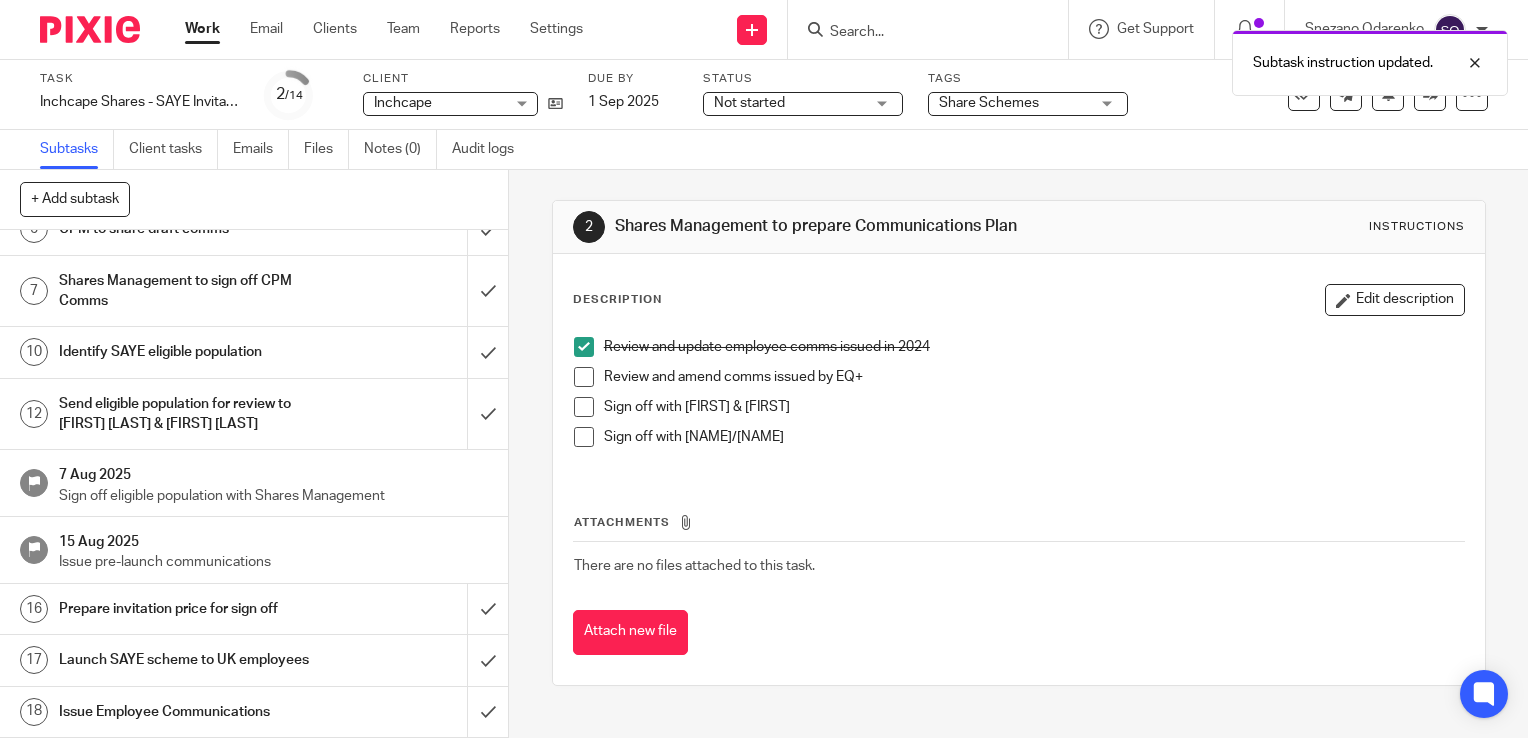 click on "Work" at bounding box center [202, 29] 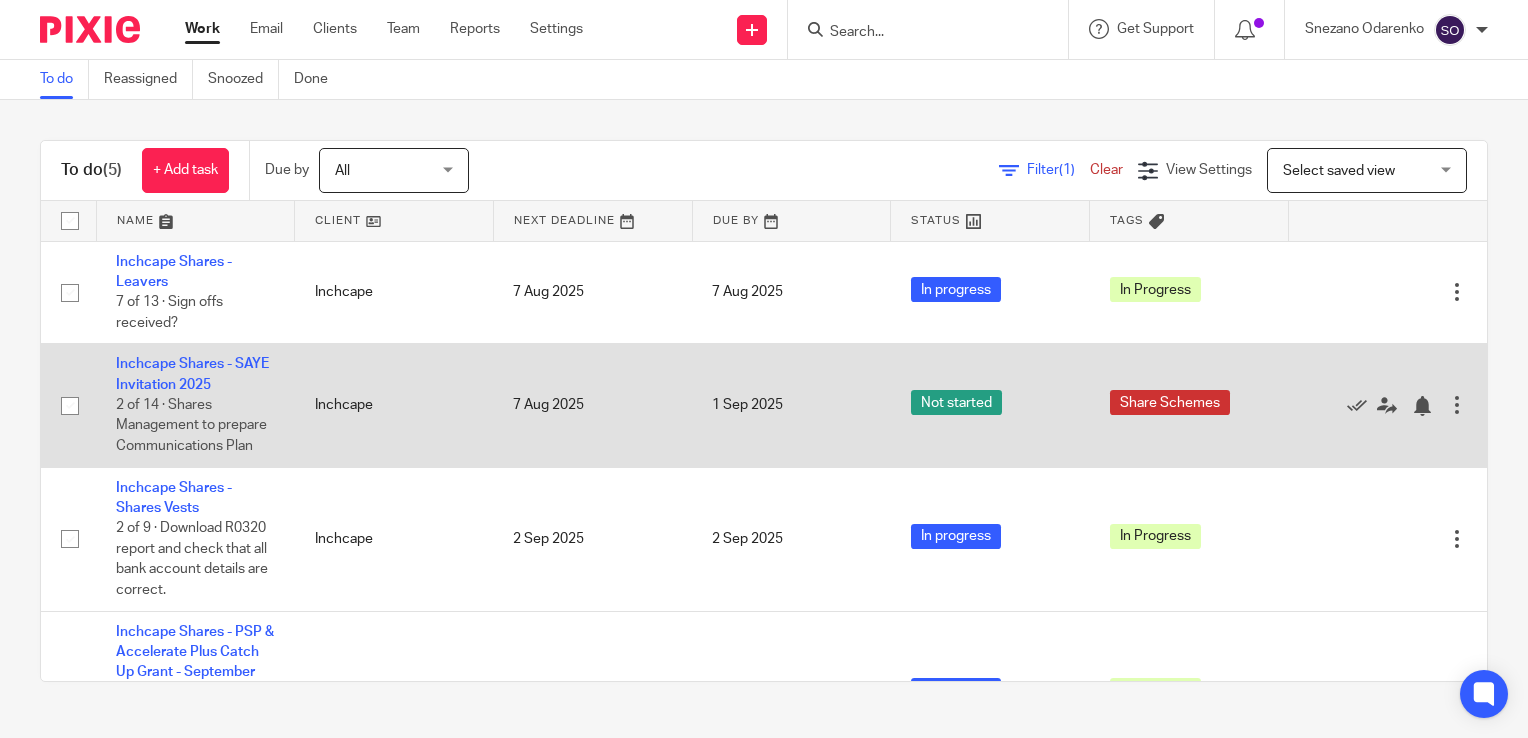 scroll, scrollTop: 0, scrollLeft: 0, axis: both 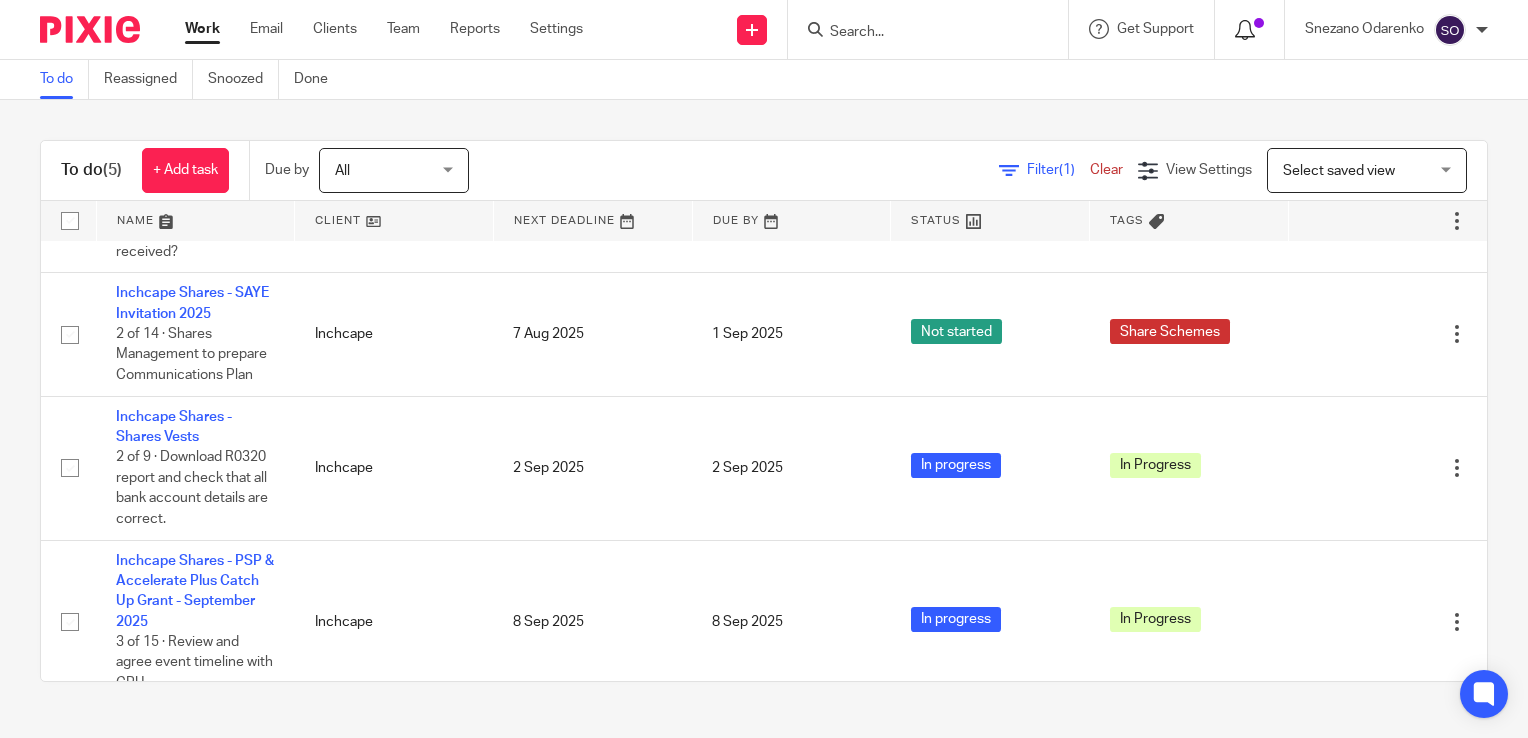 click at bounding box center (1249, 29) 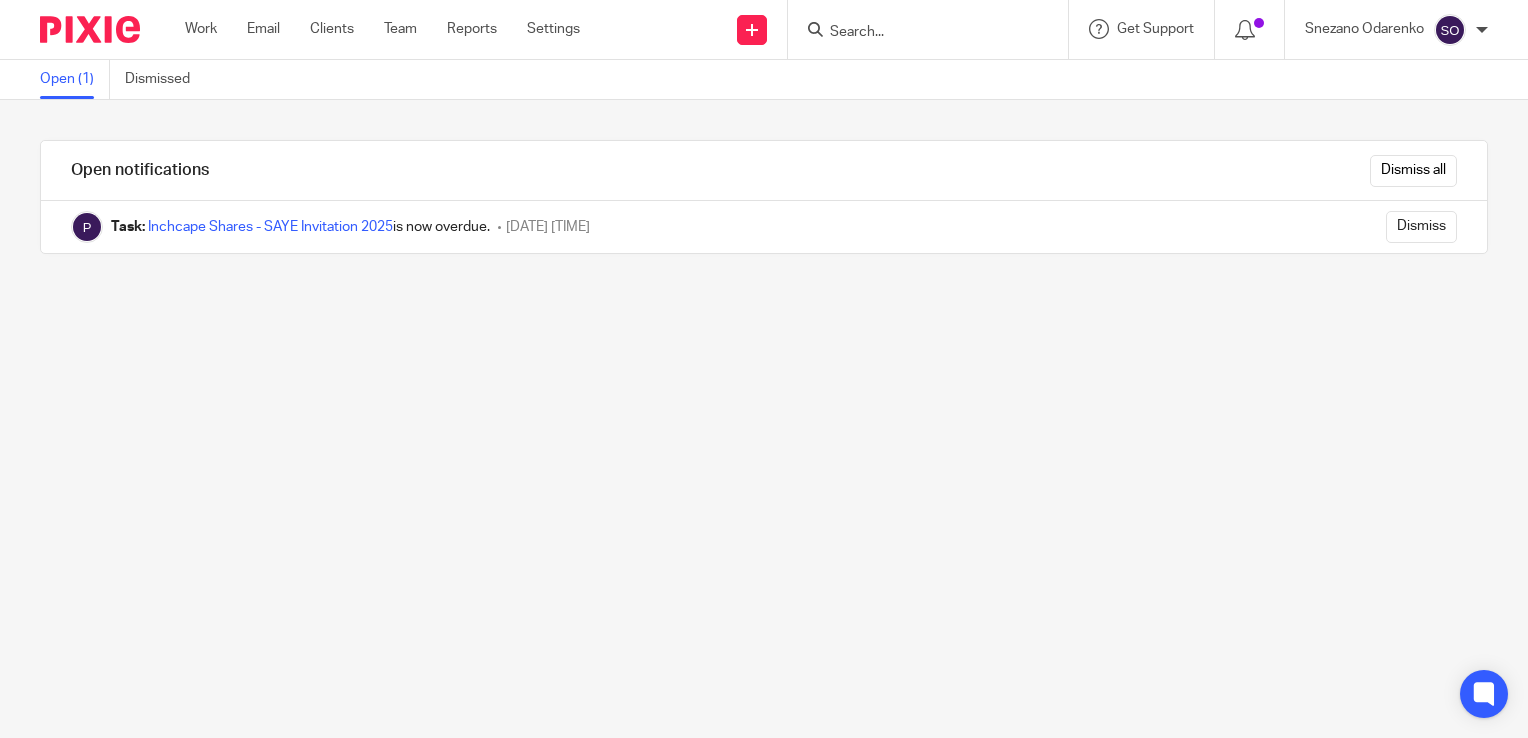scroll, scrollTop: 0, scrollLeft: 0, axis: both 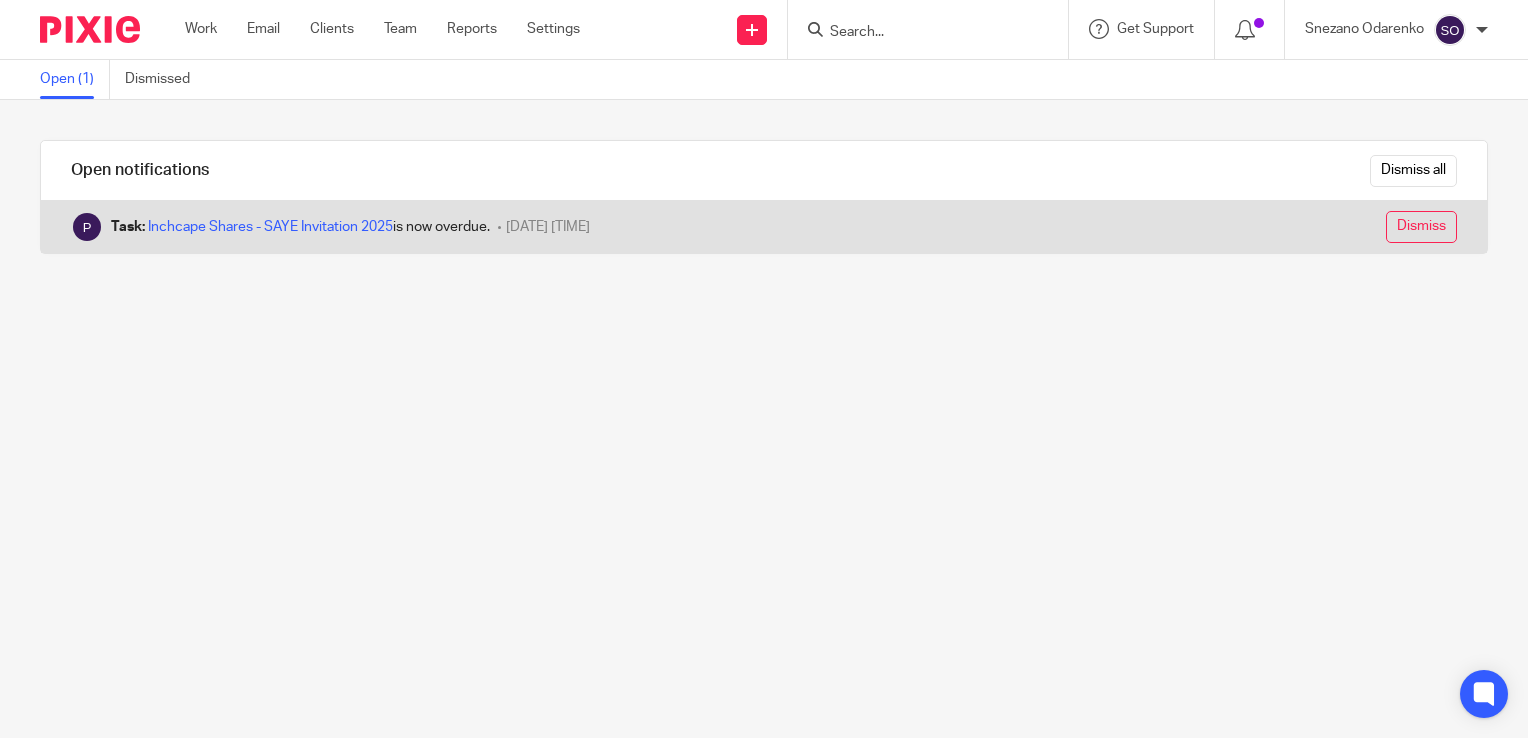 click on "Dismiss" at bounding box center [1421, 227] 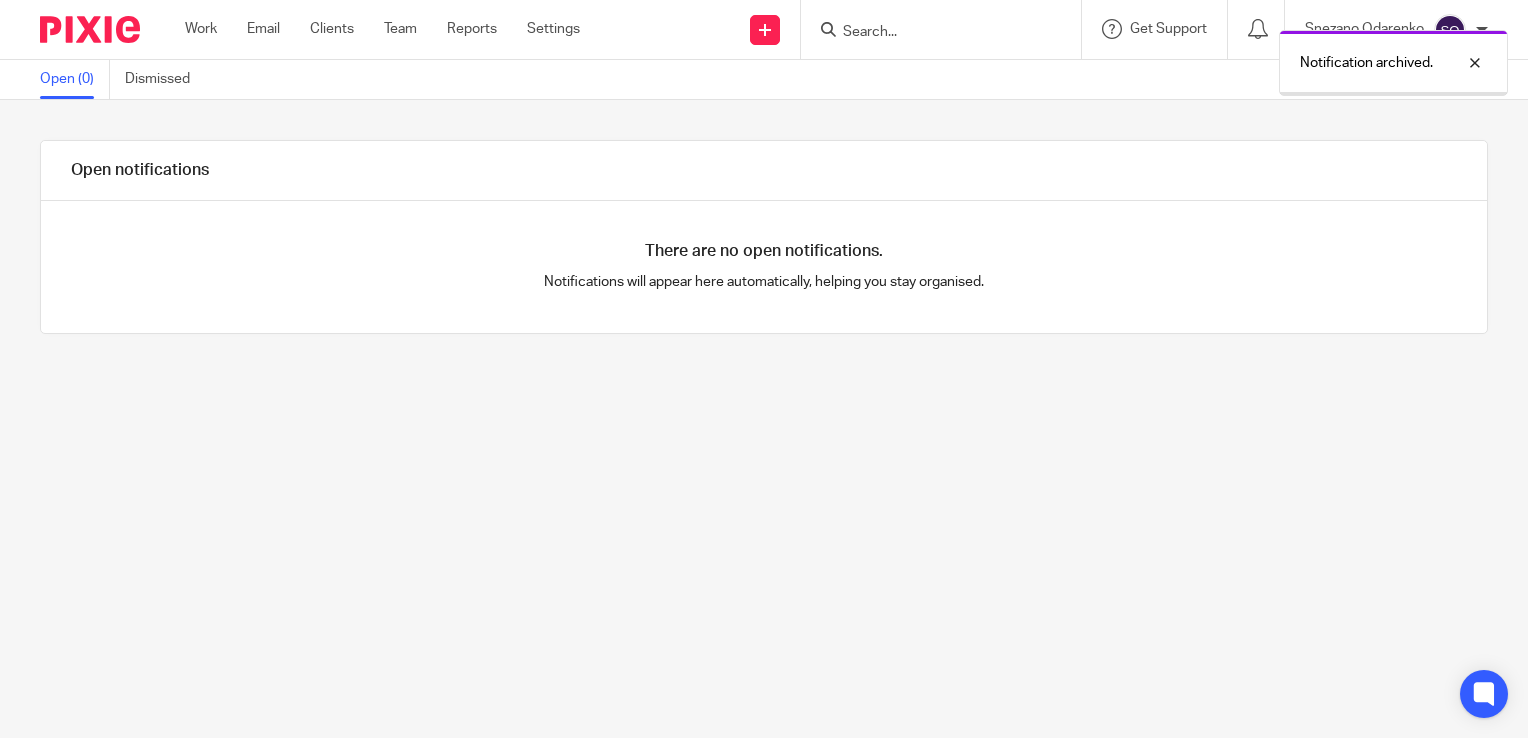 scroll, scrollTop: 0, scrollLeft: 0, axis: both 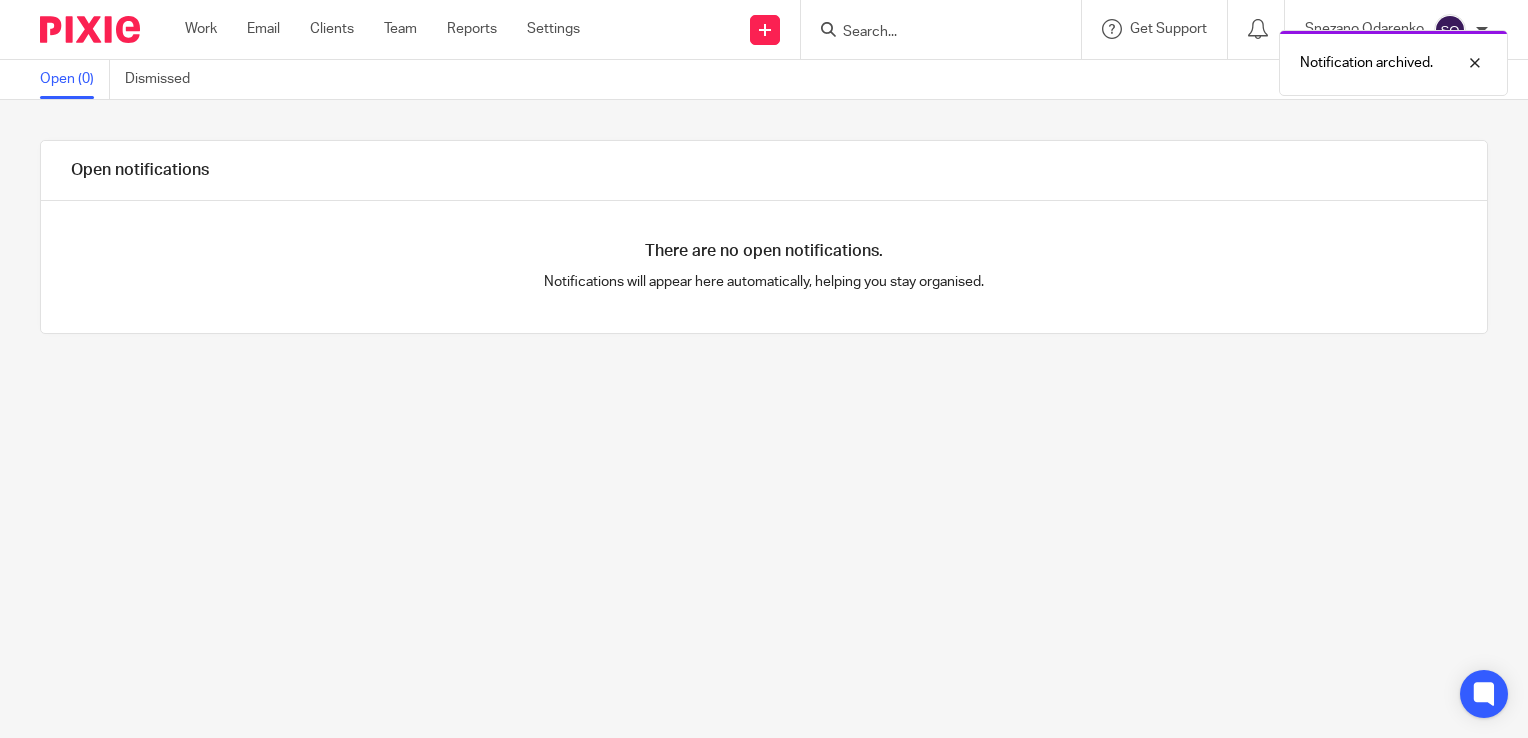 click on "Work
Email
Clients
Team
Reports
Settings
Work
Email
Clients
Team
Reports
Settings" at bounding box center [387, 29] 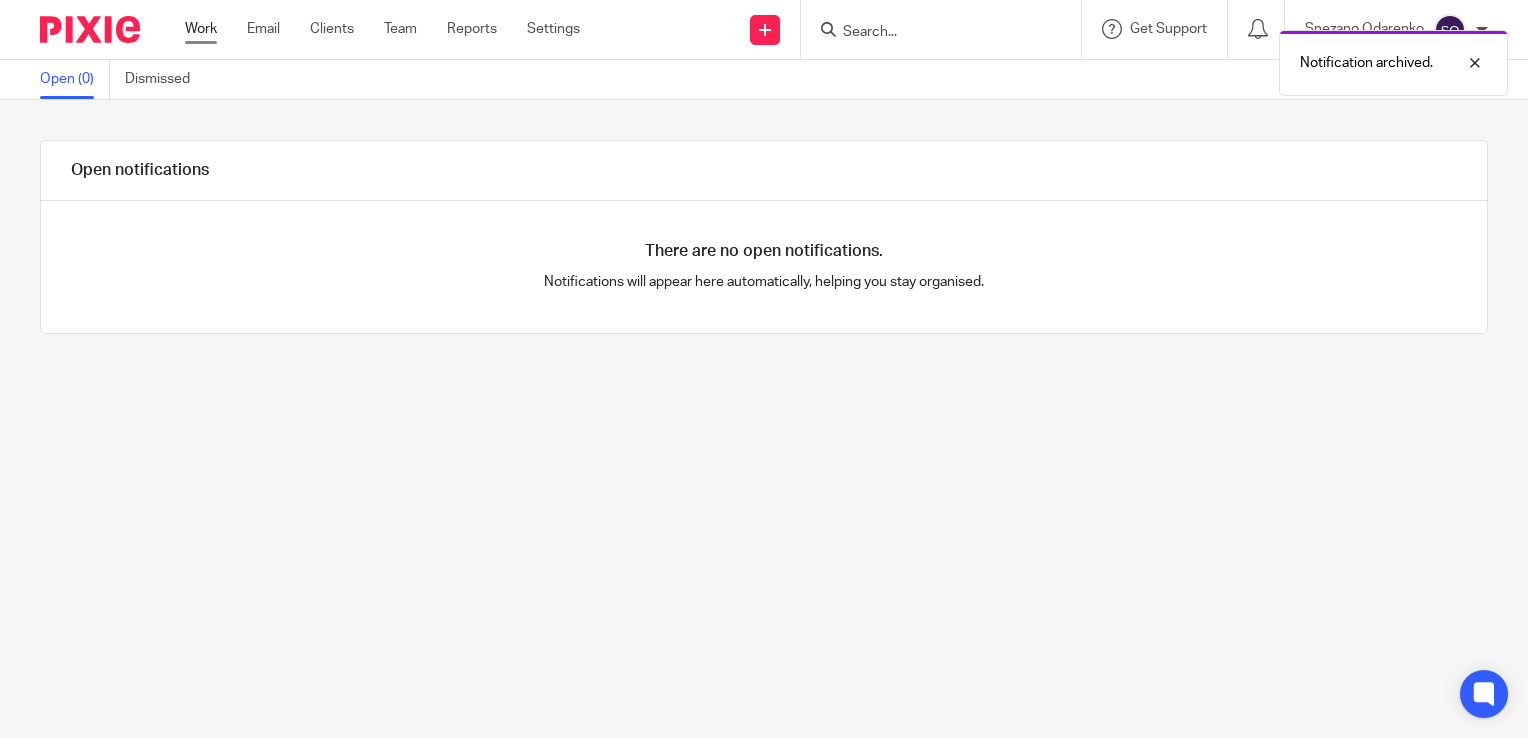 click on "Work" at bounding box center (201, 29) 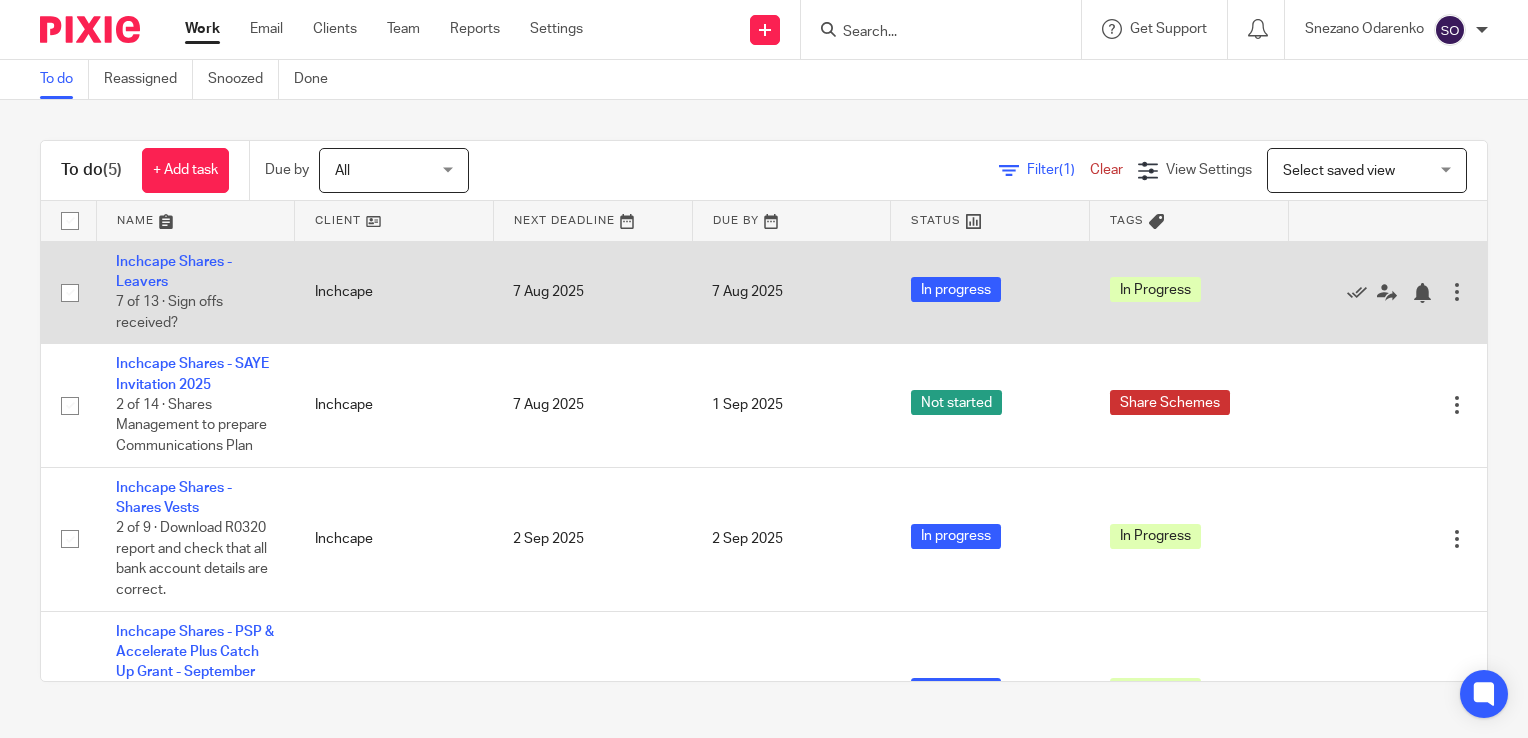 scroll, scrollTop: 0, scrollLeft: 0, axis: both 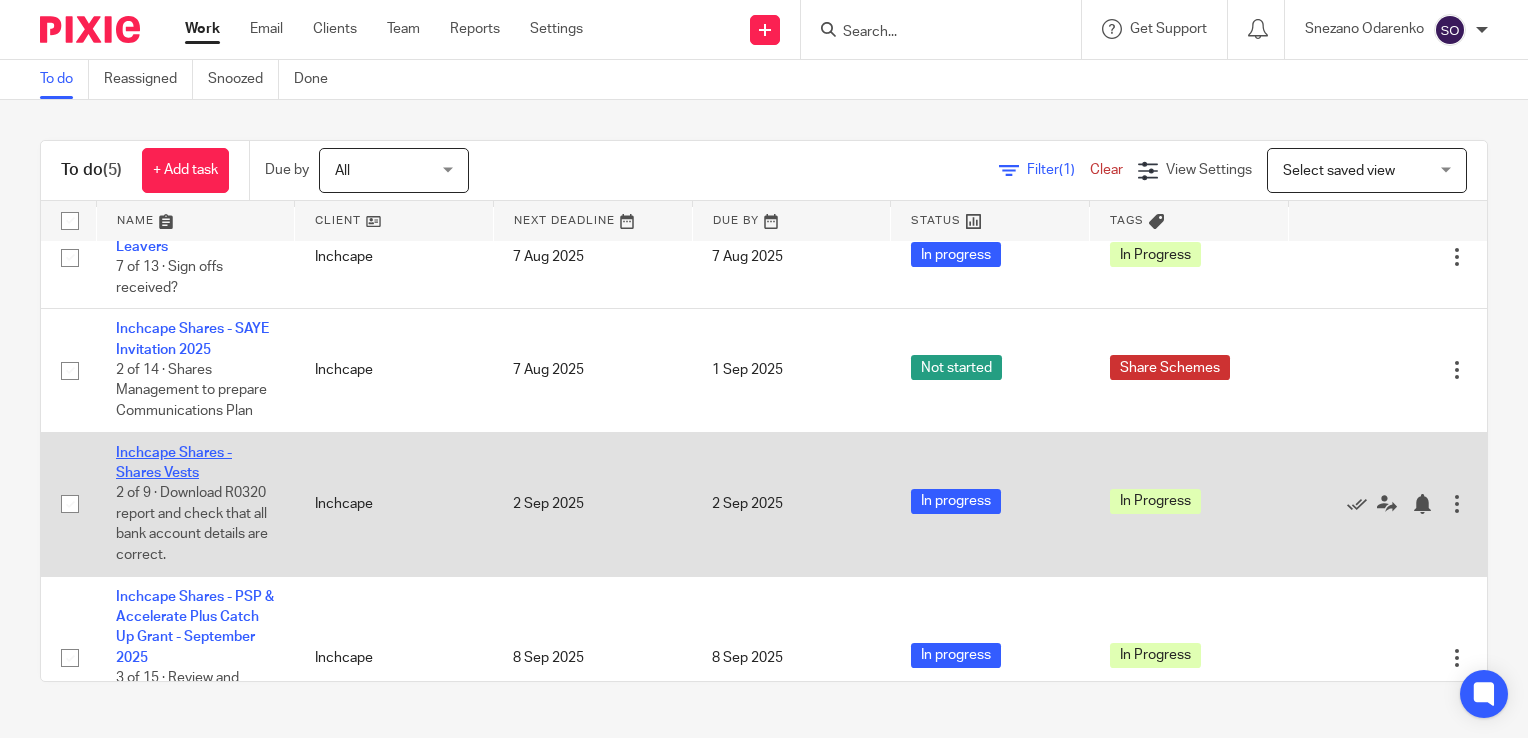 click on "Inchcape Shares - Shares Vests" at bounding box center (174, 463) 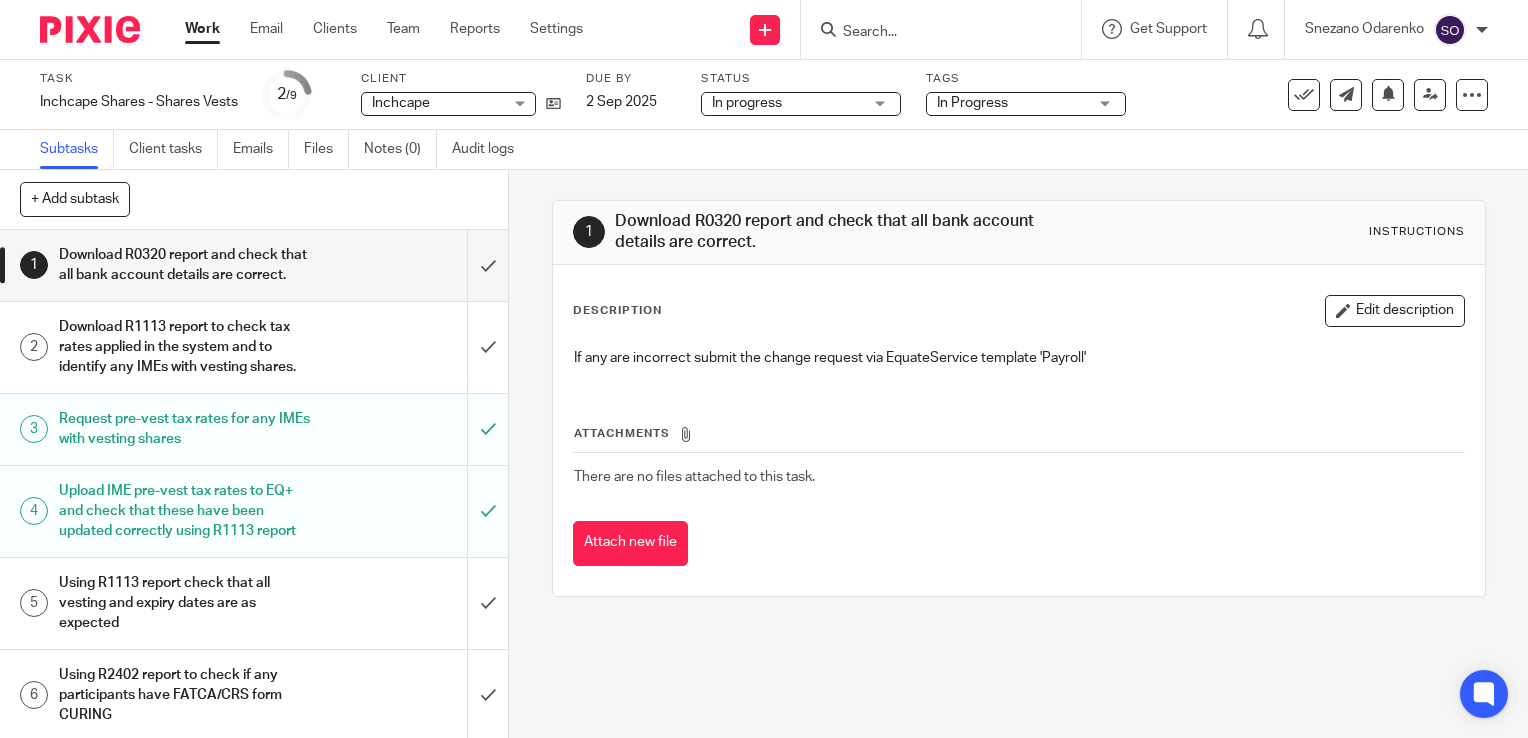 scroll, scrollTop: 0, scrollLeft: 0, axis: both 